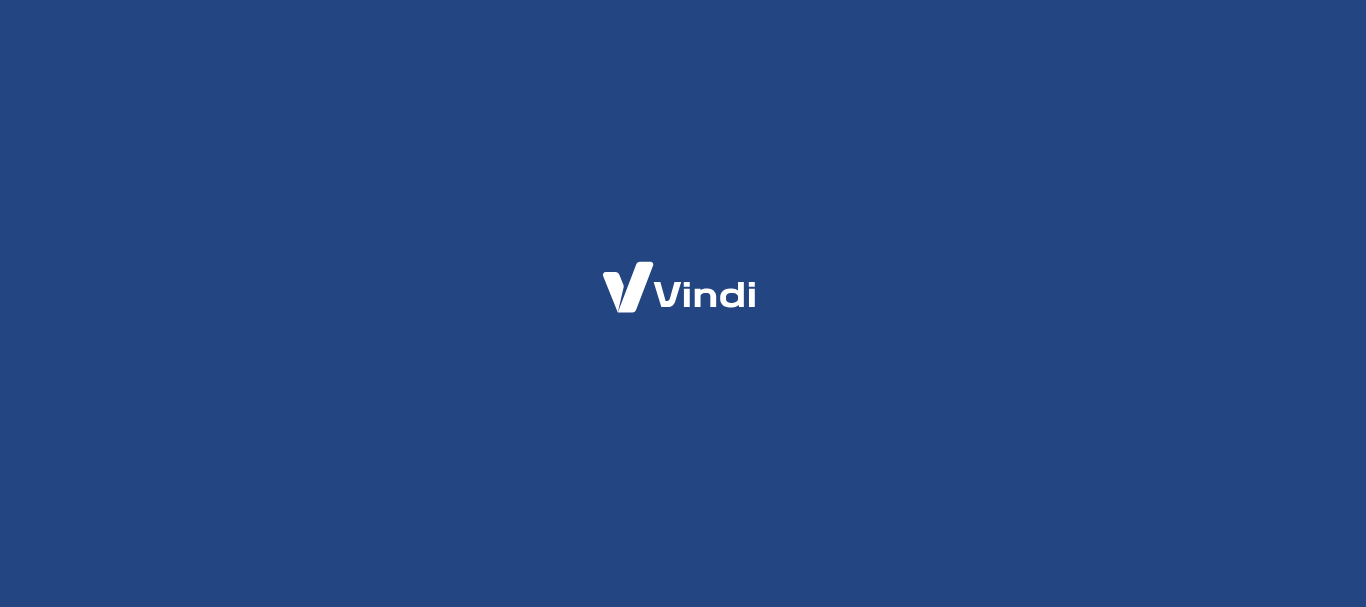 scroll, scrollTop: 0, scrollLeft: 0, axis: both 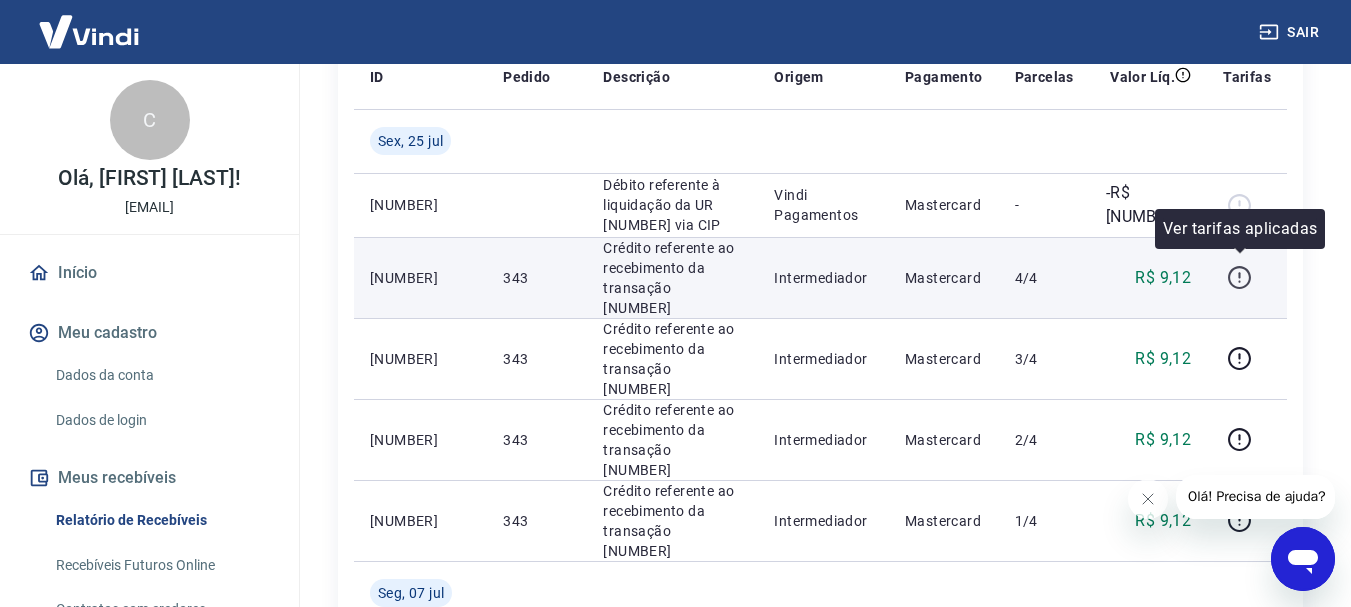 click 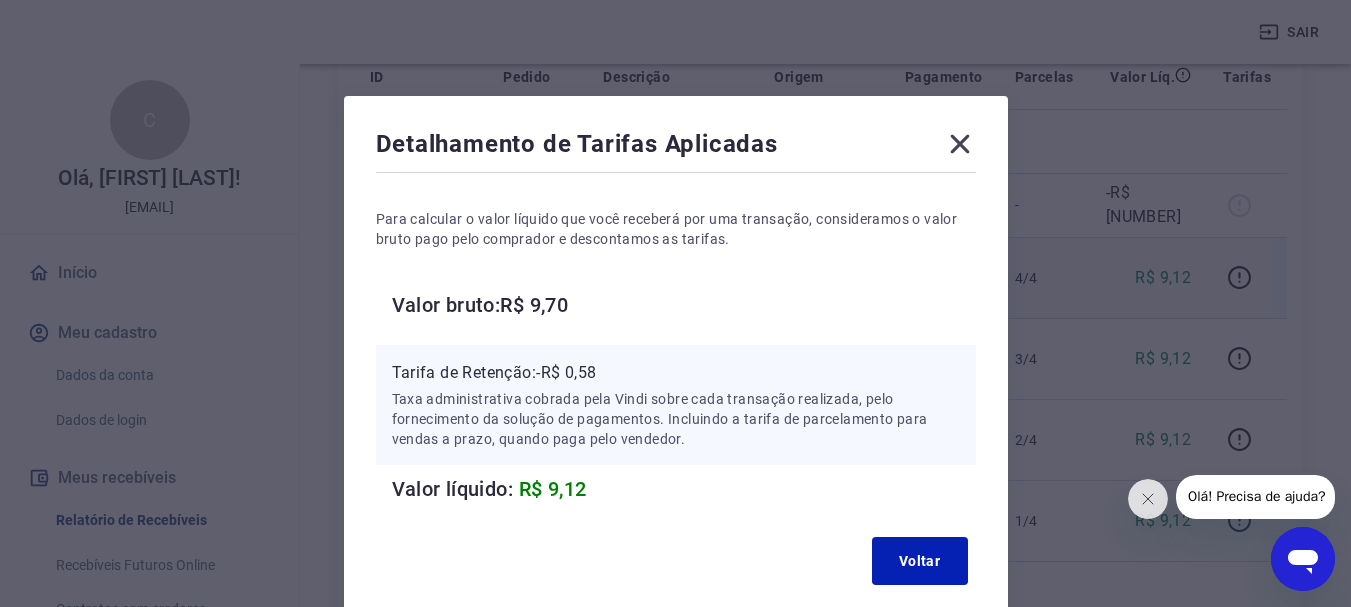 click 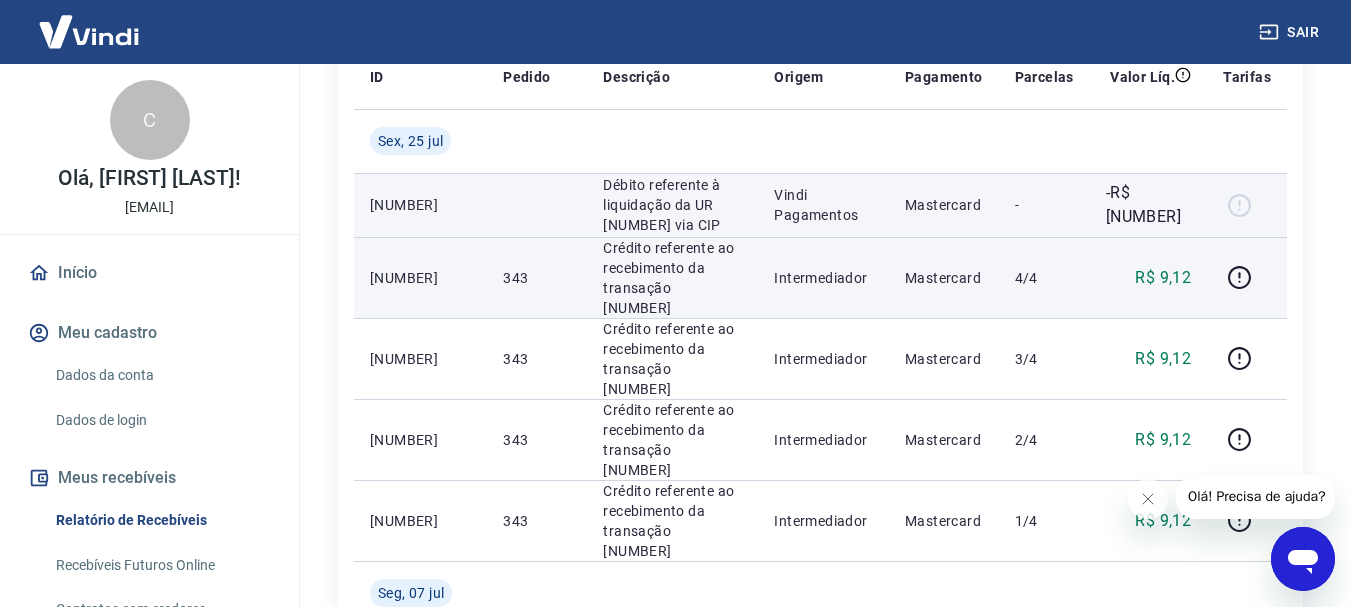click at bounding box center [1247, 205] 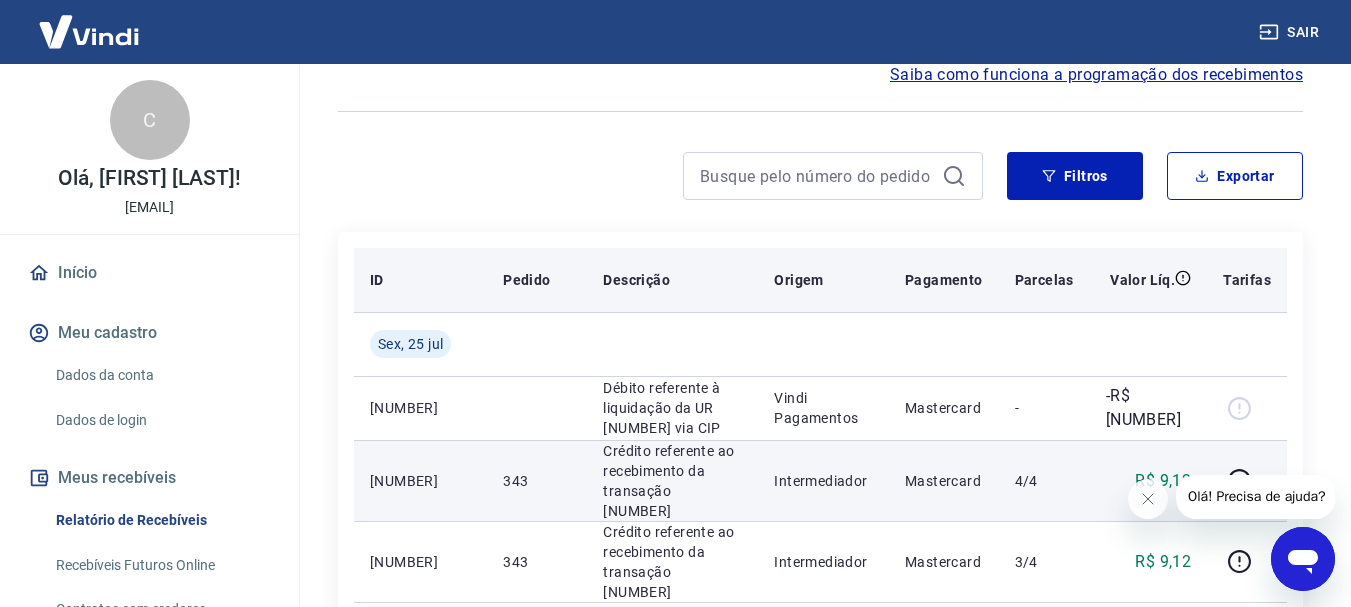 scroll, scrollTop: 0, scrollLeft: 0, axis: both 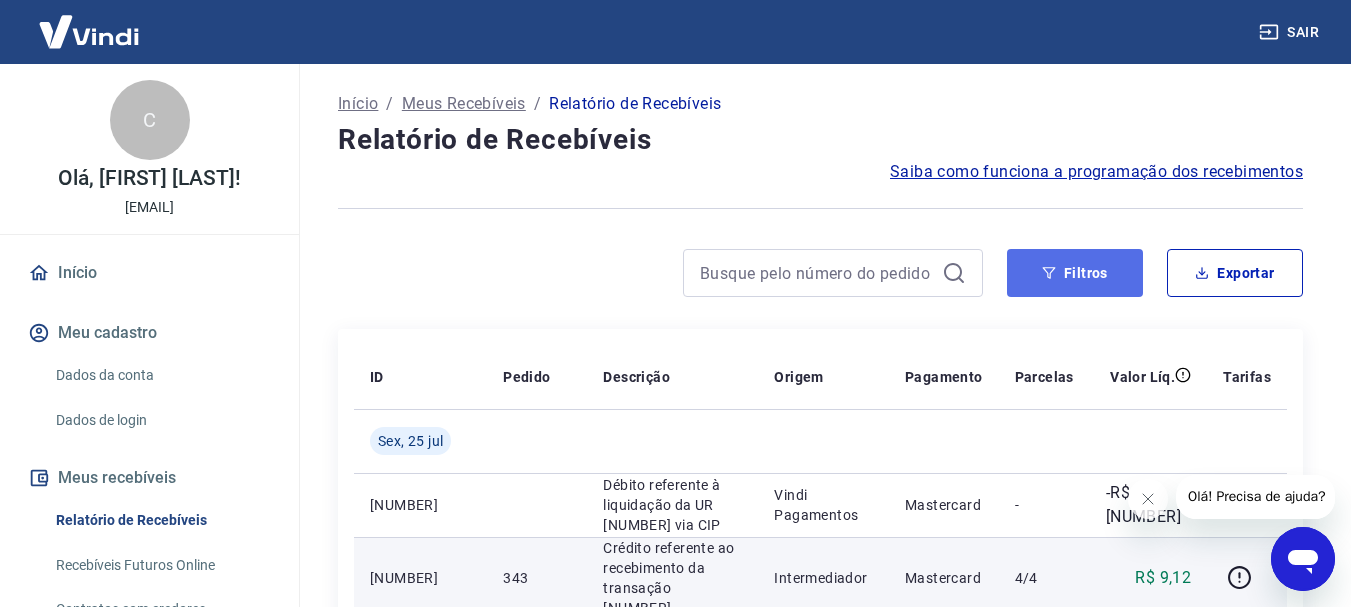 click on "Filtros" at bounding box center [1075, 273] 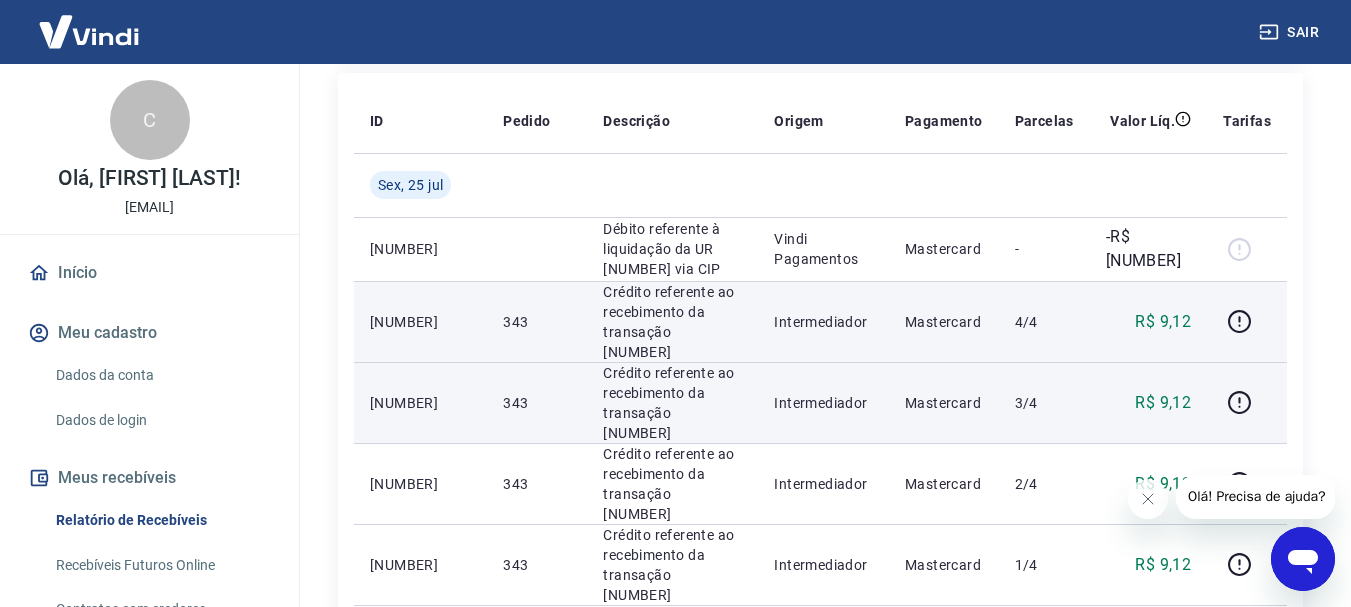 scroll, scrollTop: 600, scrollLeft: 0, axis: vertical 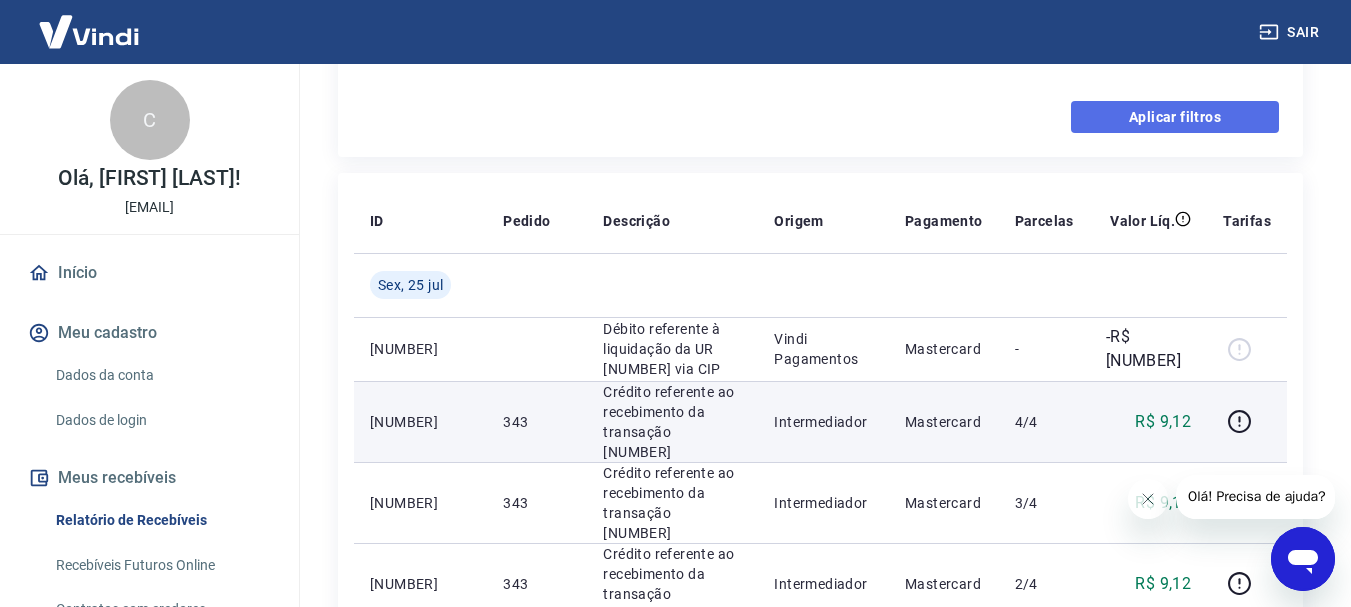 click on "Aplicar filtros" at bounding box center (1175, 117) 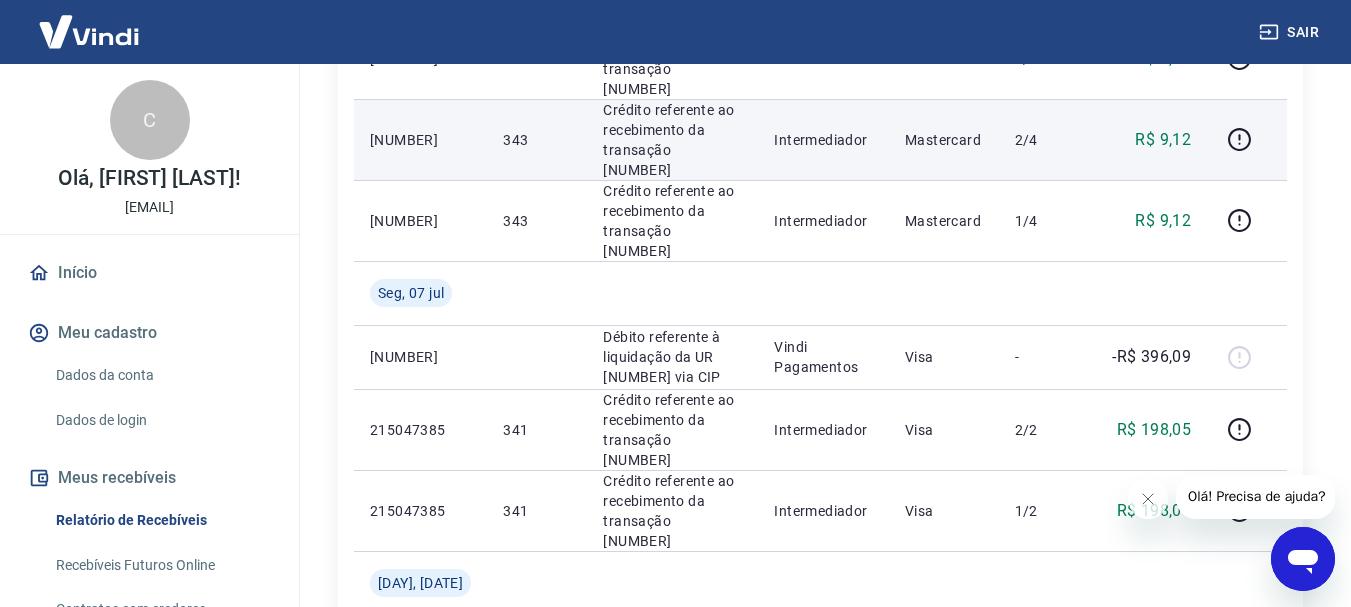 click on "R$ 9,12" at bounding box center [1148, 139] 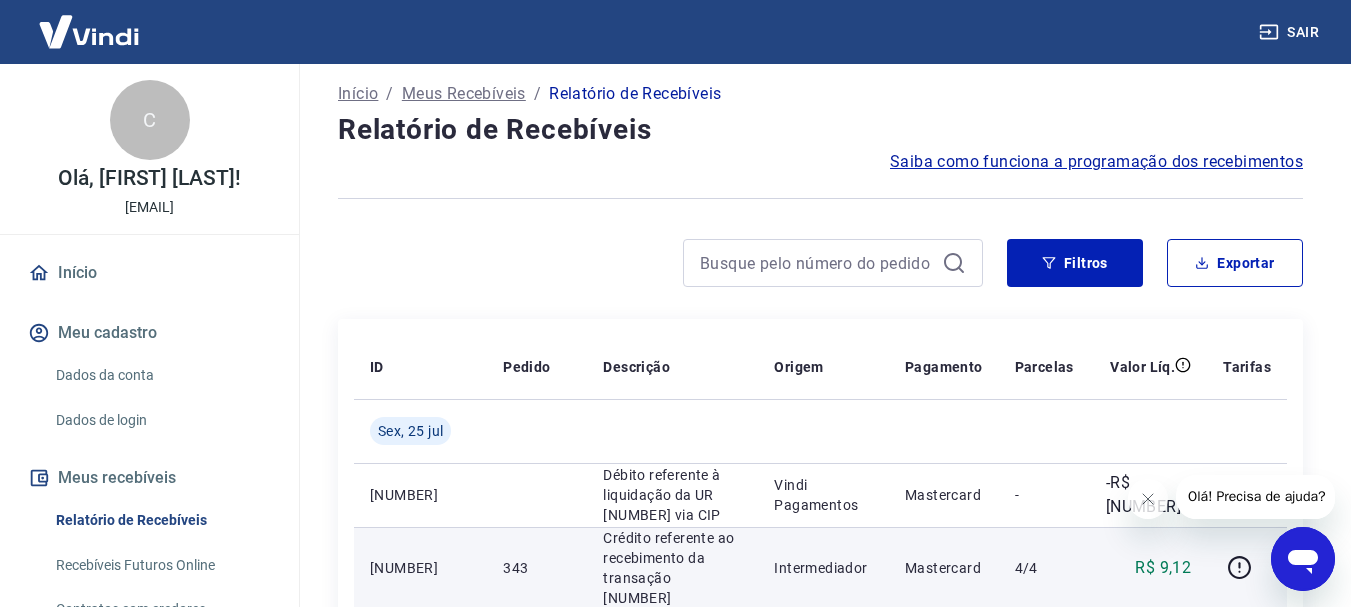 scroll, scrollTop: 0, scrollLeft: 0, axis: both 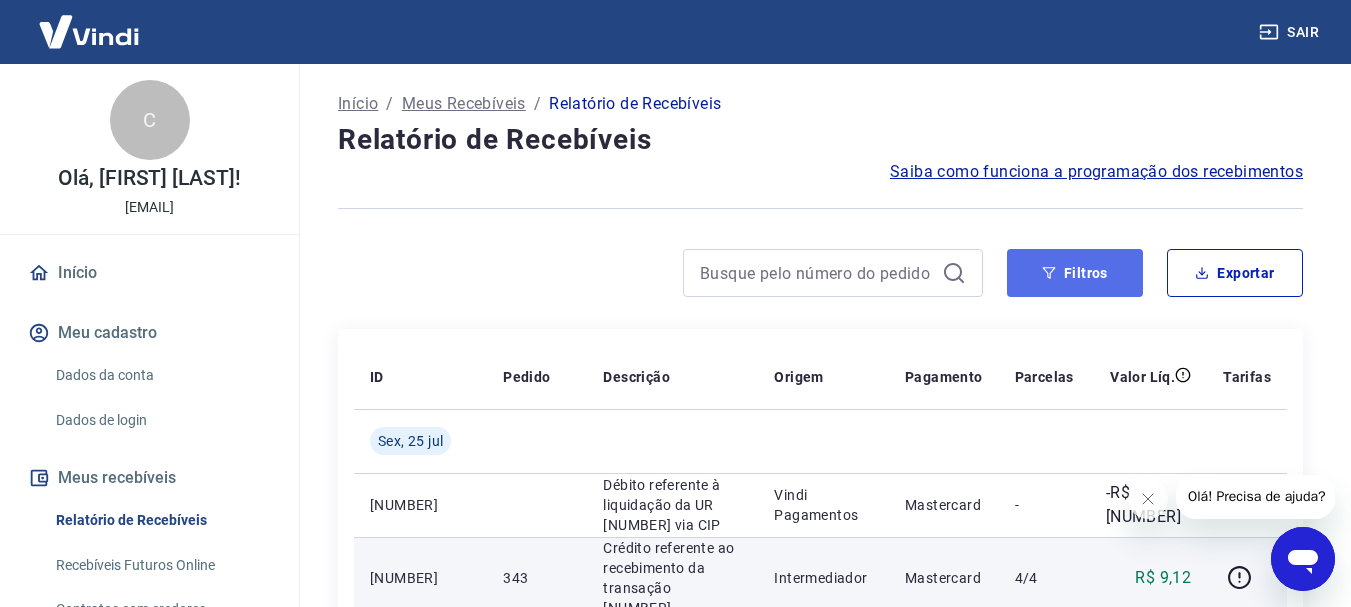 click on "Filtros" at bounding box center (1075, 273) 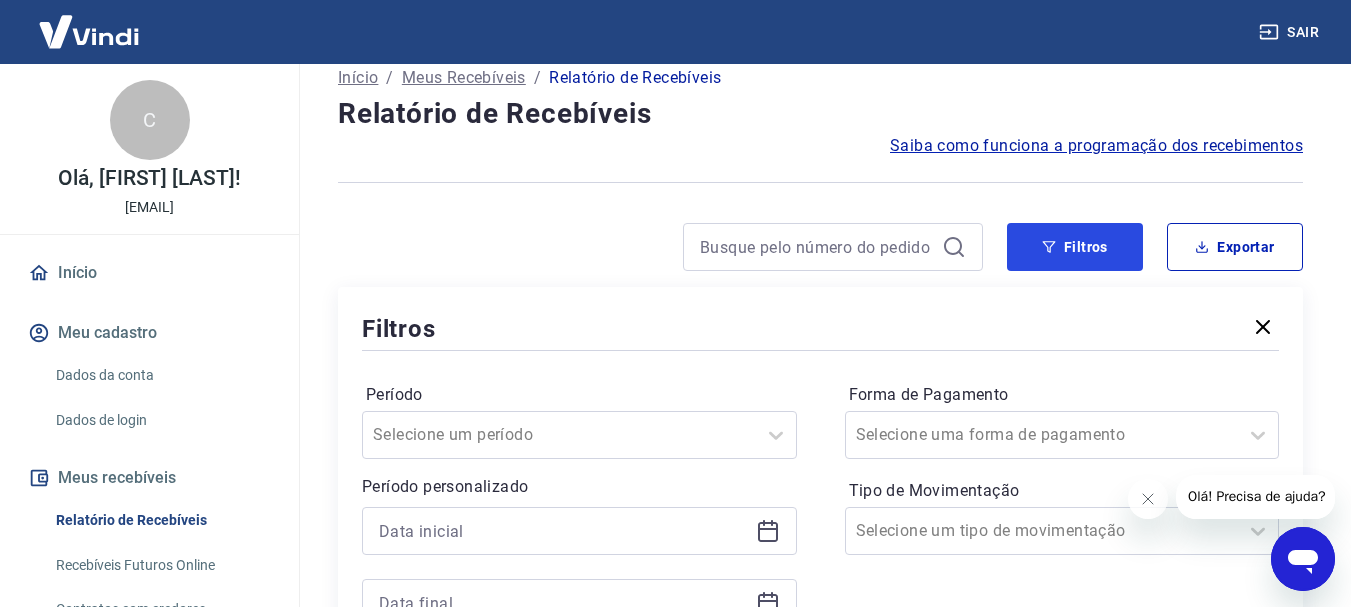 scroll, scrollTop: 0, scrollLeft: 0, axis: both 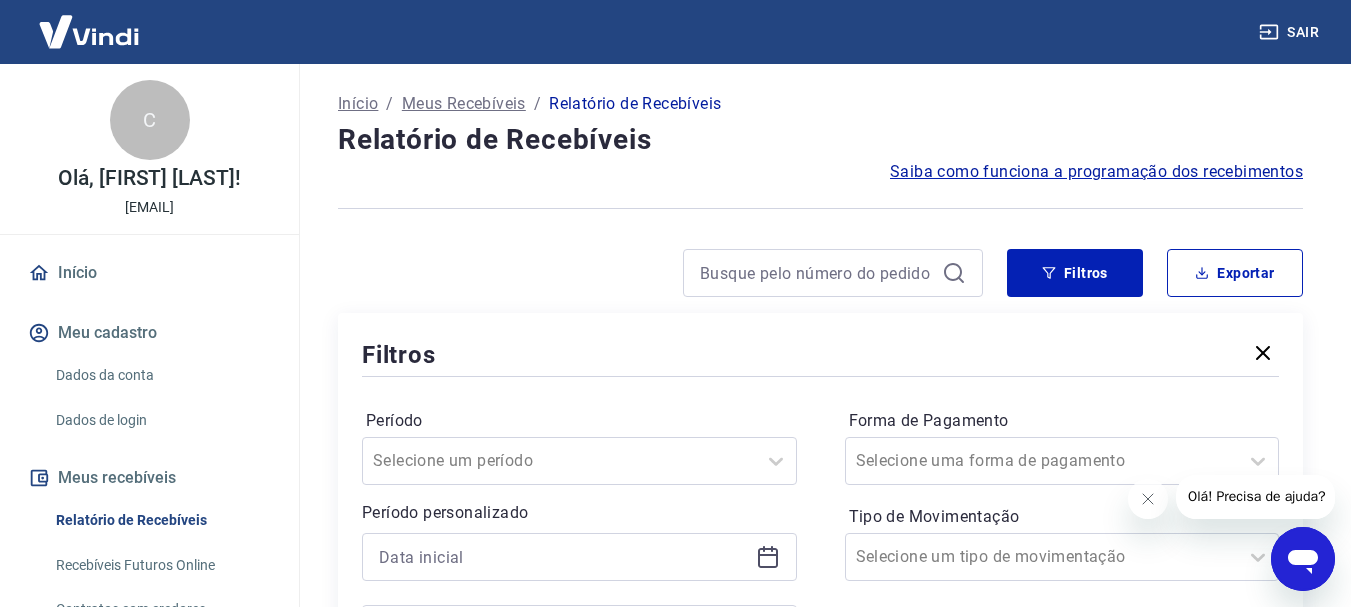 click at bounding box center (89, 31) 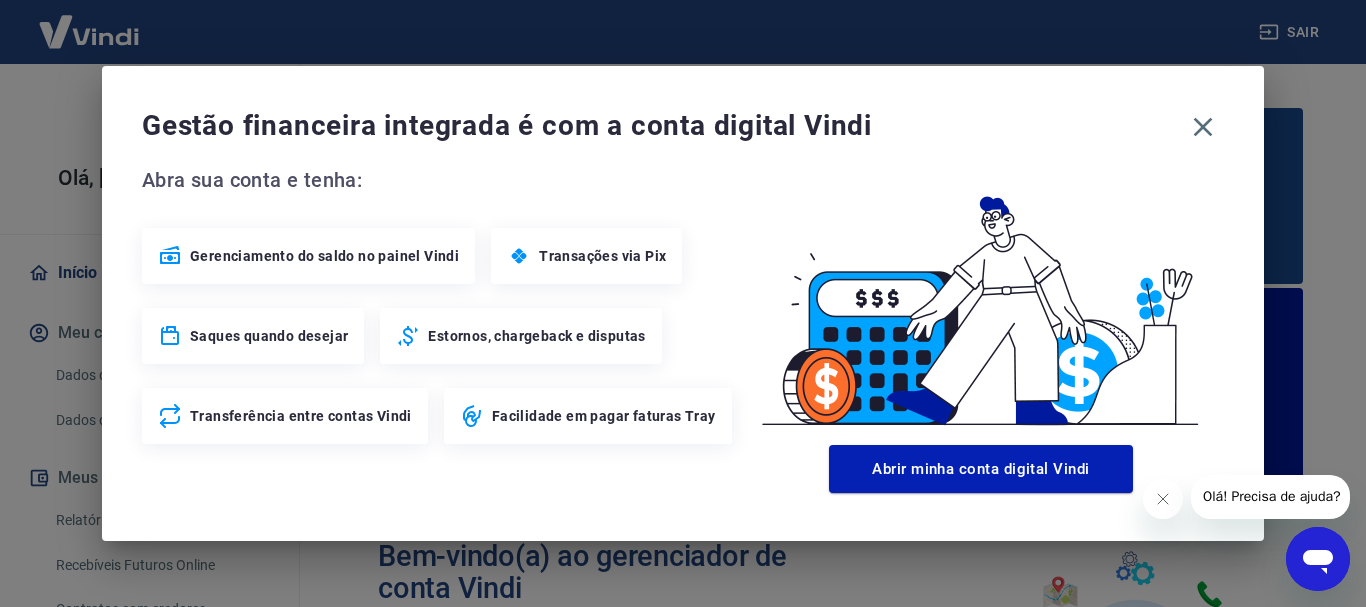 drag, startPoint x: 1204, startPoint y: 124, endPoint x: 524, endPoint y: 260, distance: 693.4667 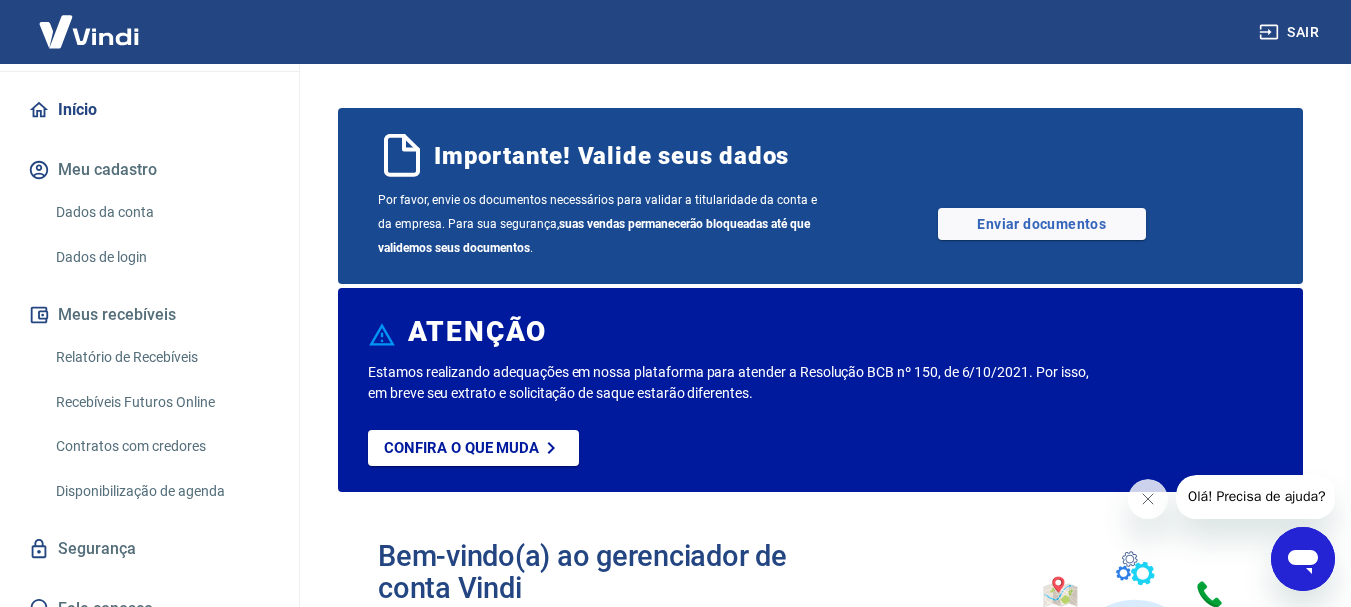 scroll, scrollTop: 187, scrollLeft: 0, axis: vertical 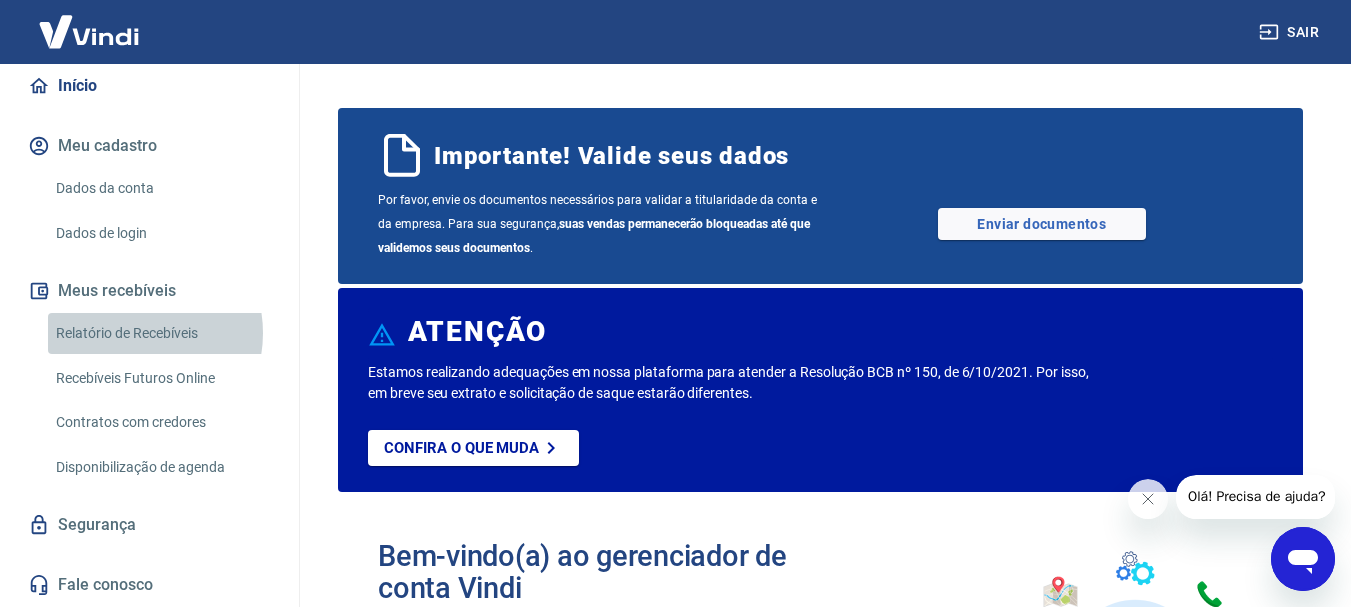 click on "Relatório de Recebíveis" at bounding box center [161, 333] 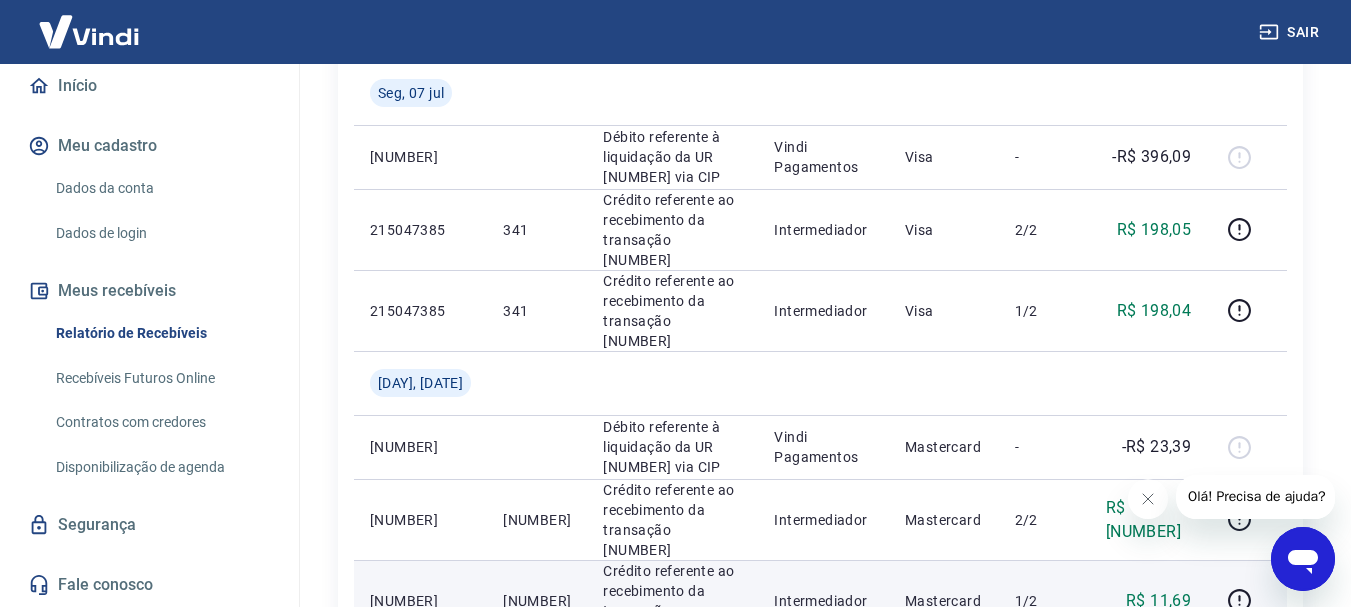 scroll, scrollTop: 900, scrollLeft: 0, axis: vertical 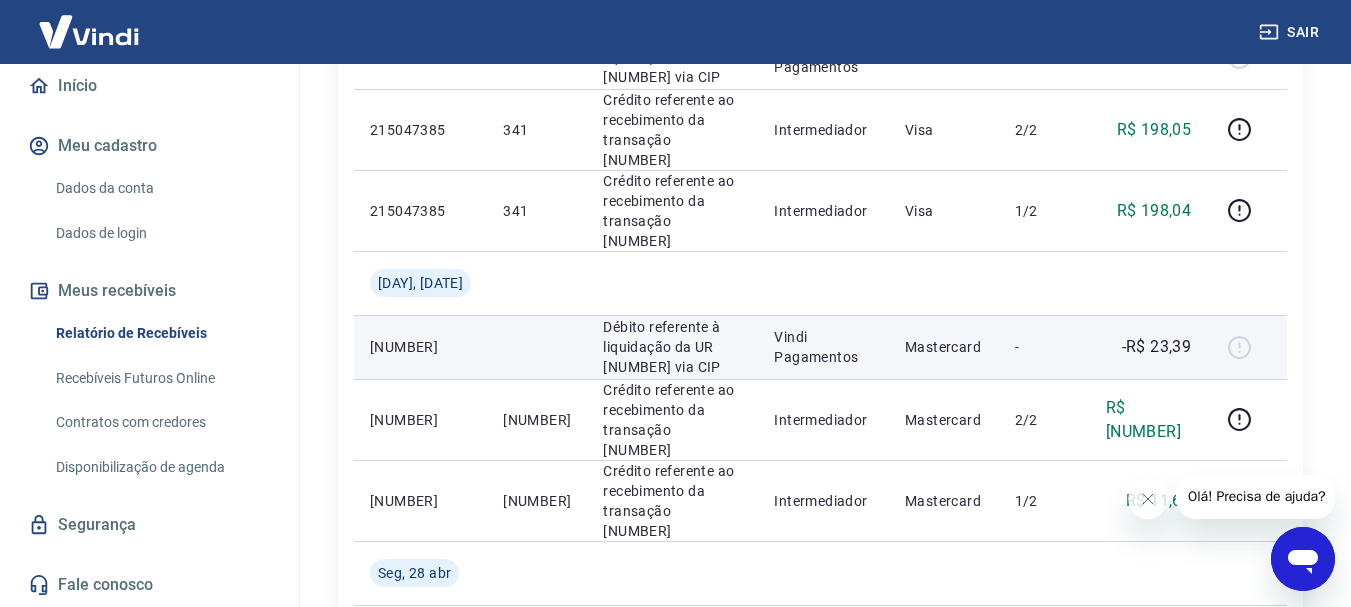 click on "Mastercard" at bounding box center [944, 347] 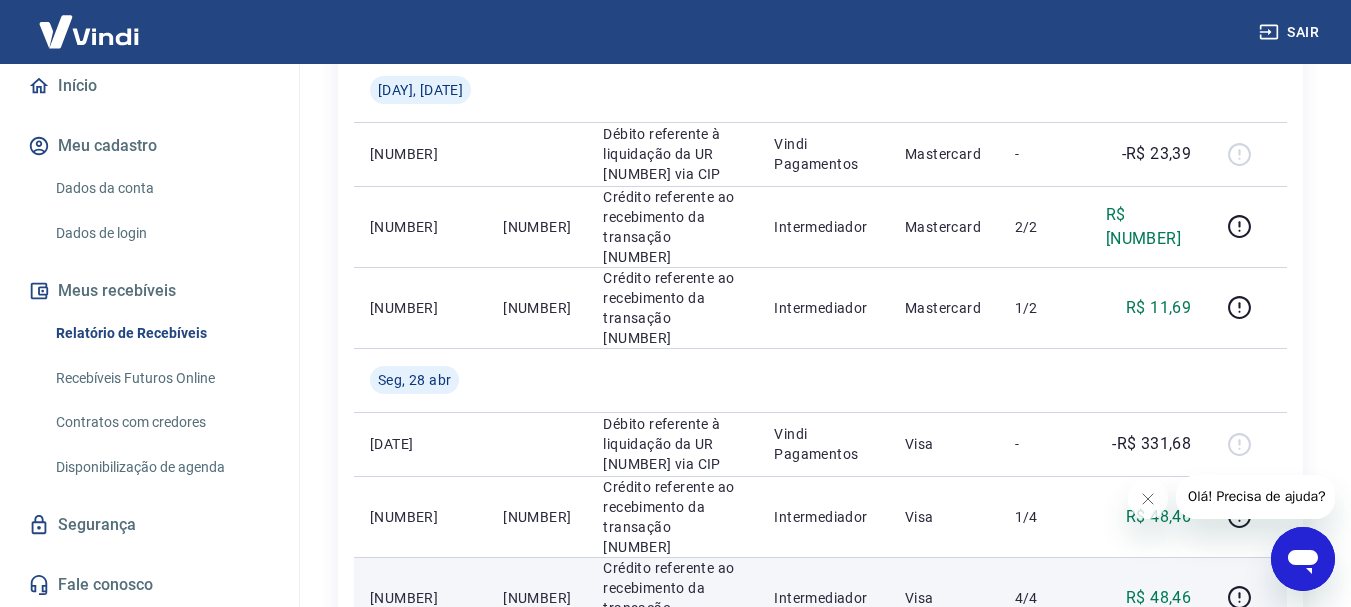 scroll, scrollTop: 1100, scrollLeft: 0, axis: vertical 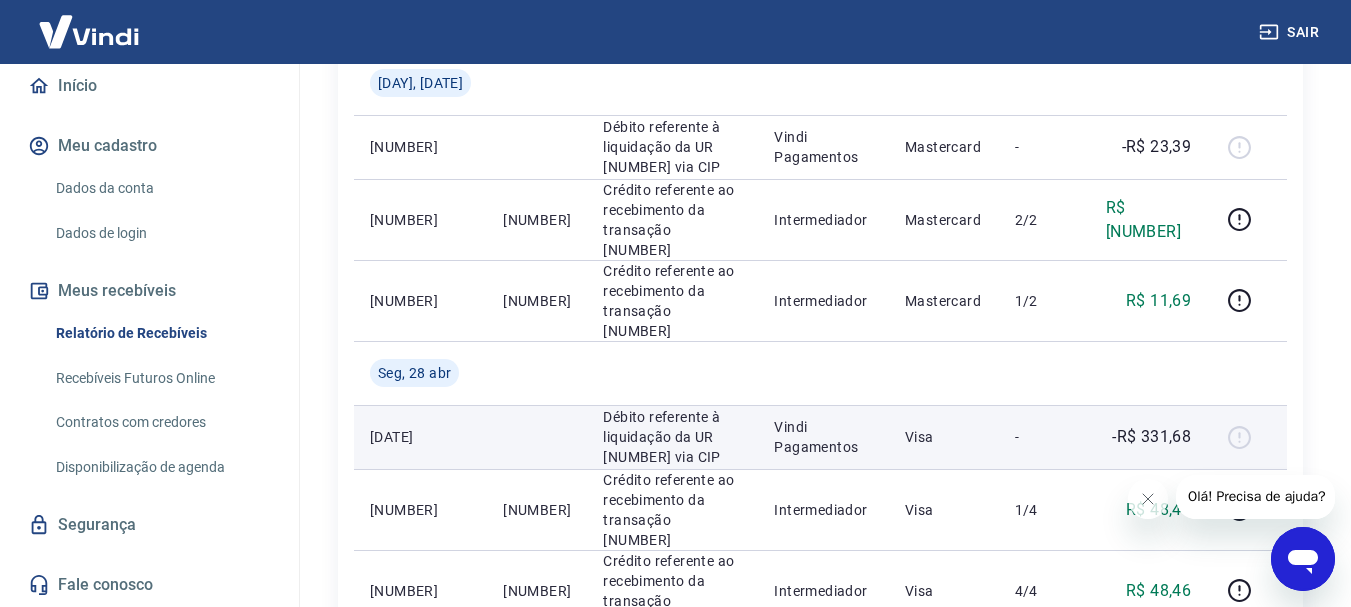 click on "Débito referente à liquidação da UR [NUMBER] via CIP" at bounding box center [672, 437] 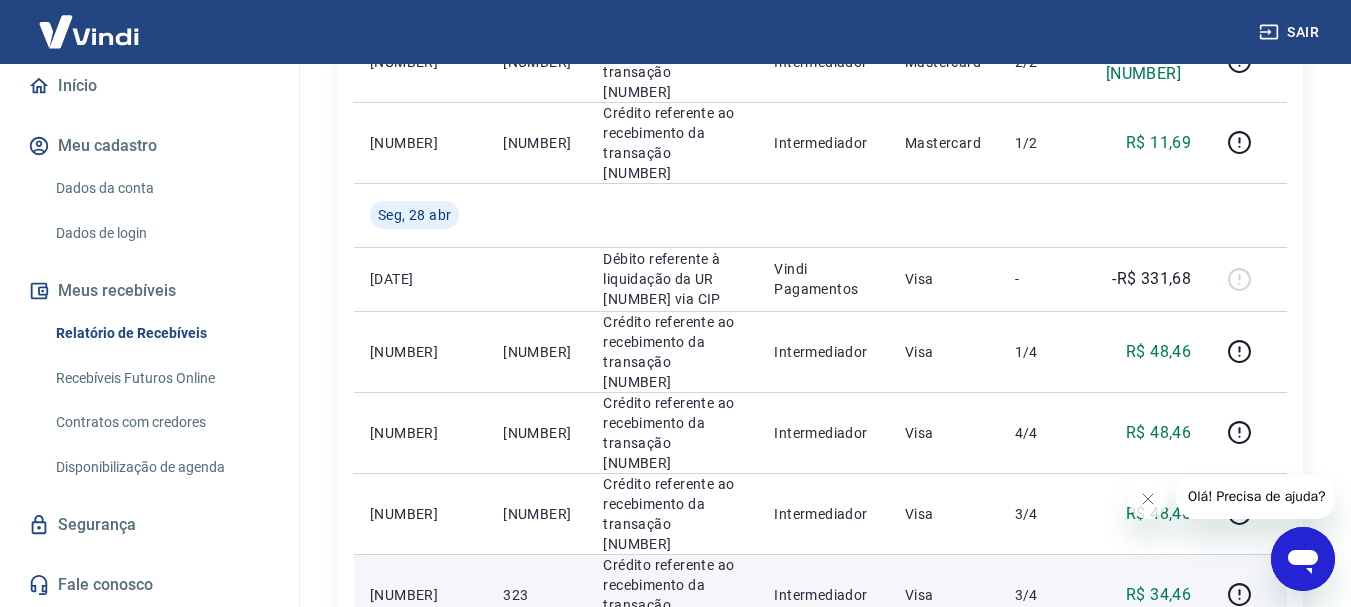 scroll, scrollTop: 1200, scrollLeft: 0, axis: vertical 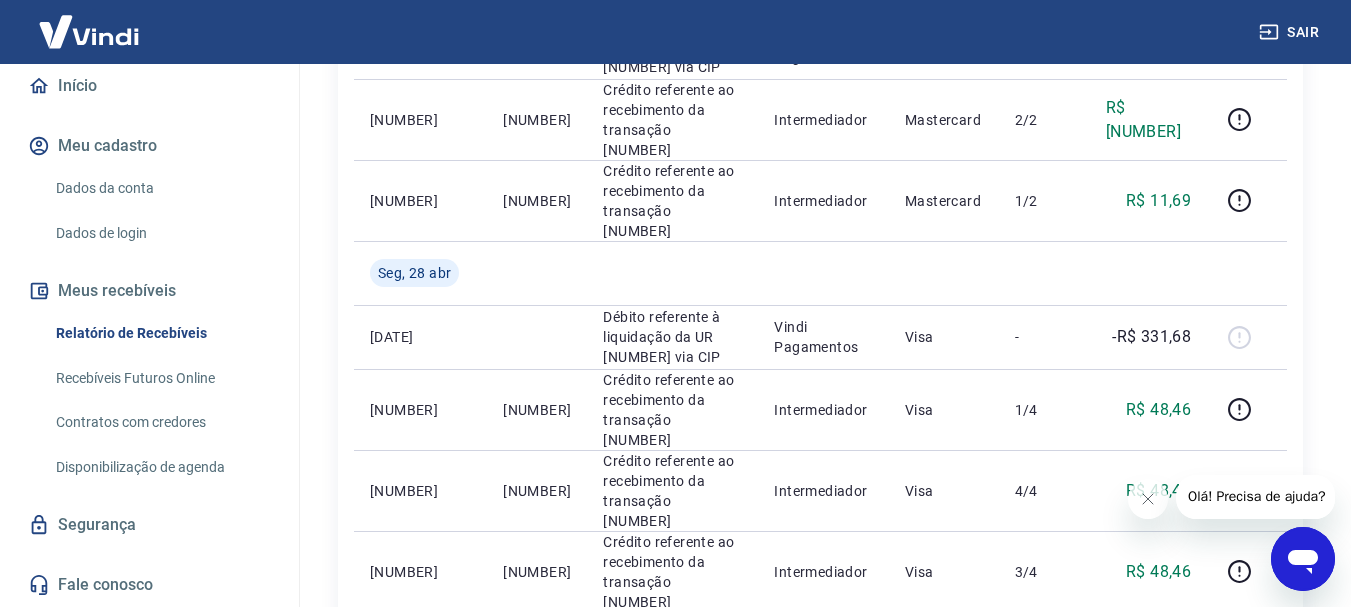 click 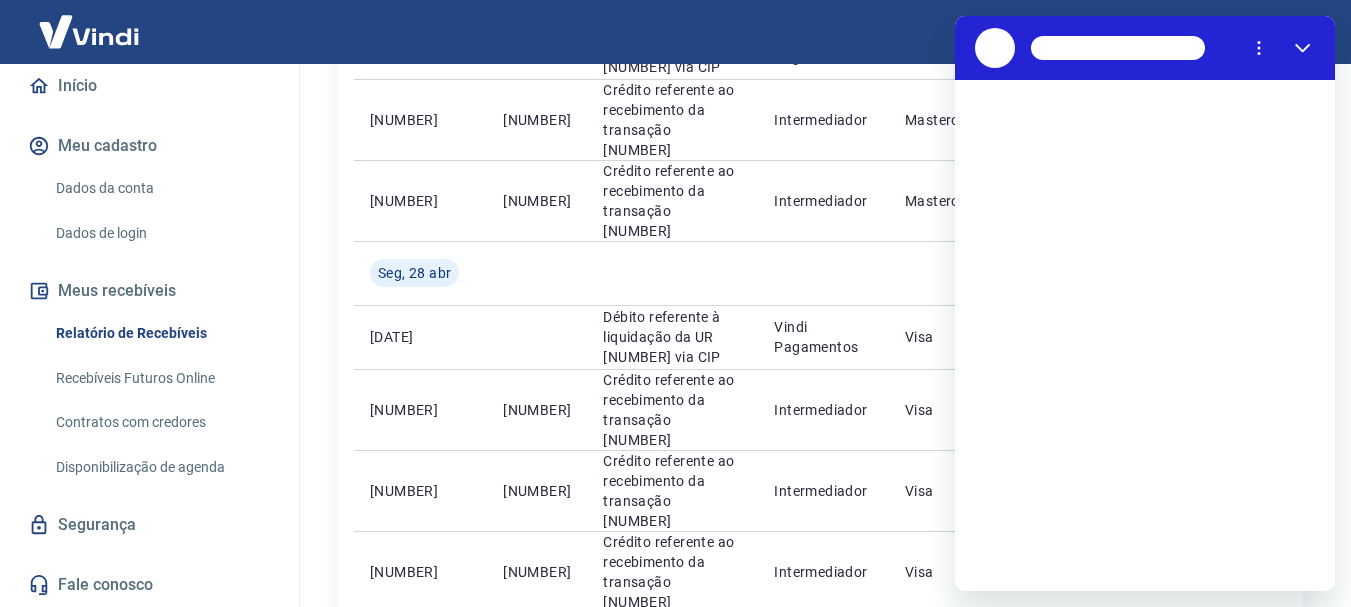scroll, scrollTop: 0, scrollLeft: 0, axis: both 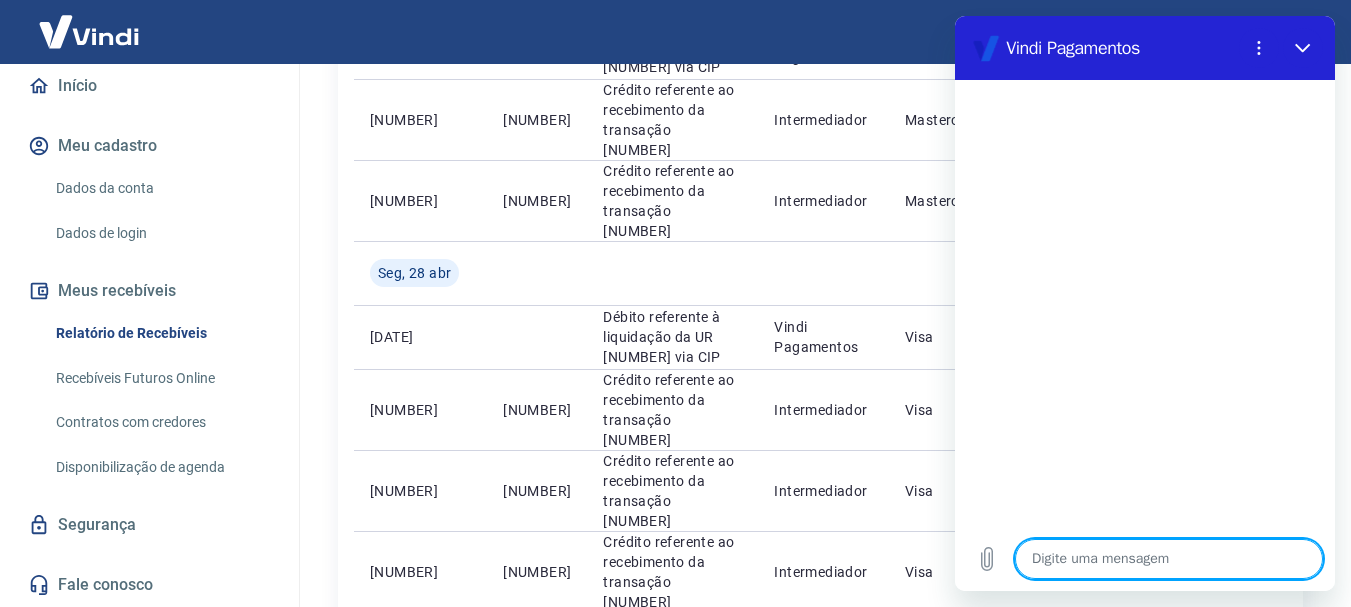 type on "o" 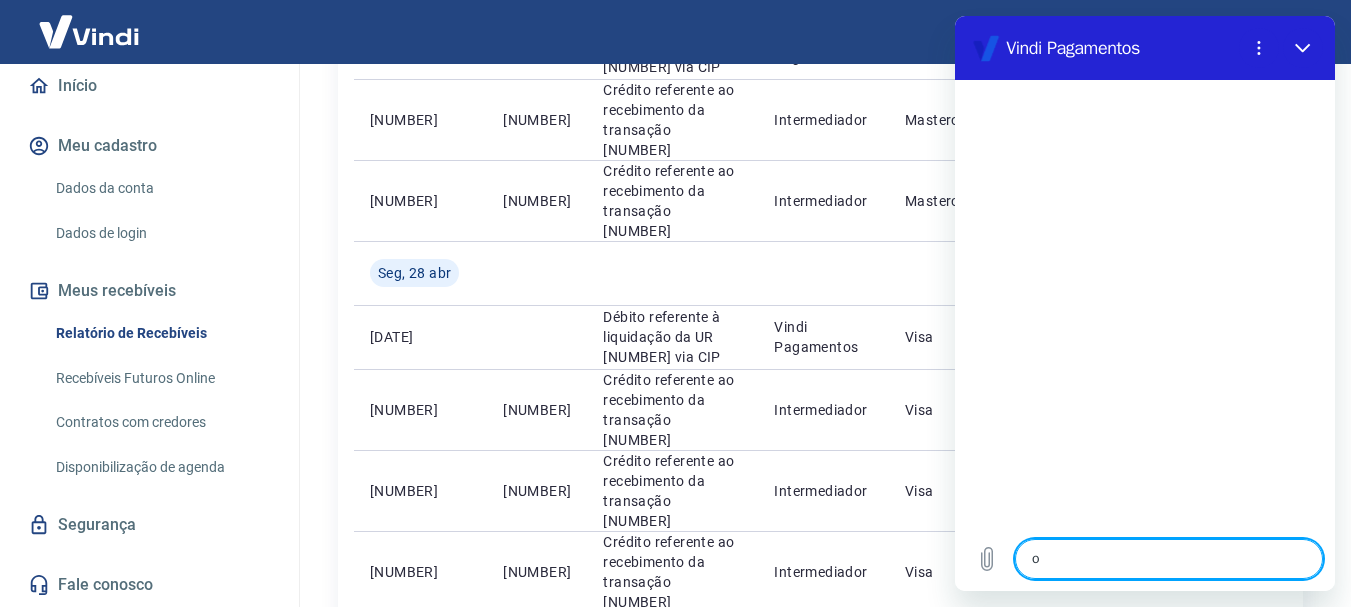 type on "x" 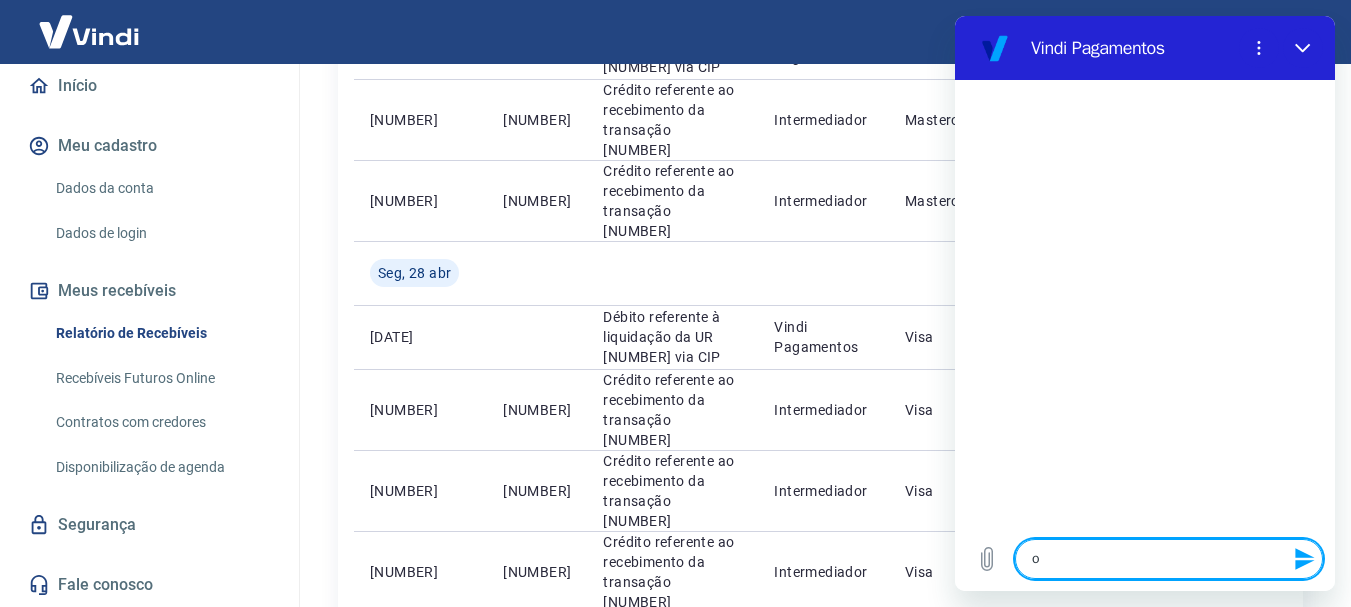 type on "o" 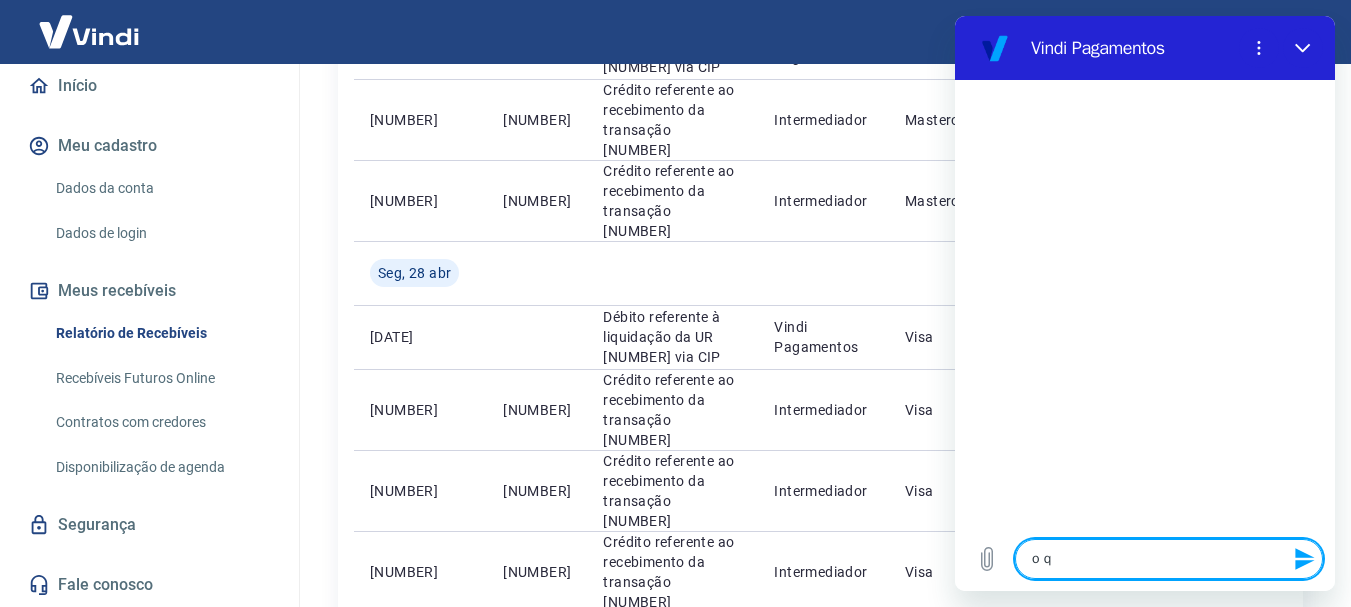 type on "o qu" 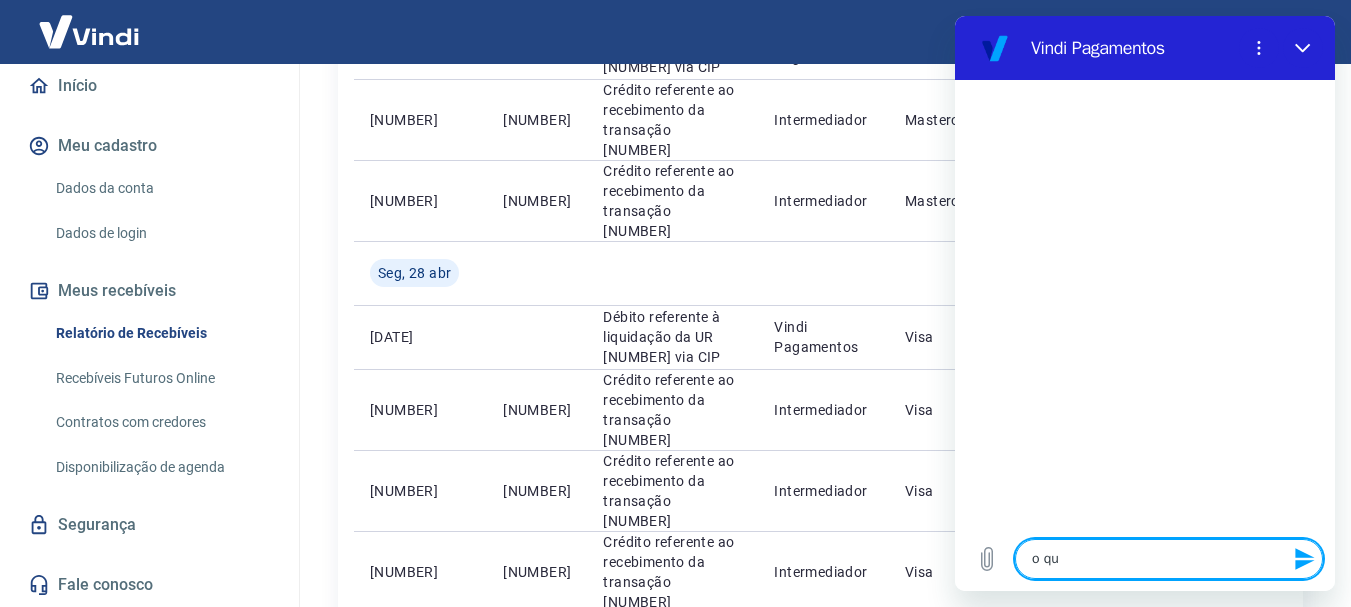 type on "o que" 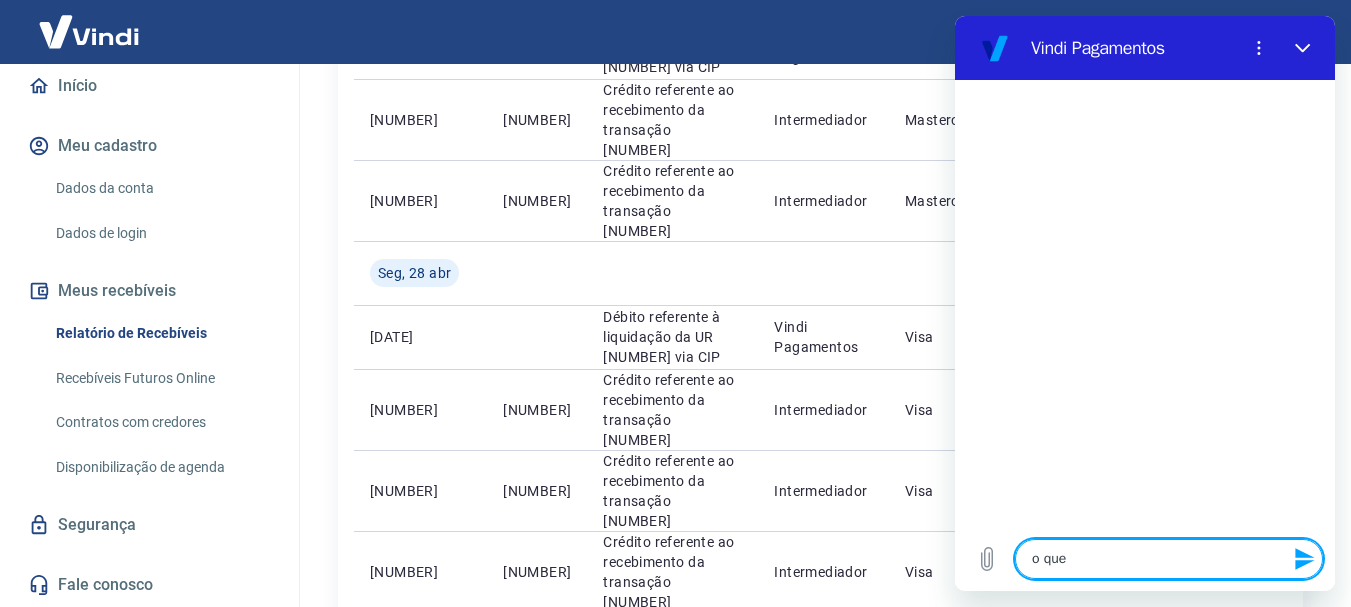 type on "o que" 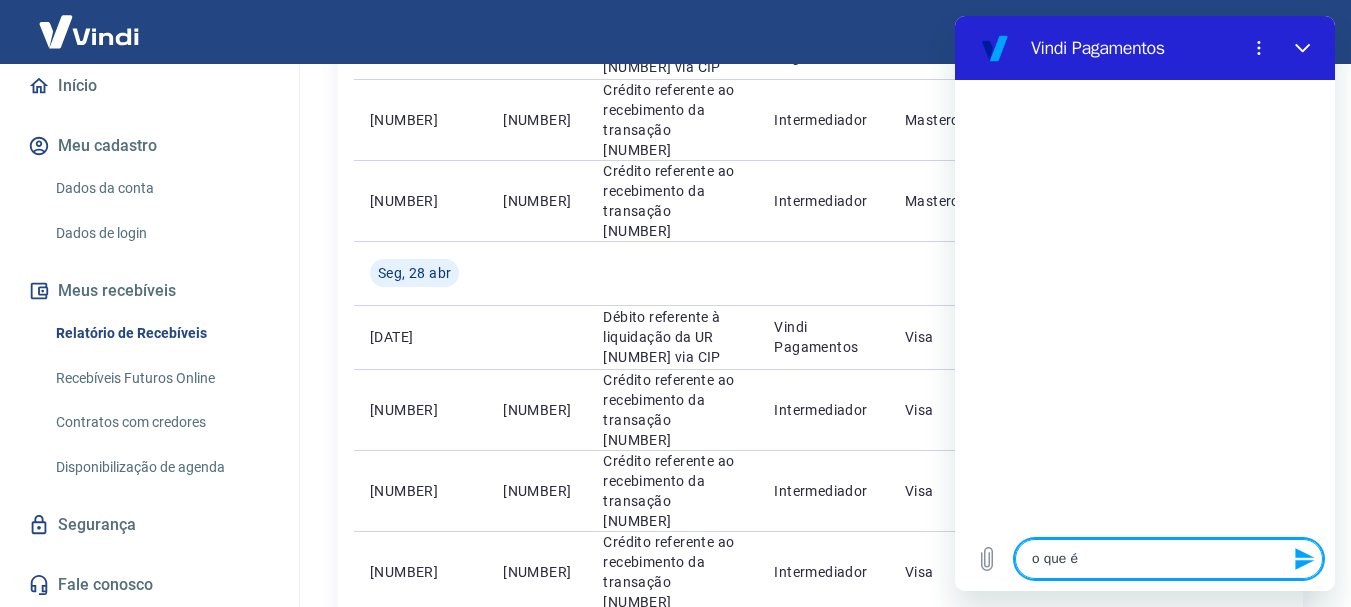 type on "o que é" 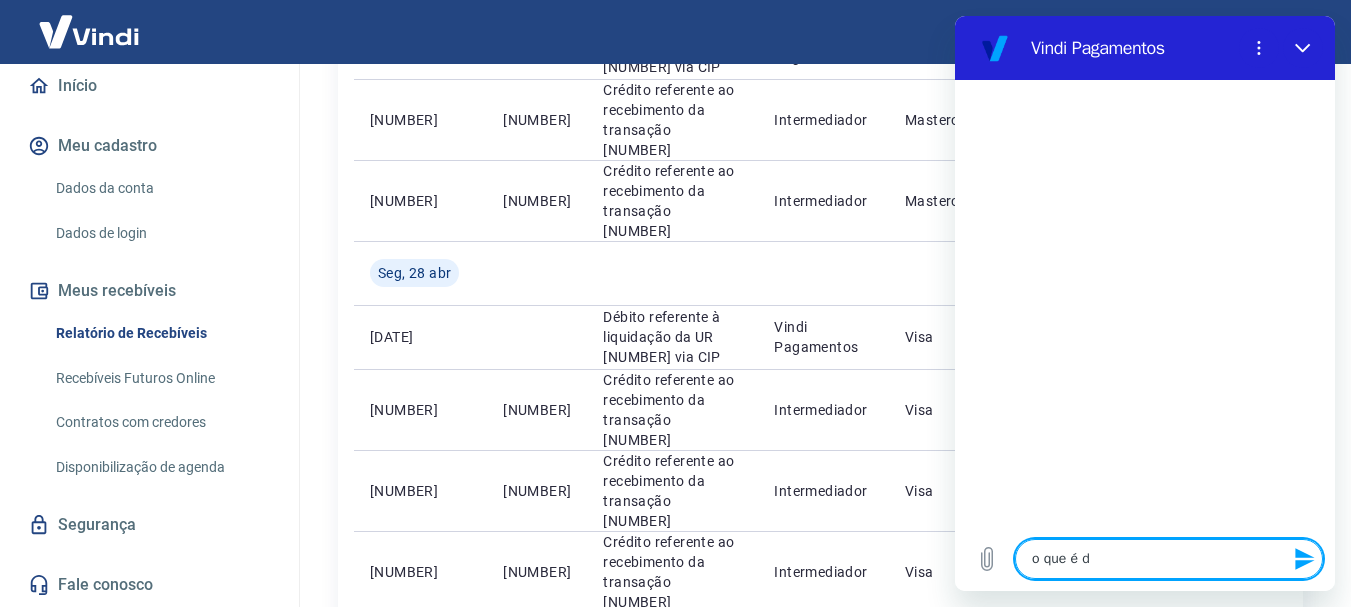 type on "o que é de" 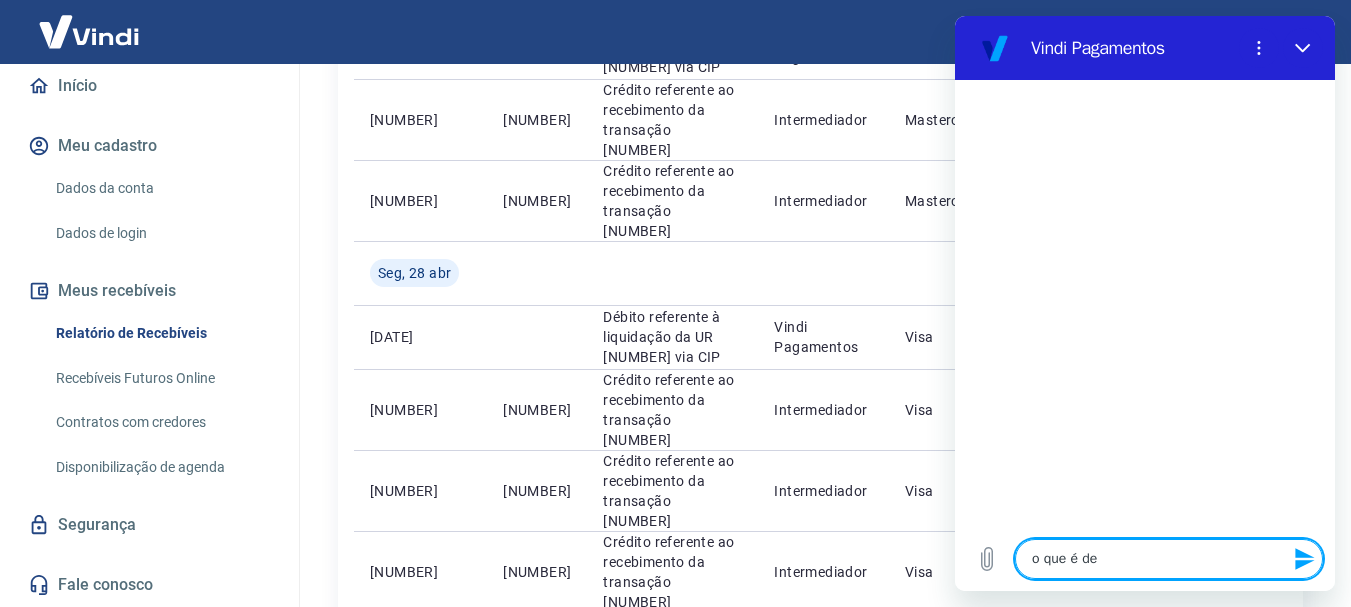 type on "o que é deb" 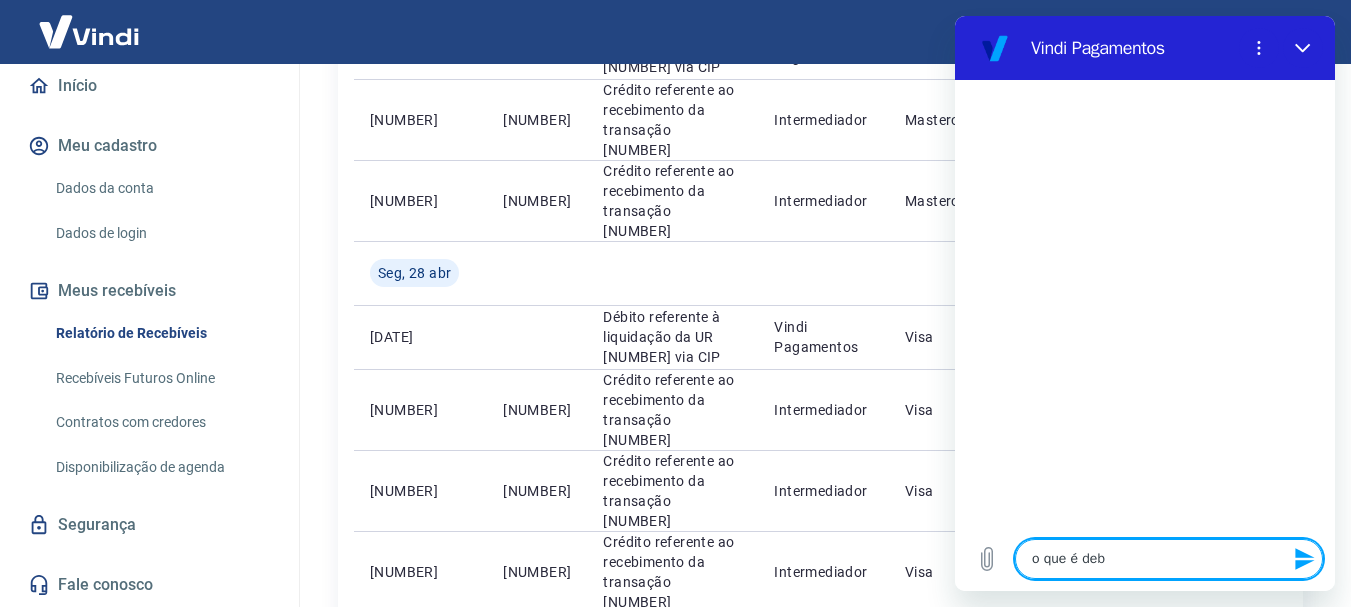 type on "o que é debi" 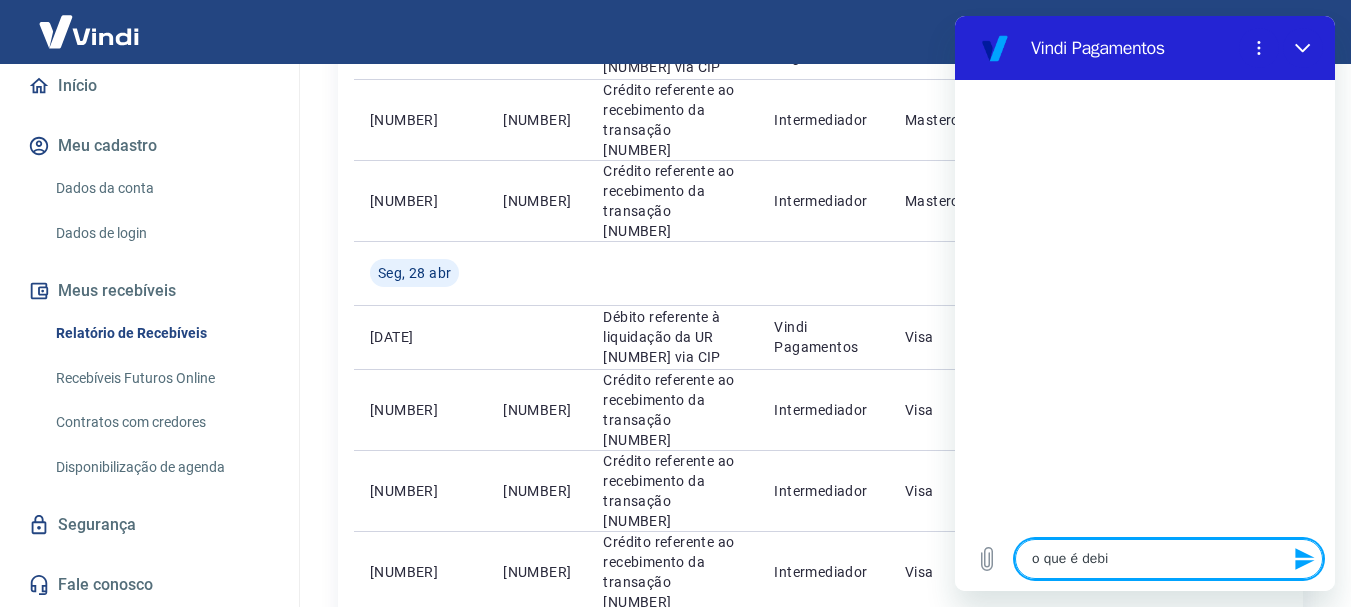 type on "o que é debit" 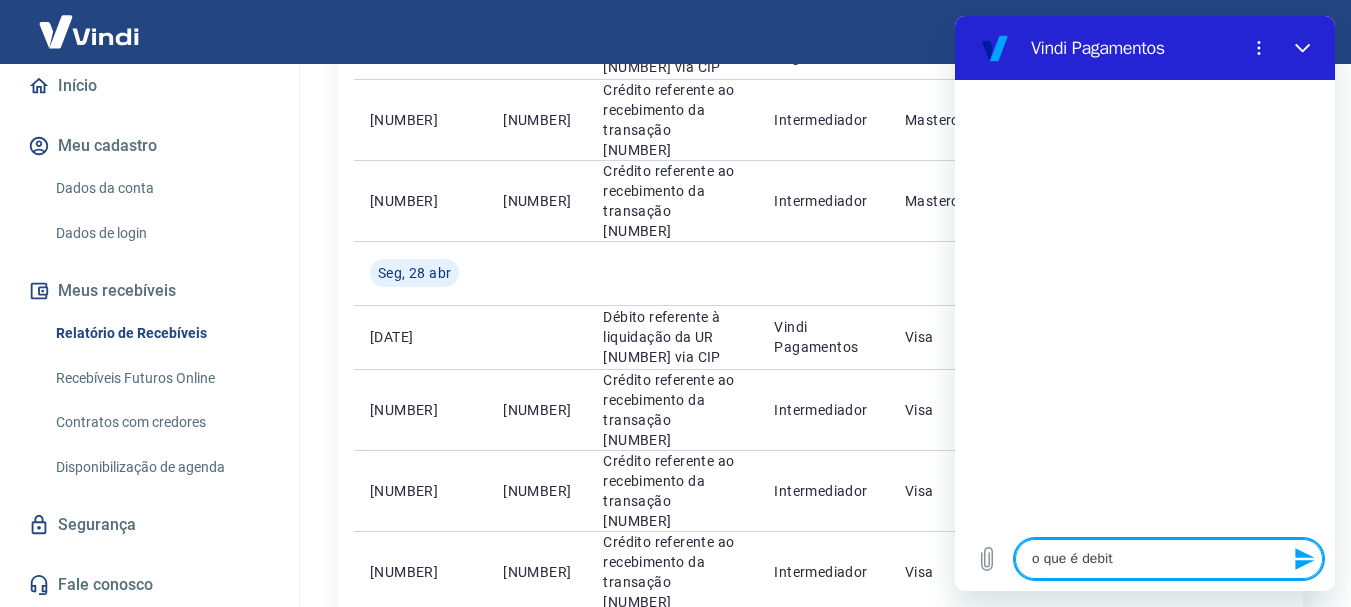 type on "o que é debito" 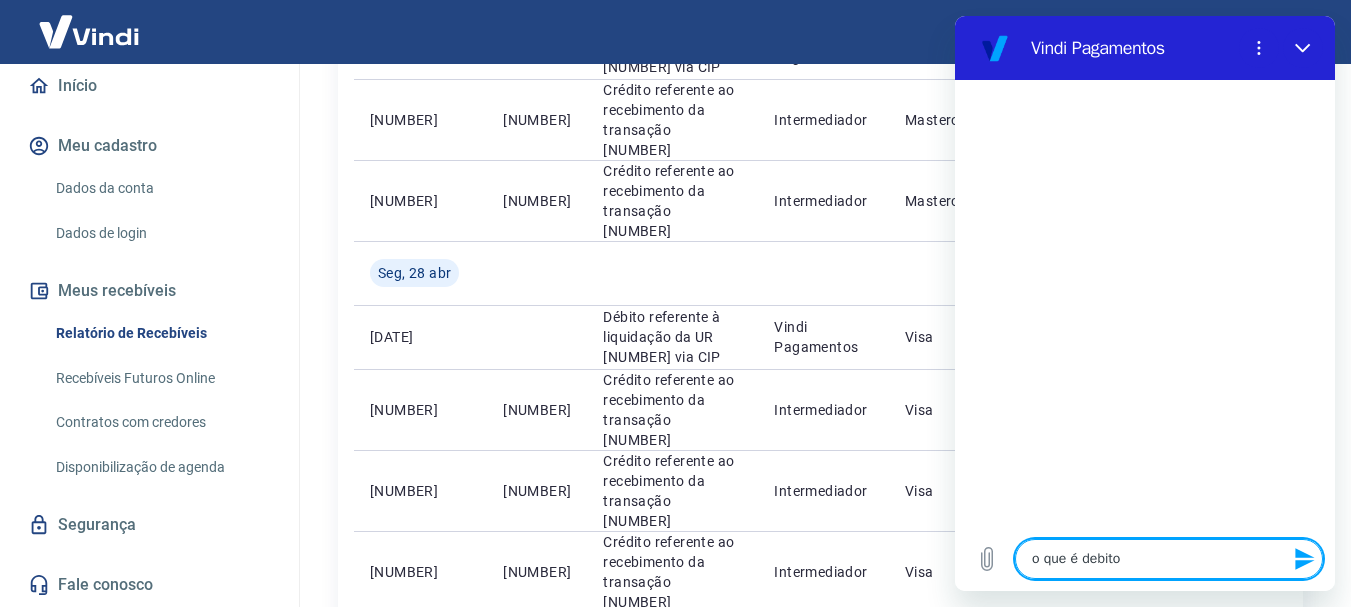 type on "o que é debito" 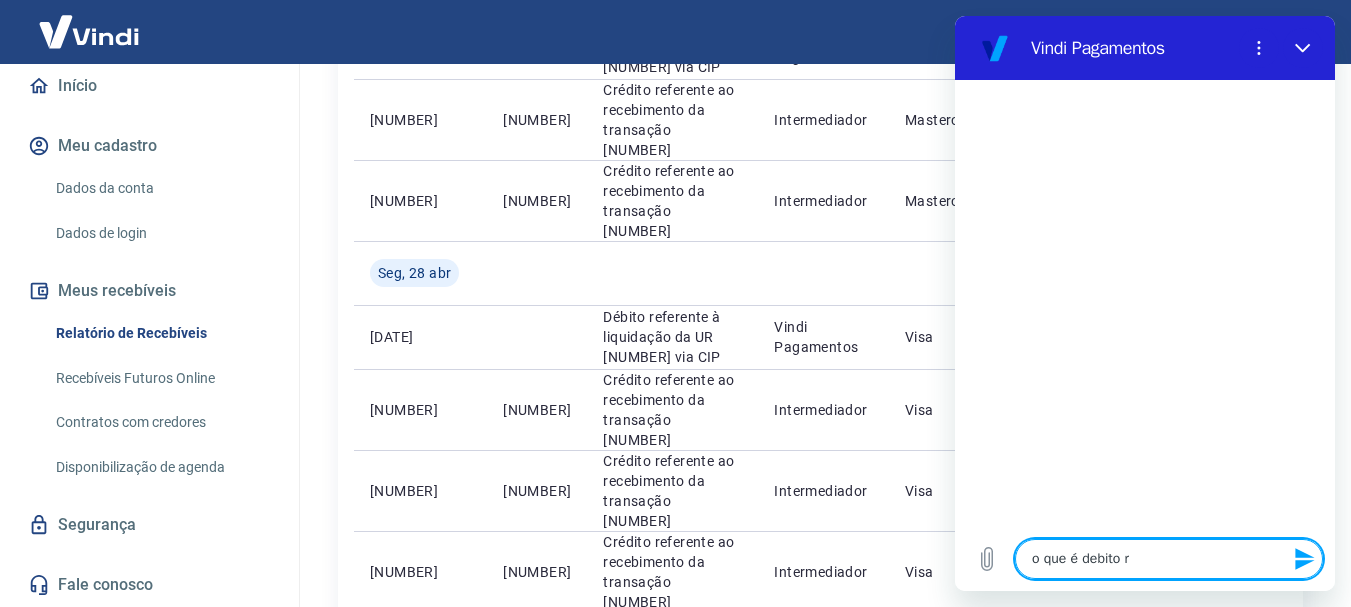 type on "o que é debito re" 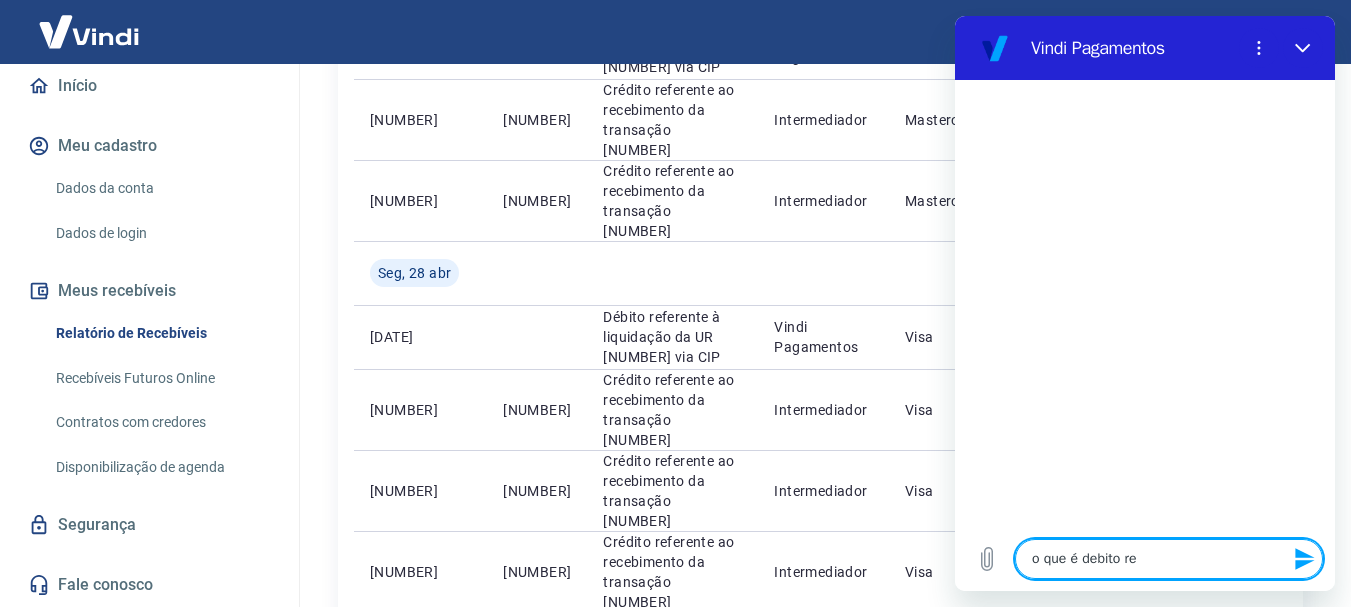 type on "o que é debito ref" 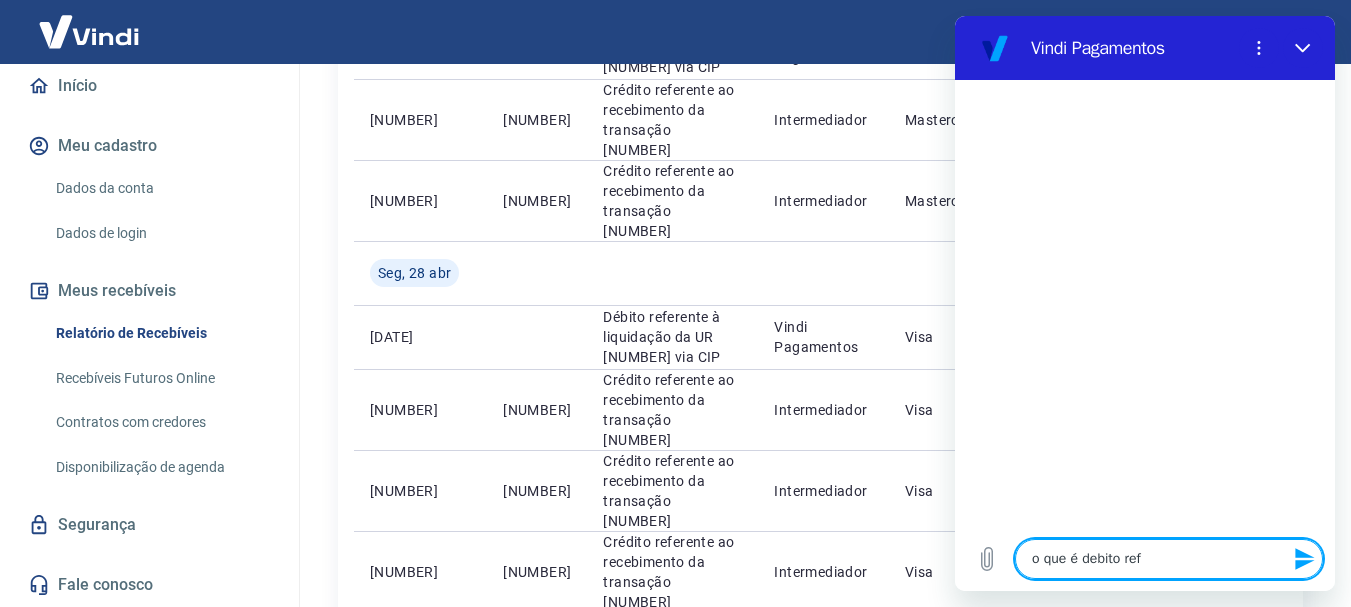 type on "o que é debito refe" 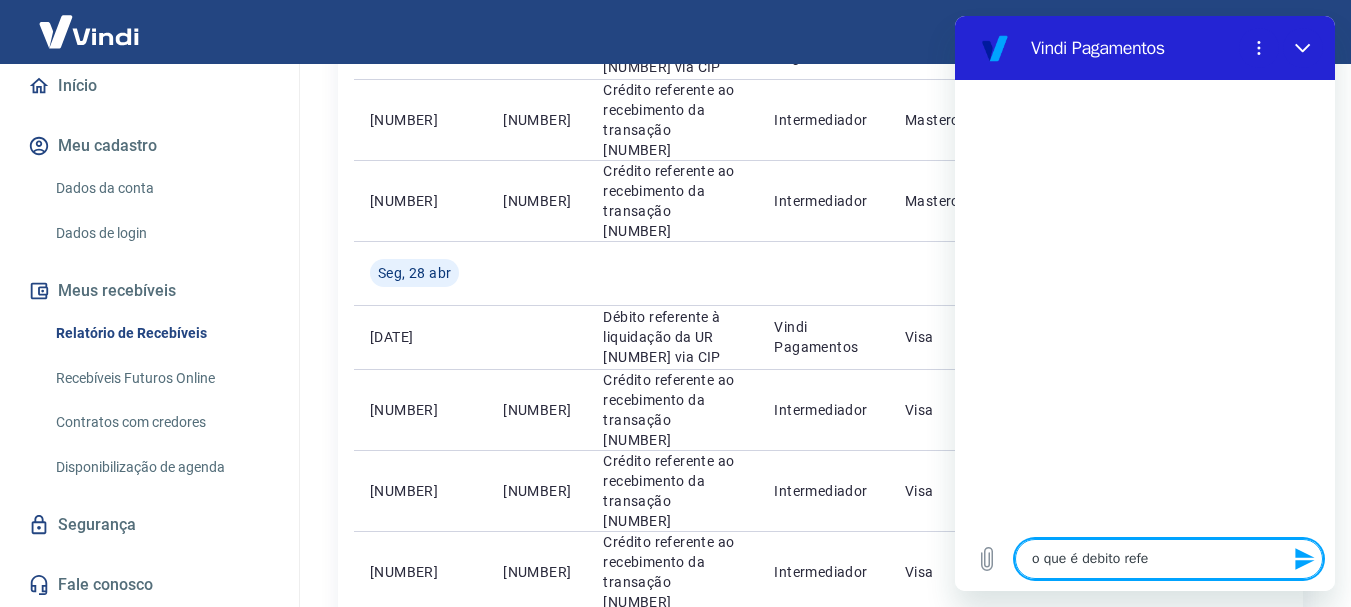 type on "o que é debito refer" 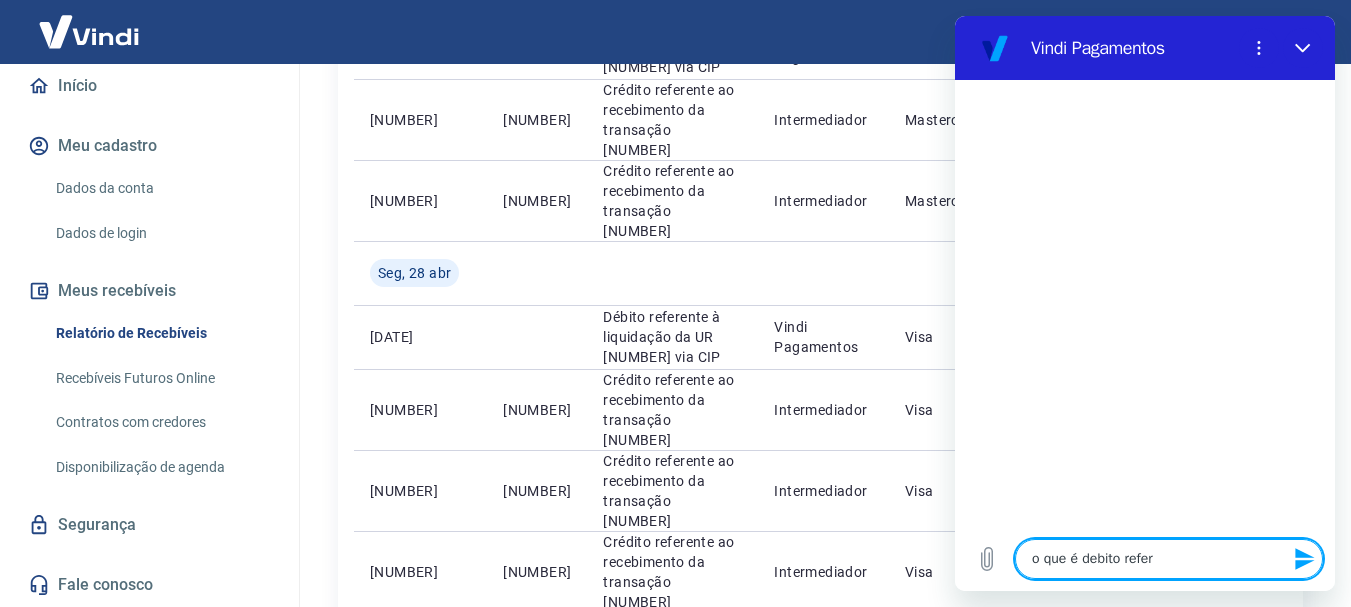 type on "o que é debito refern" 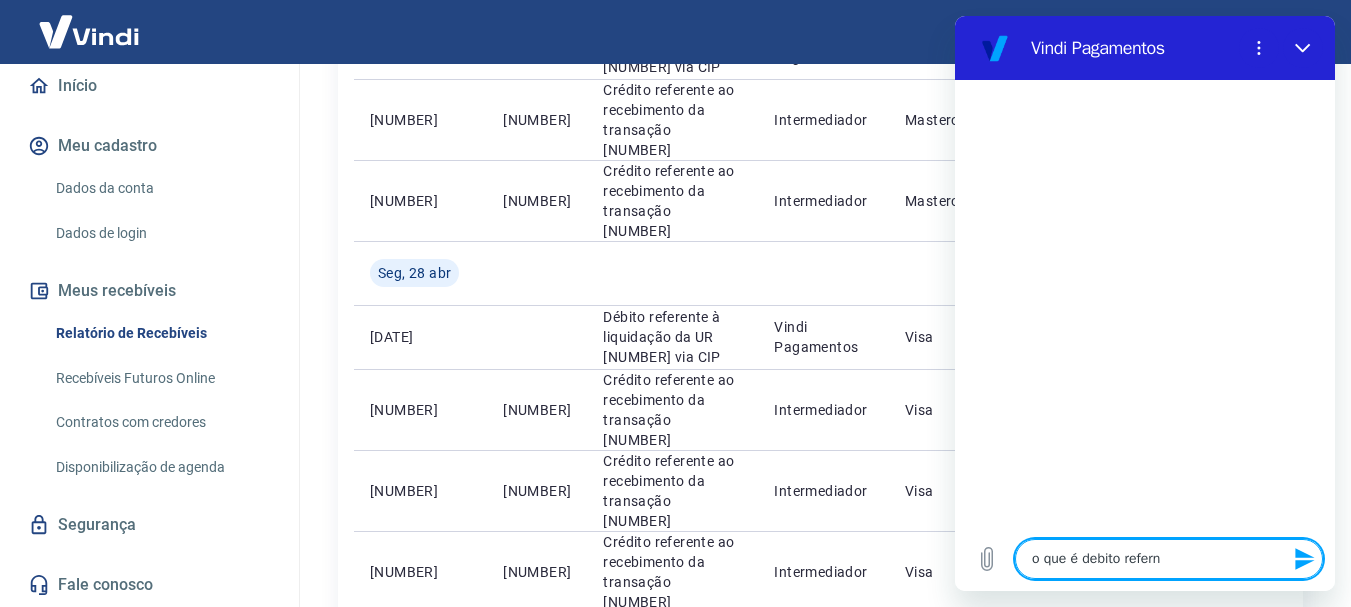 type on "o que é debito referne" 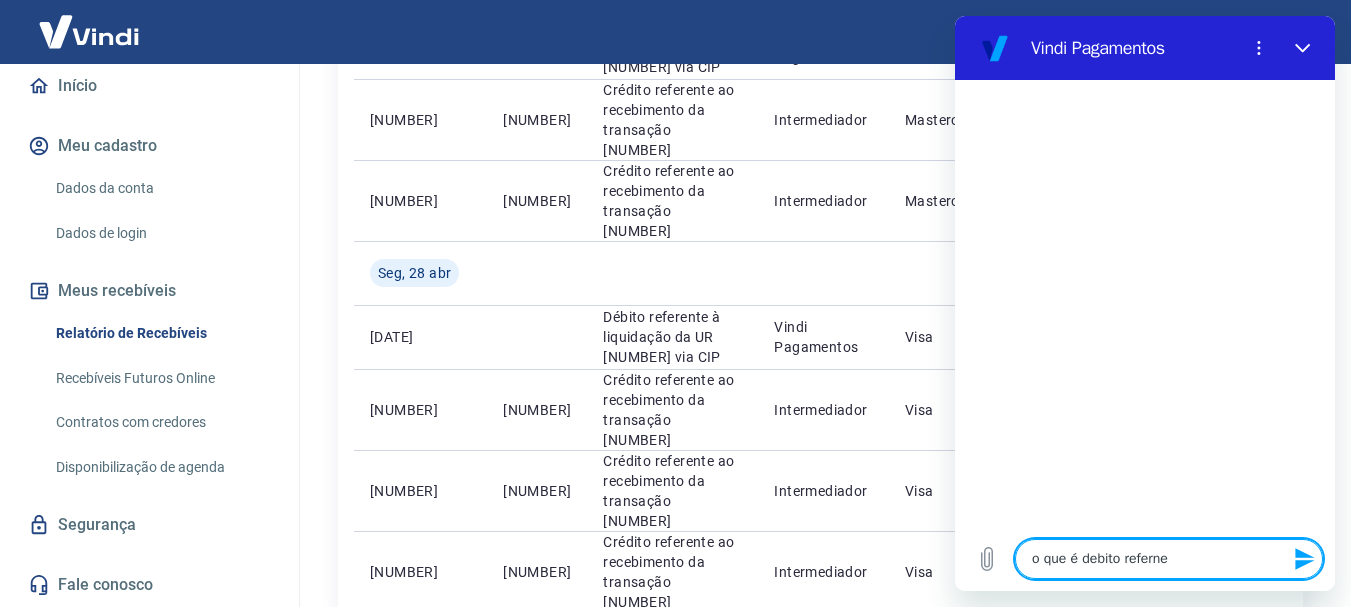 type on "Débito referente à liquidação da UR [NUMBER] via CIP" 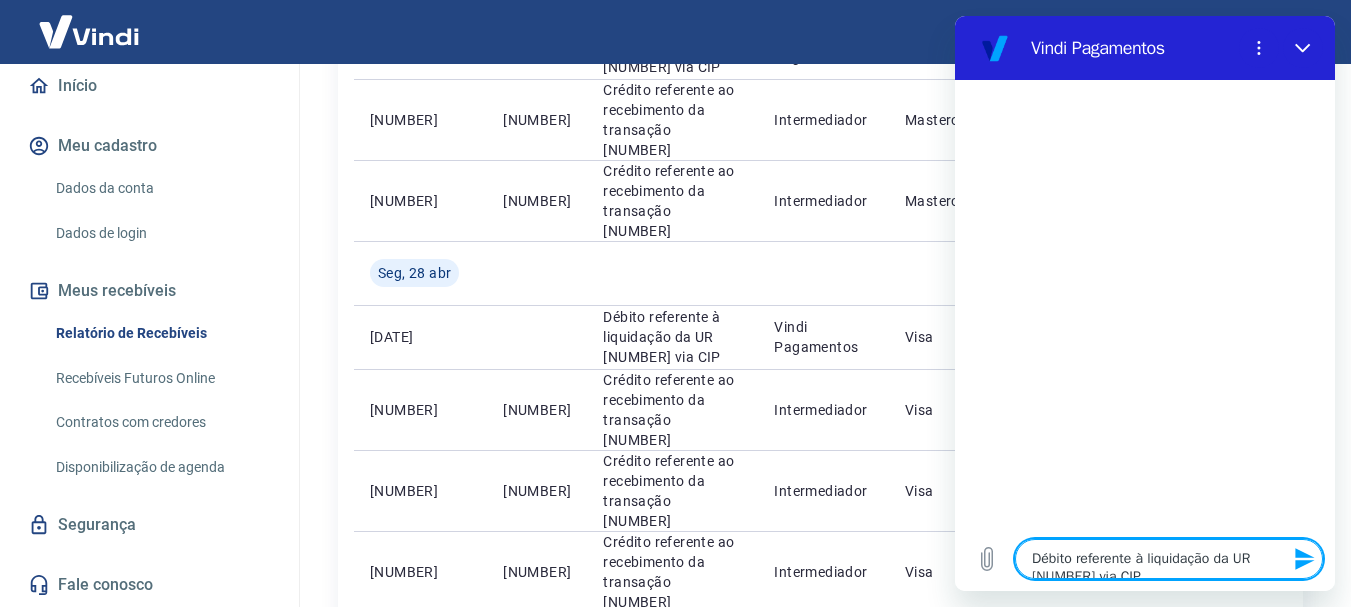 type on "o que é debito refernete" 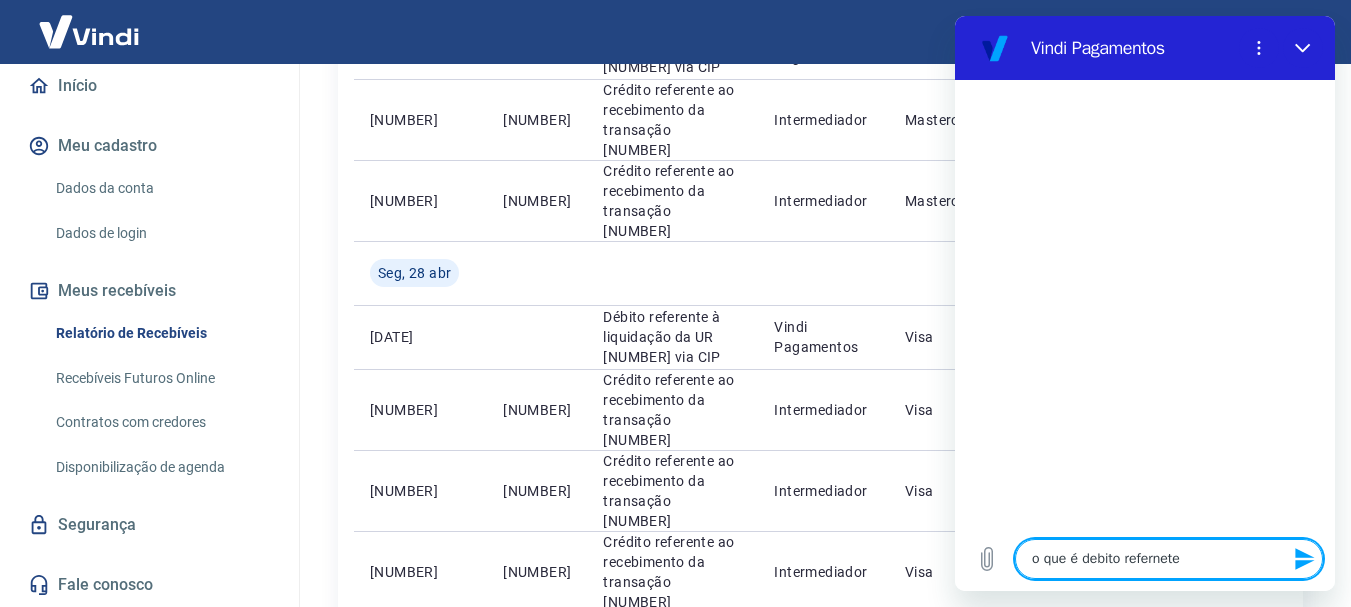type on "o que é debito refernete" 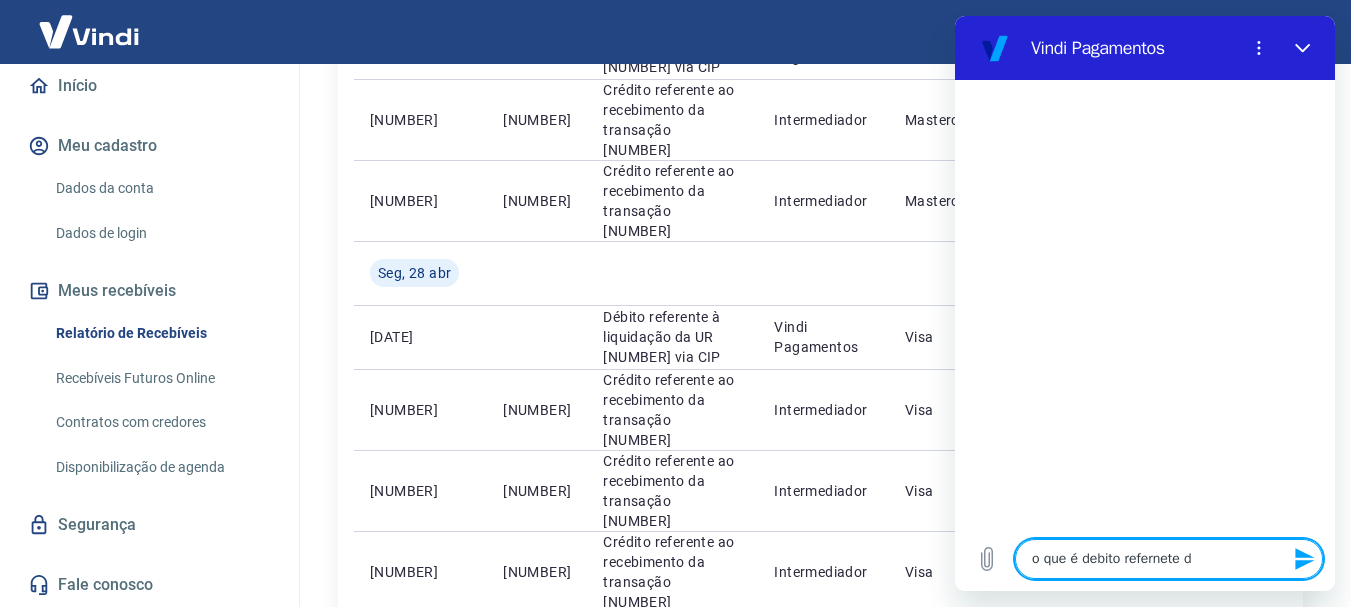 type on "Débito referente à liquidação da UR [NUMBER] via CIP" 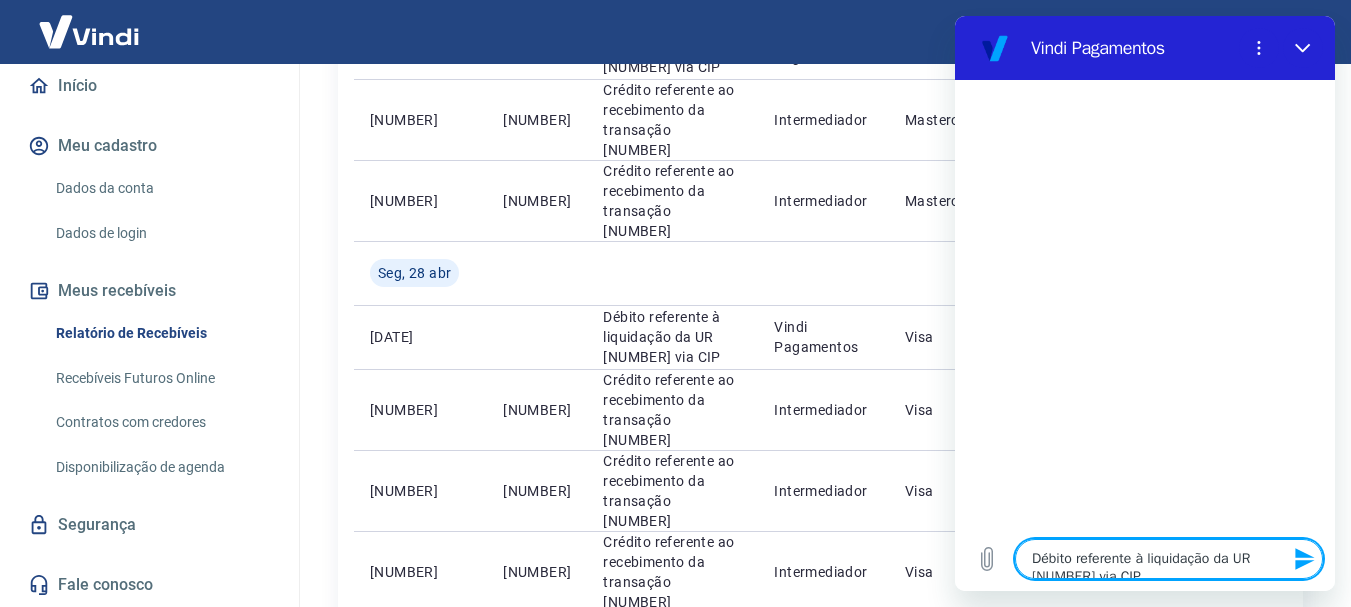 type on "Débito referente à liquidação da UR [NUMBER] via CIP" 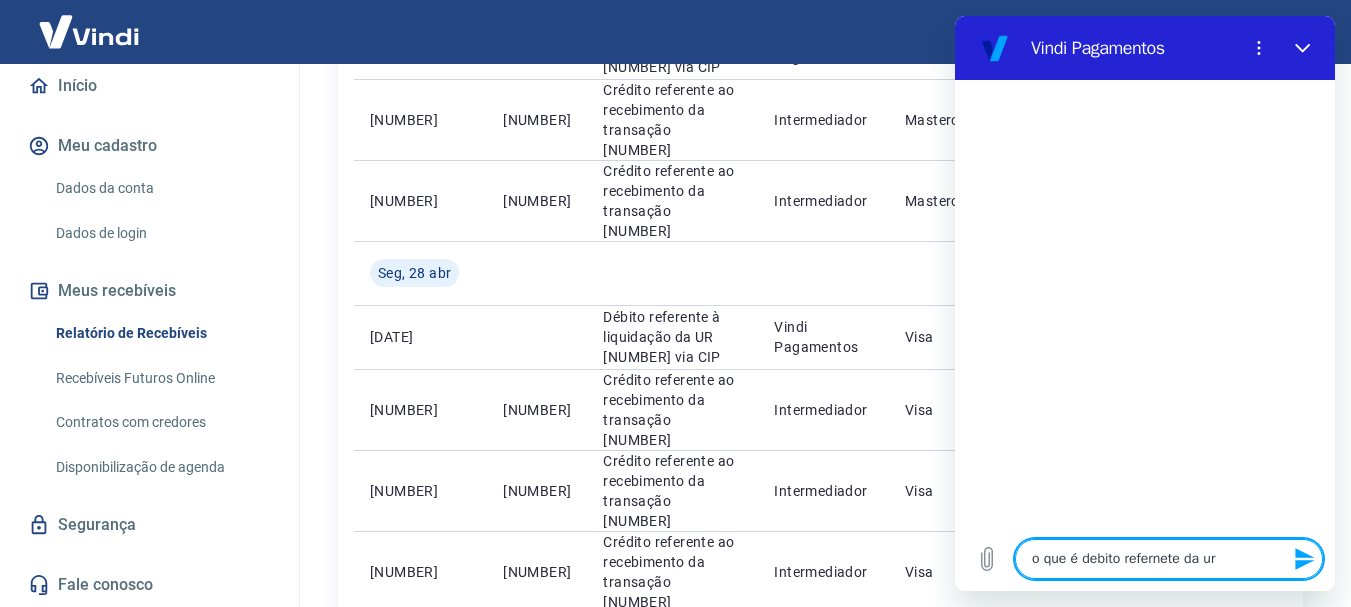 type on "o que é debito refernete da ur" 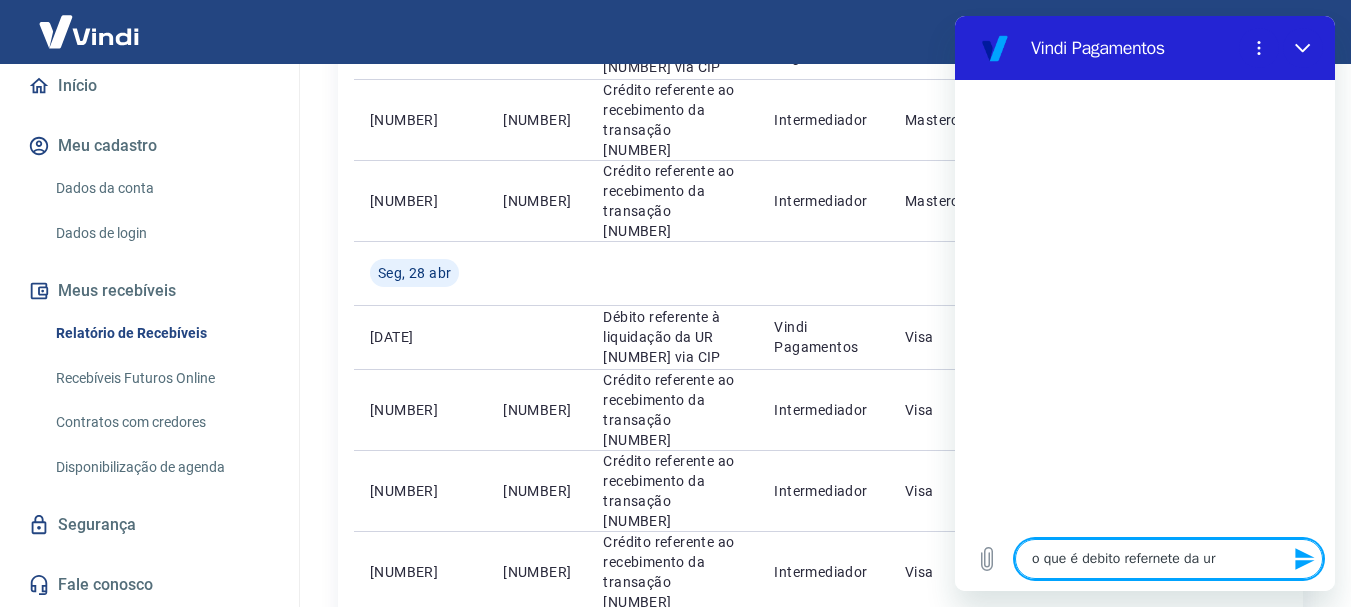 type 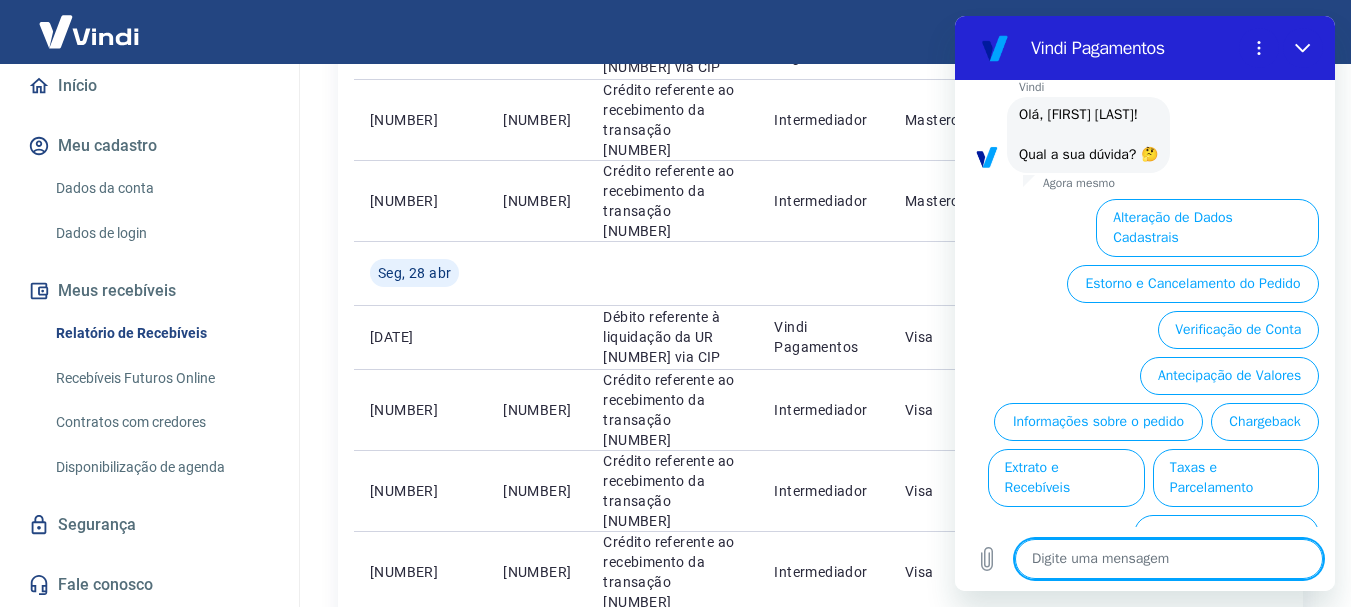 scroll, scrollTop: 126, scrollLeft: 0, axis: vertical 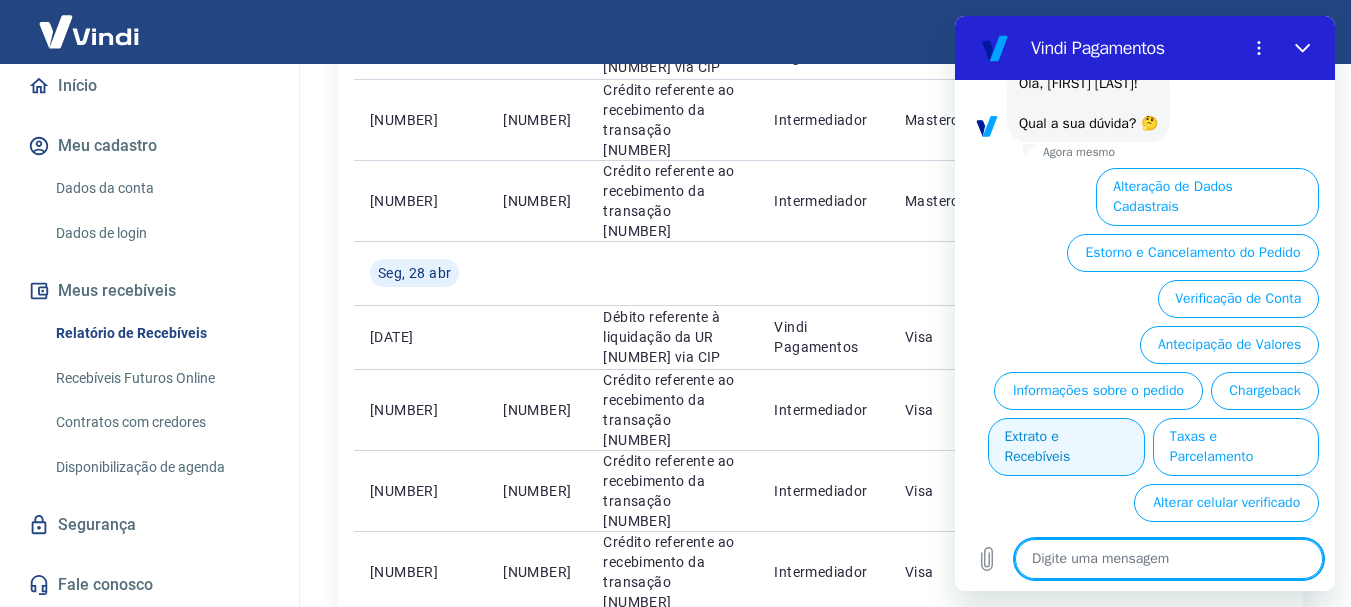 click on "Extrato e Recebíveis" at bounding box center (1066, 447) 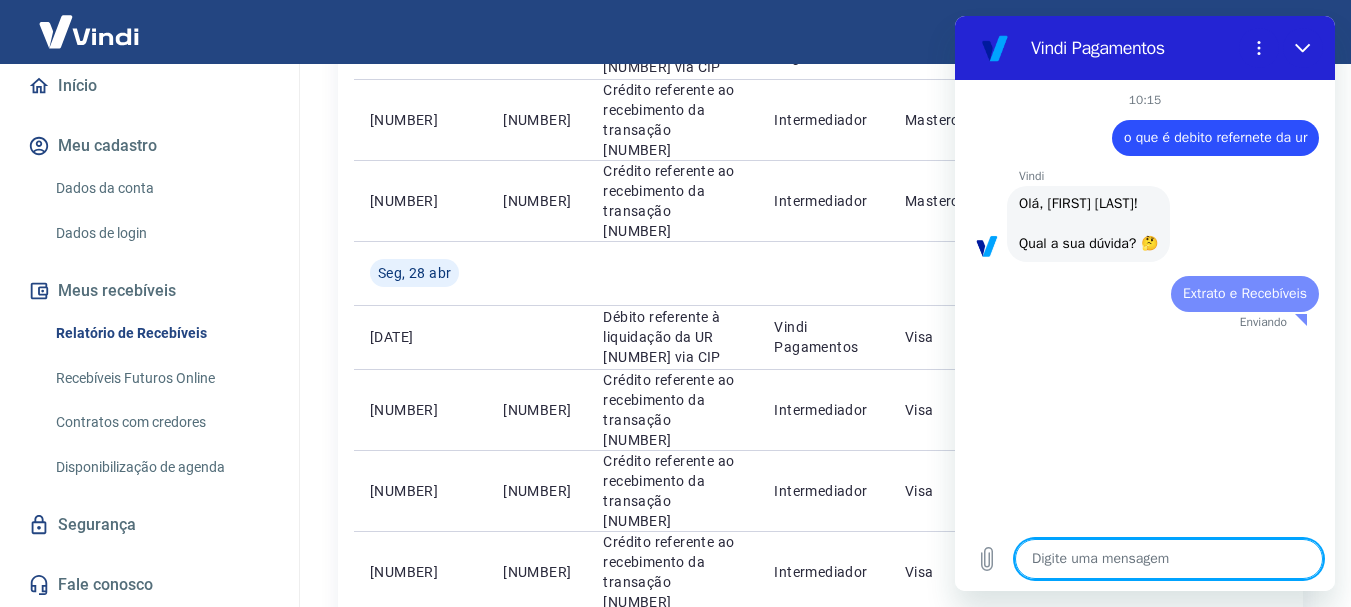 scroll, scrollTop: 0, scrollLeft: 0, axis: both 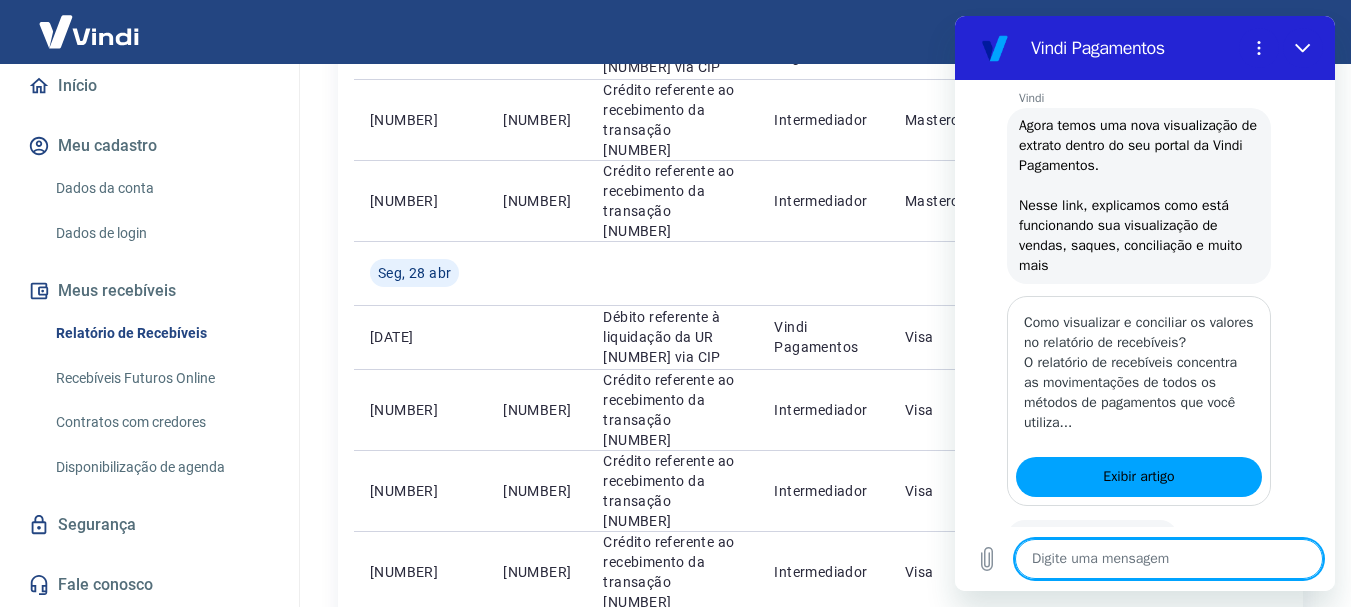 type on "x" 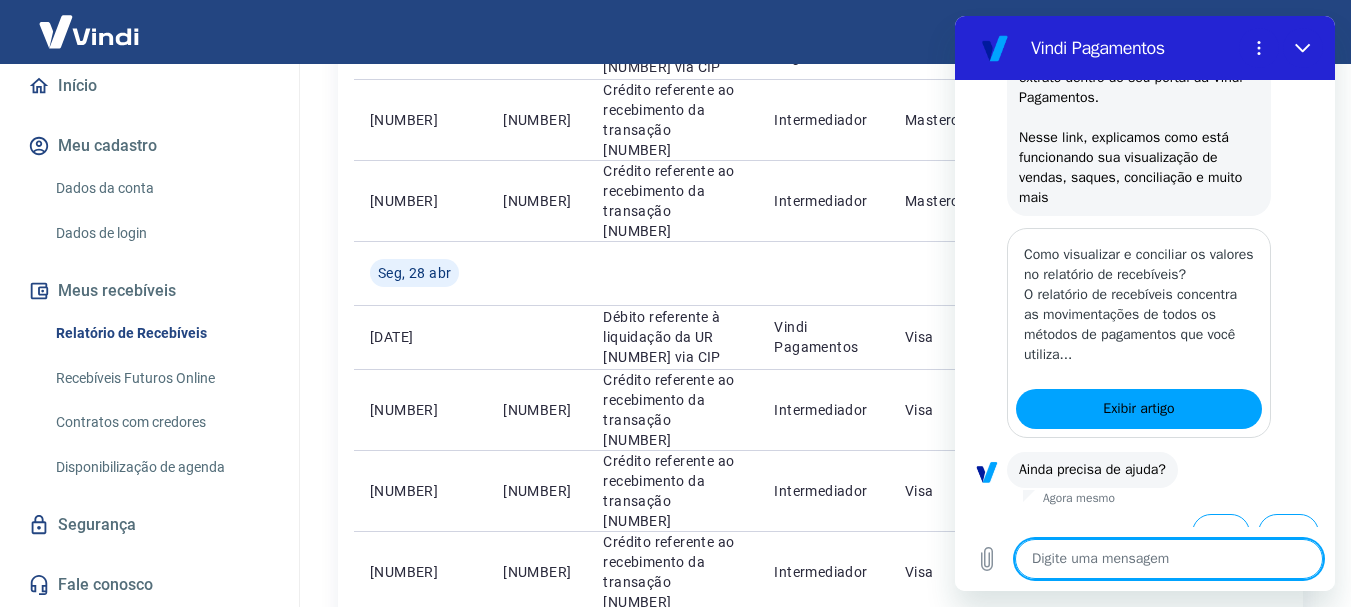 scroll, scrollTop: 350, scrollLeft: 0, axis: vertical 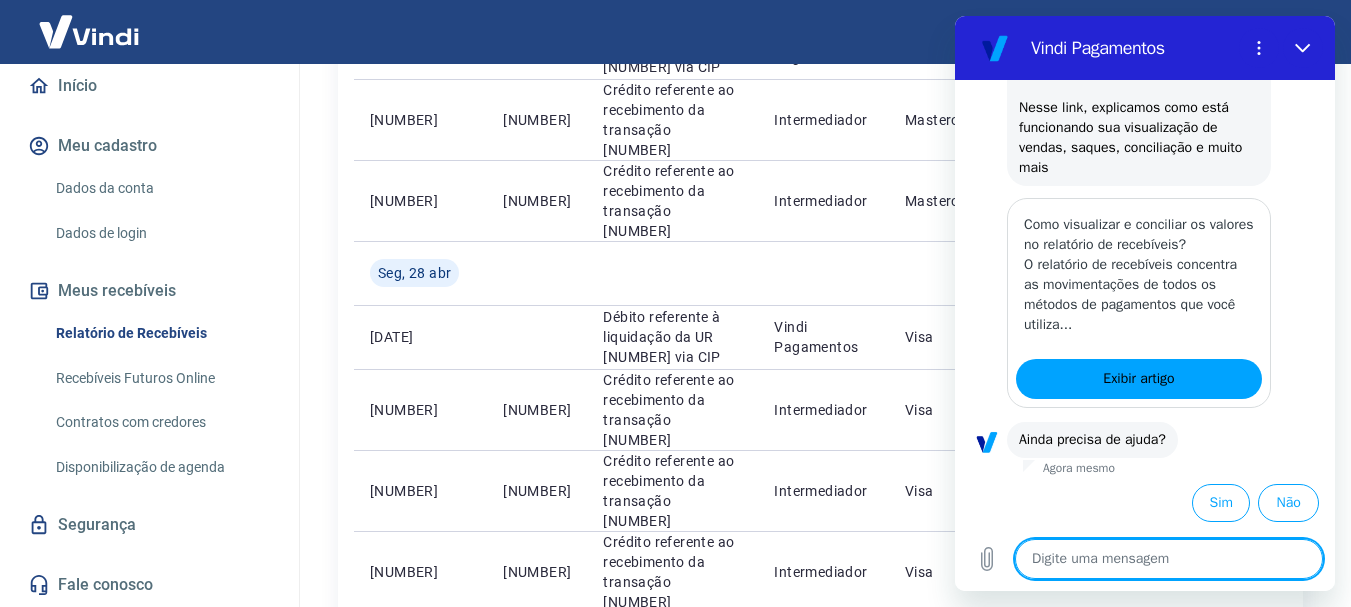 type on "o" 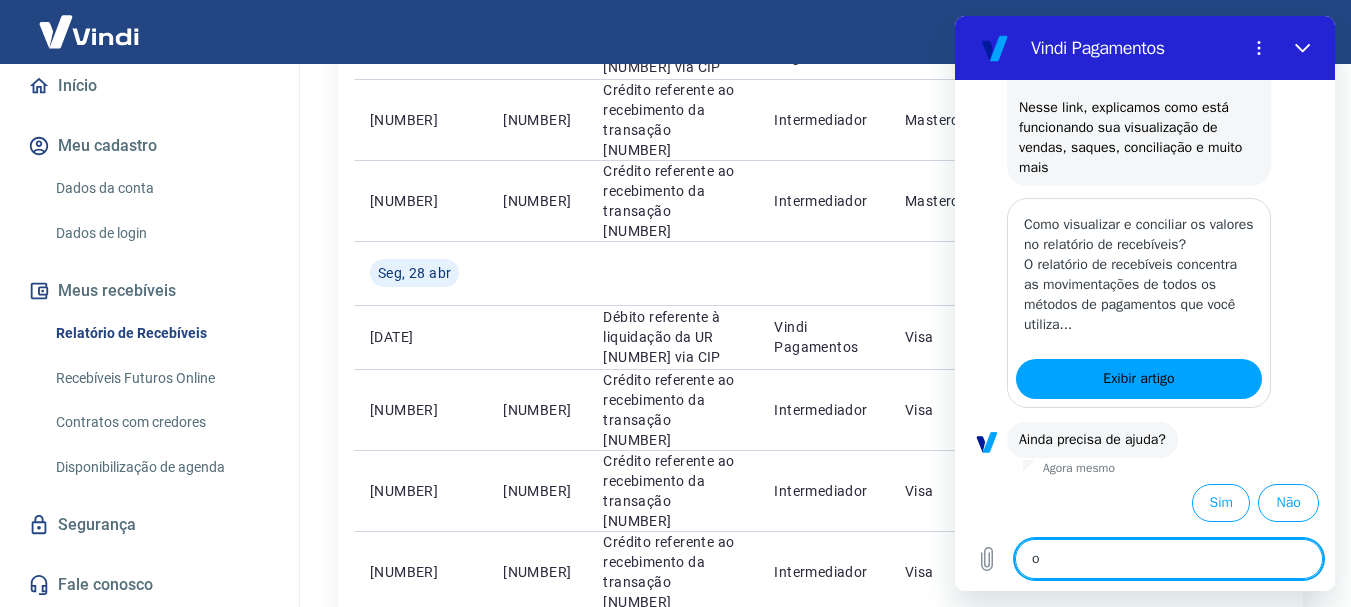 type on "o" 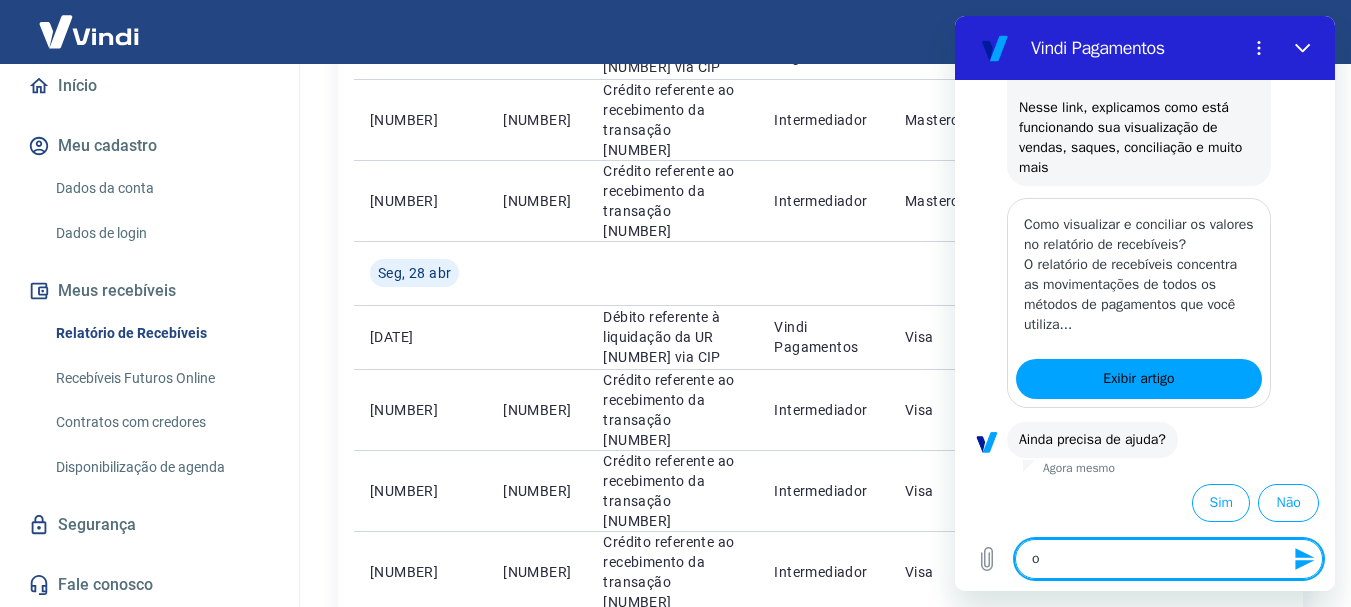 type on "o q" 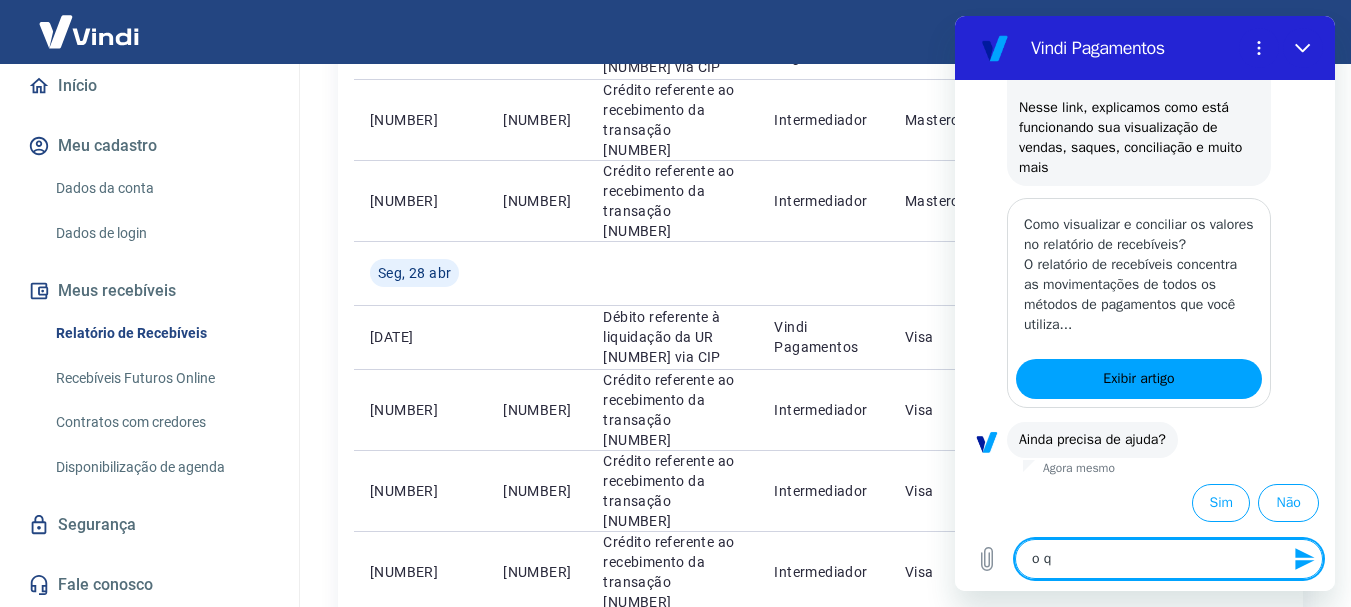 type on "o qu" 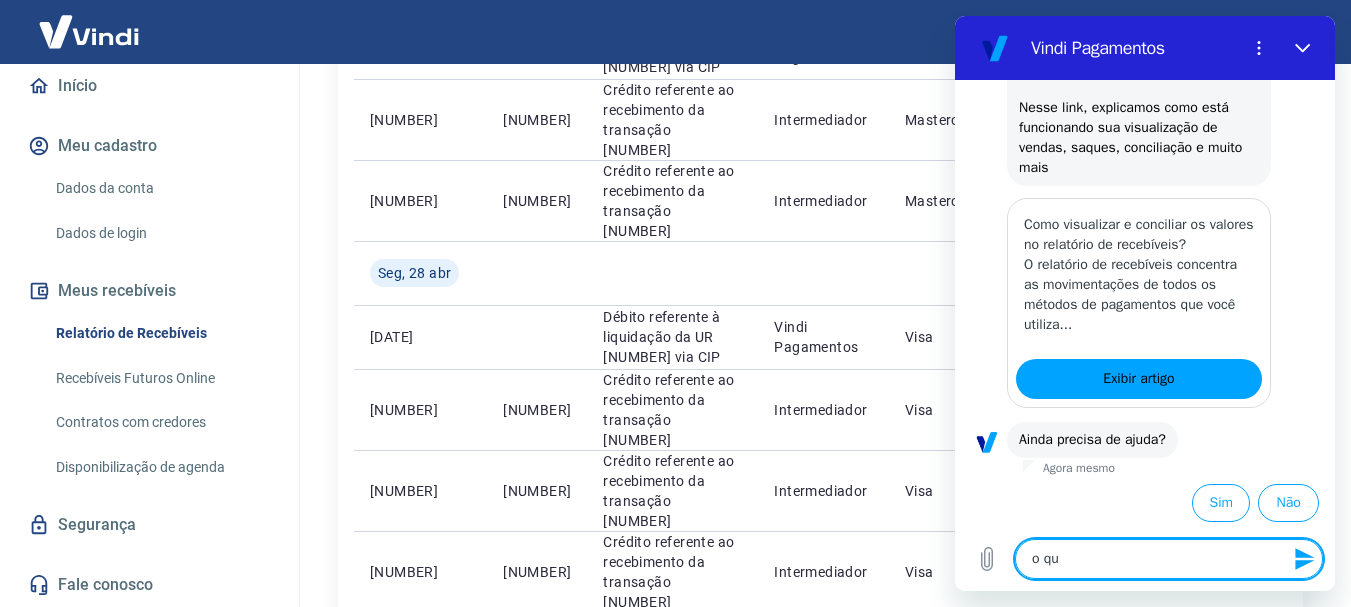 type on "o que" 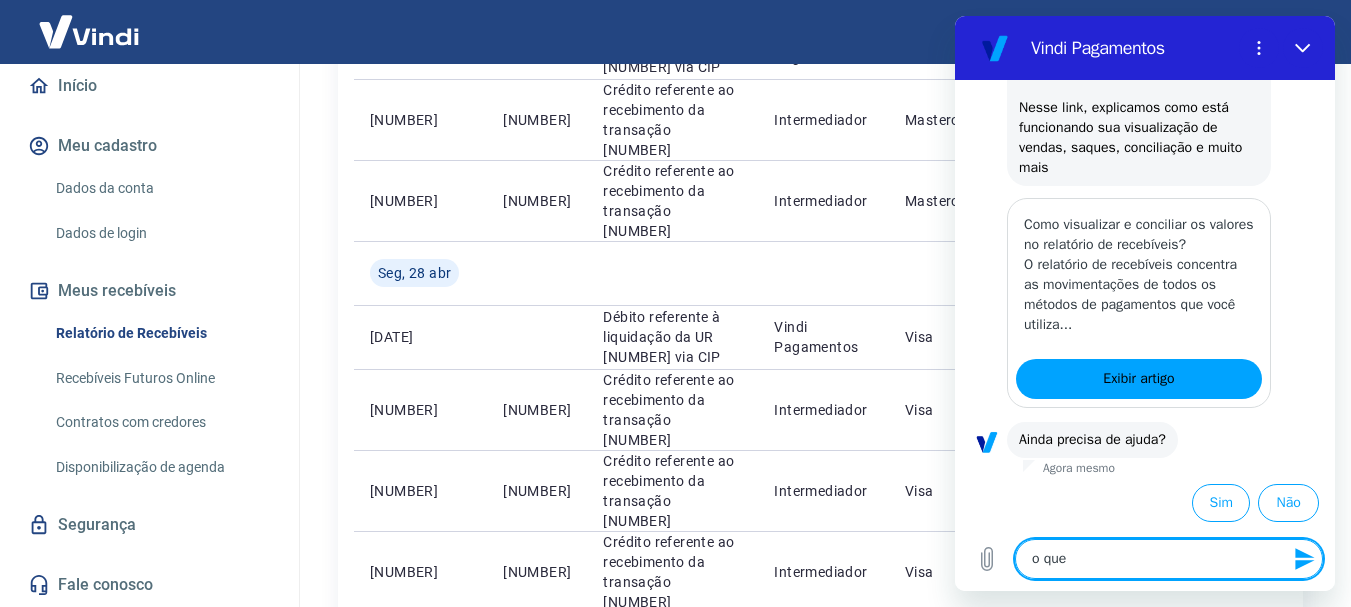 type on "o que" 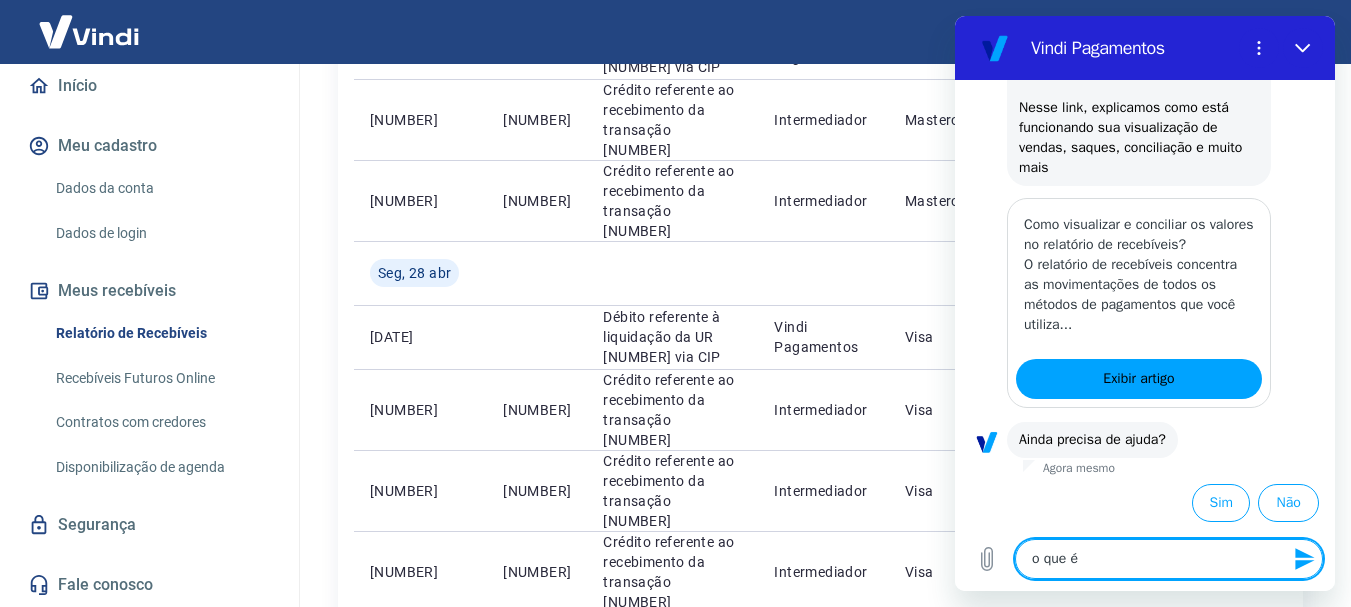 type on "o que é" 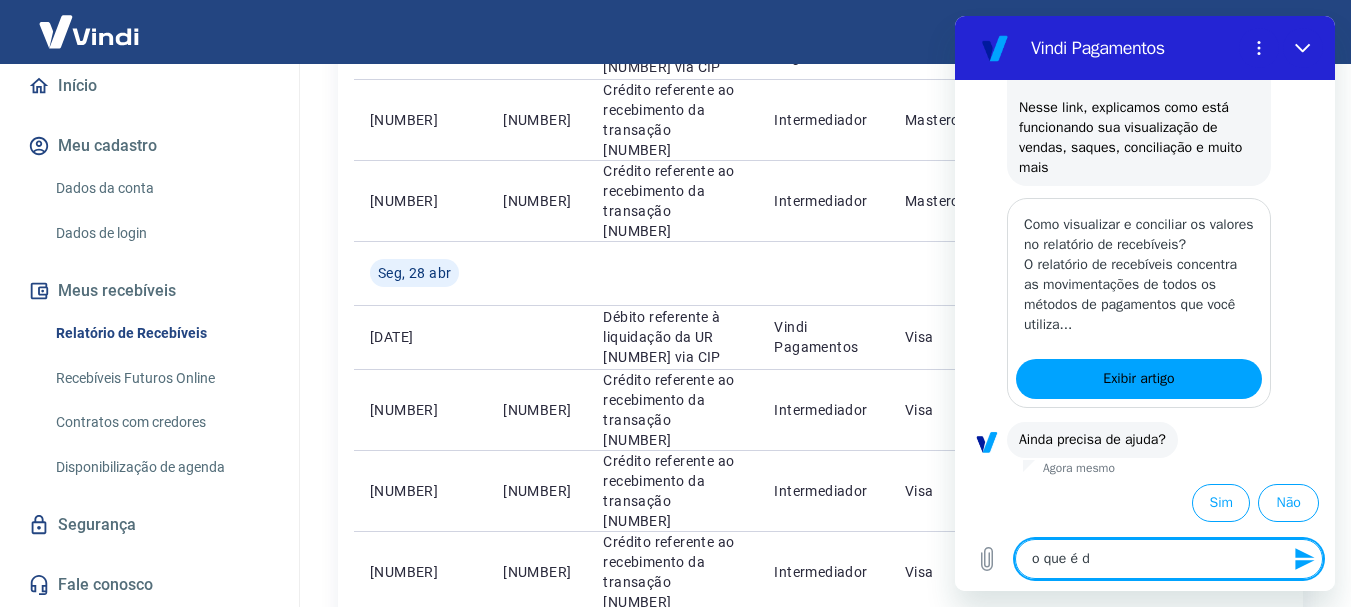 type on "o que é de" 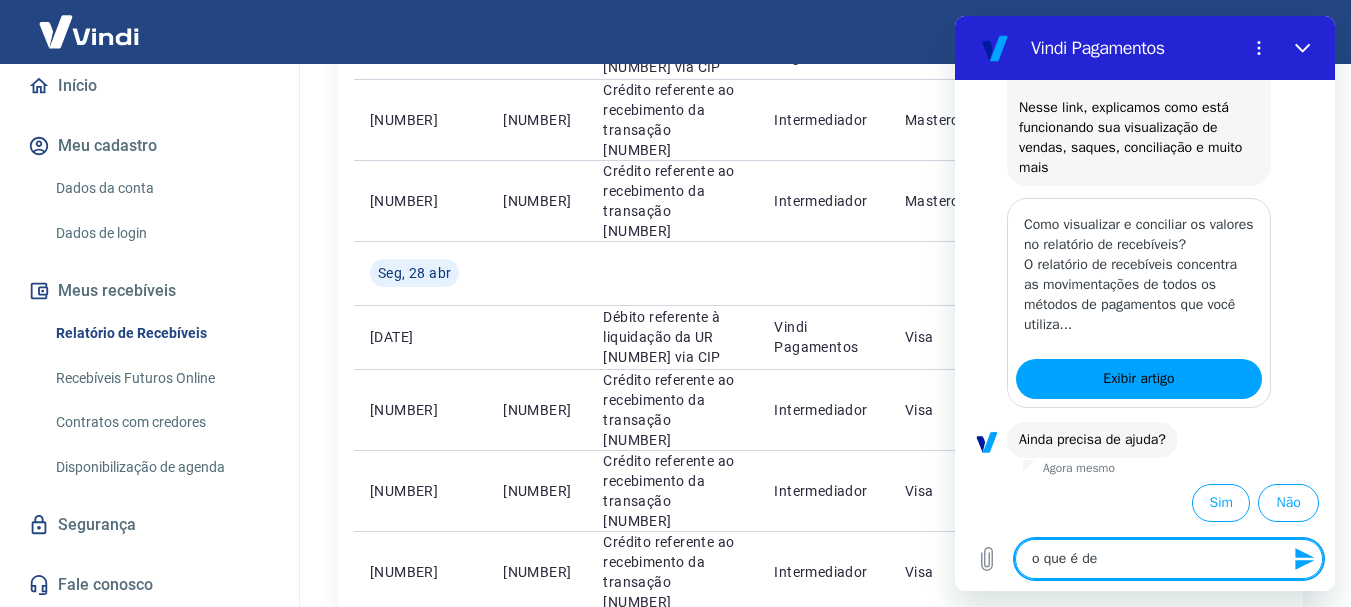 type on "o que é deb" 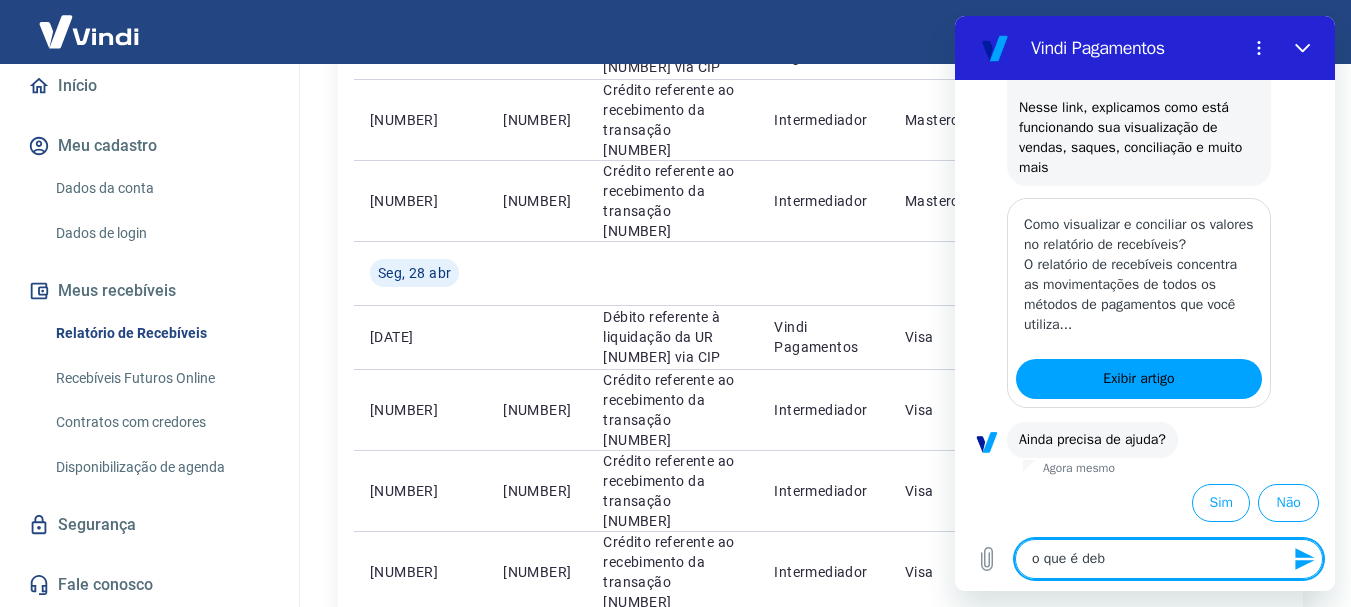 type on "o que é debi" 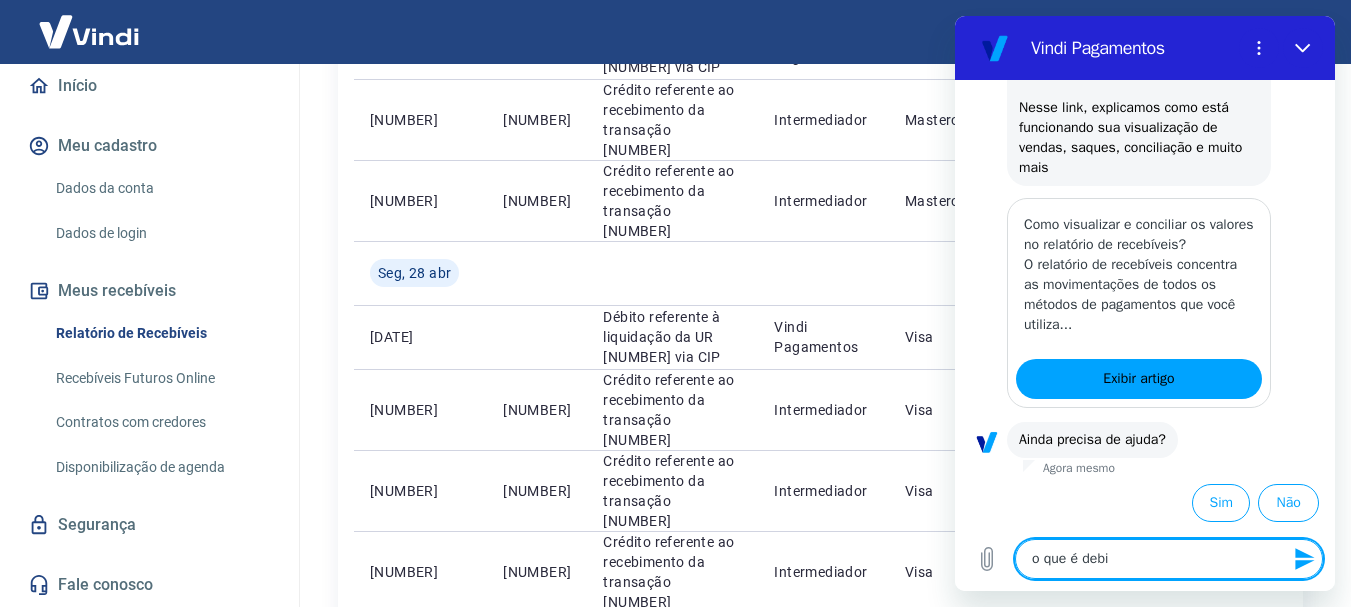 type on "o que é debit" 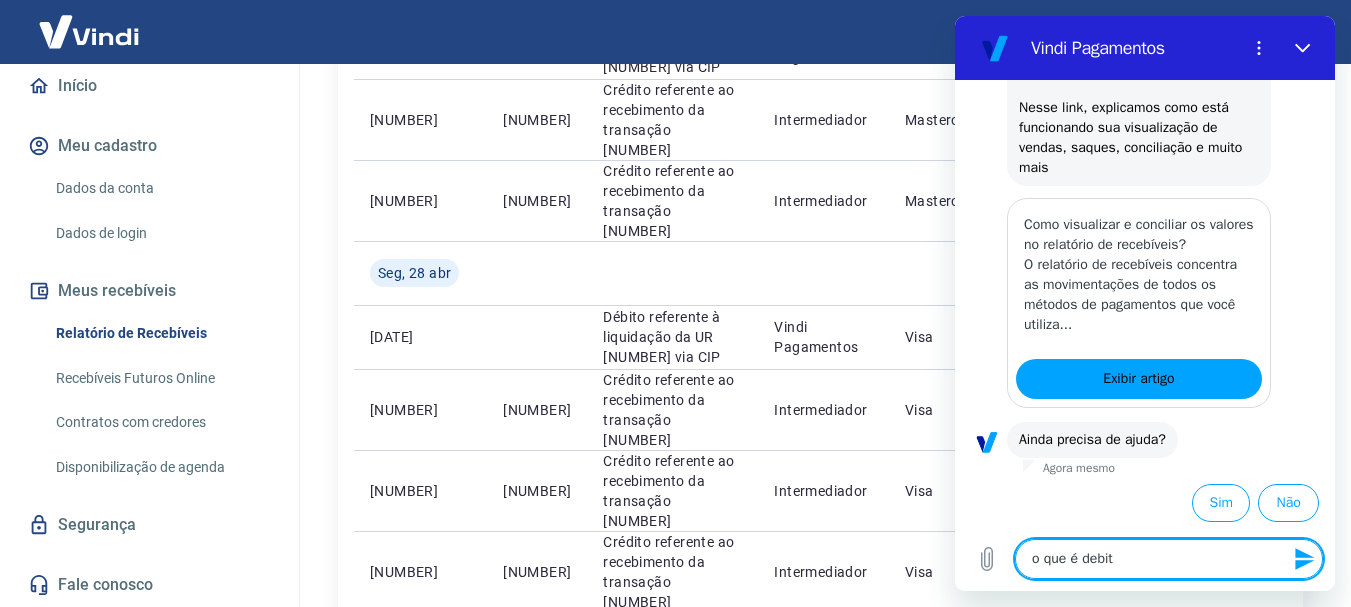 type on "o que é debito" 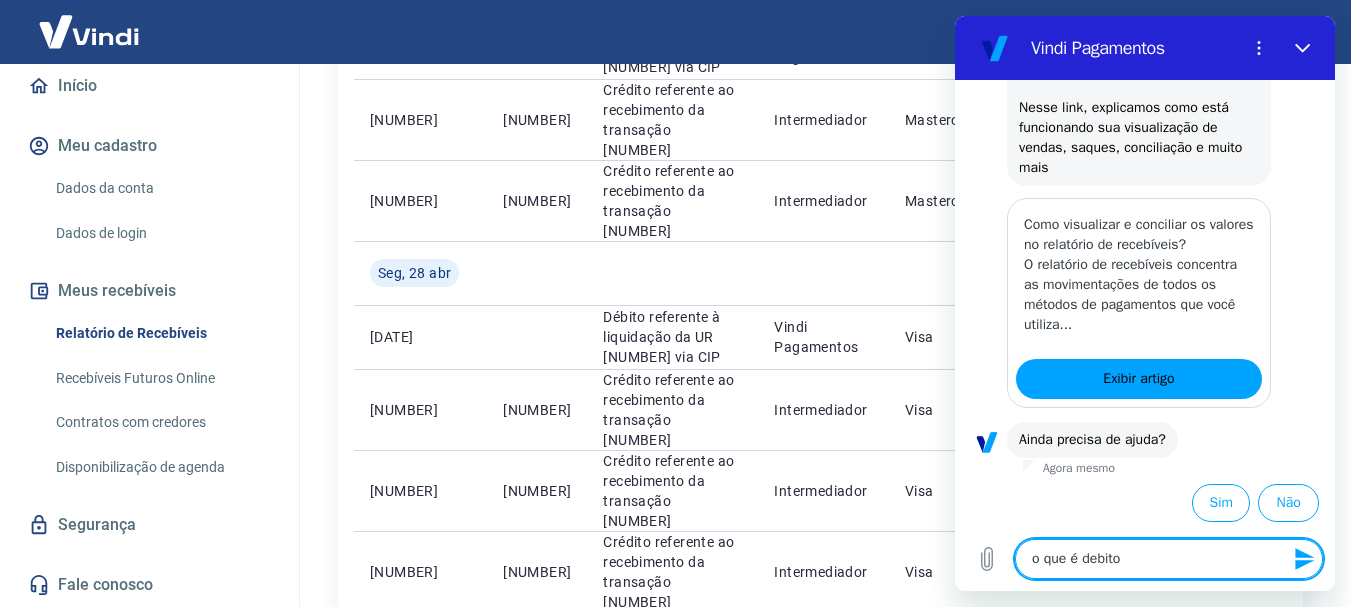 type on "o que é debito" 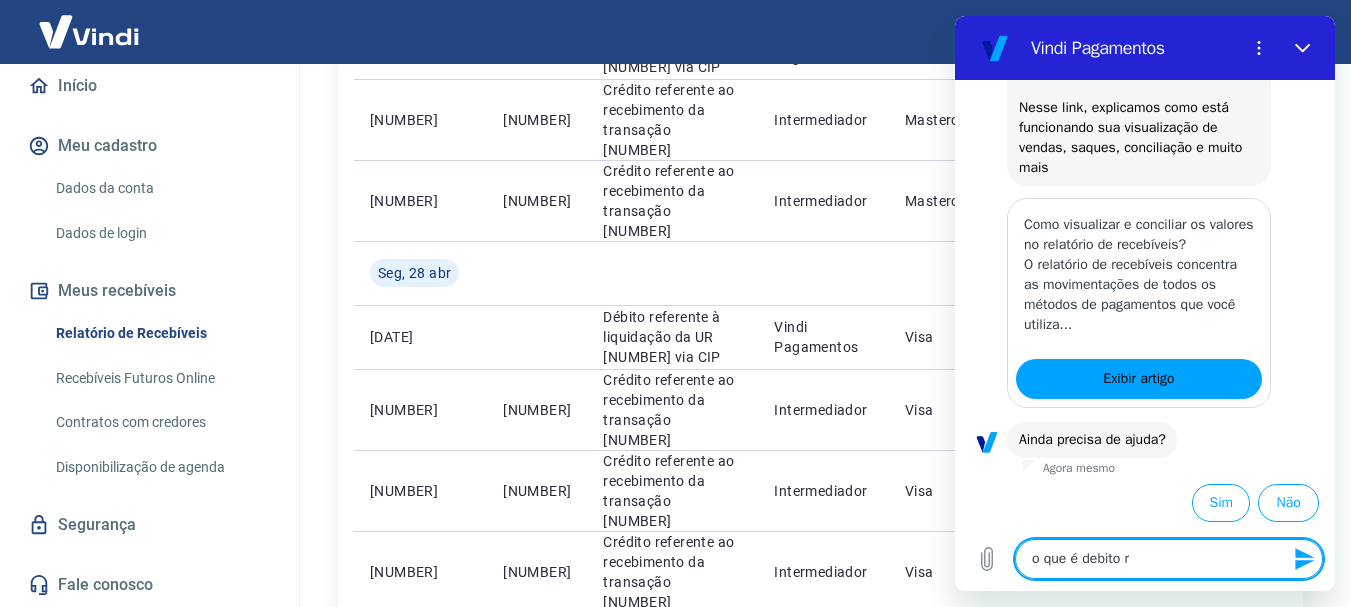 type on "o que é debito re" 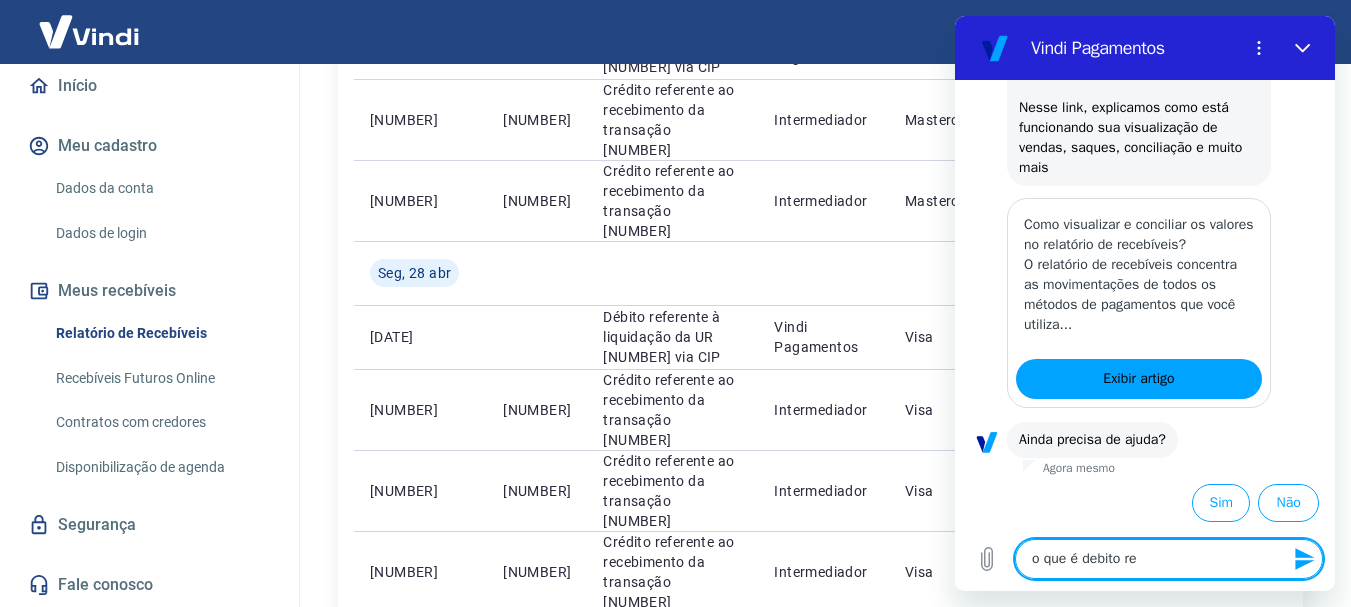 type on "o que é debito ref" 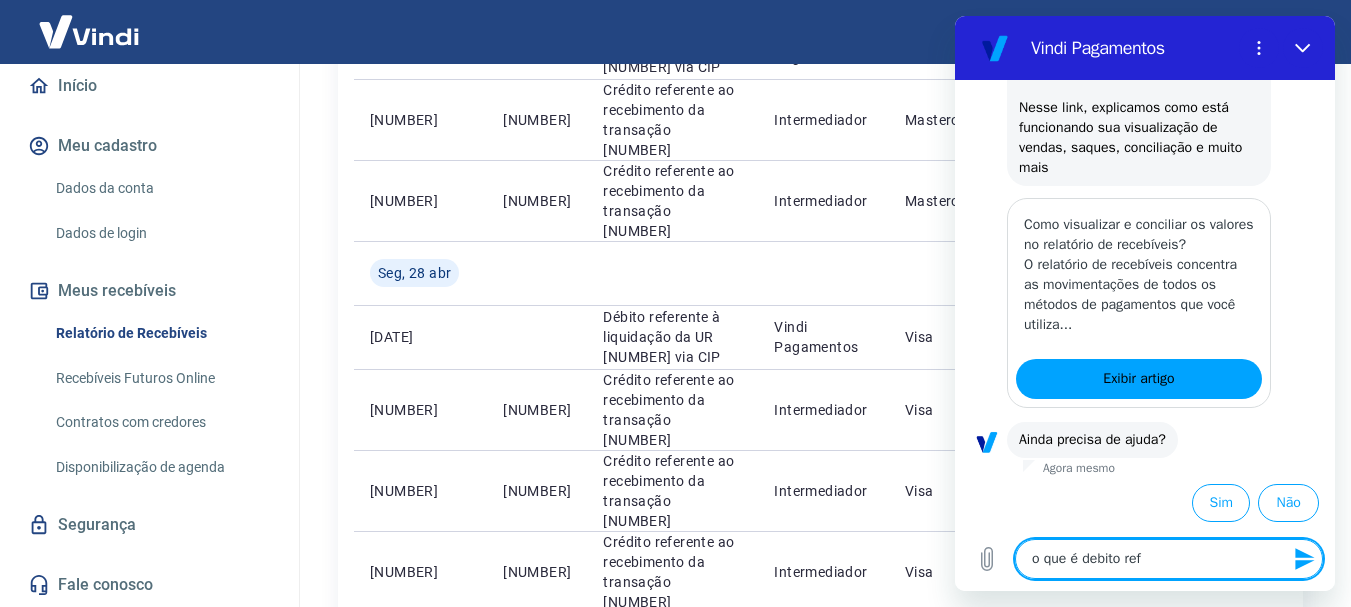 type on "o que é debito refe" 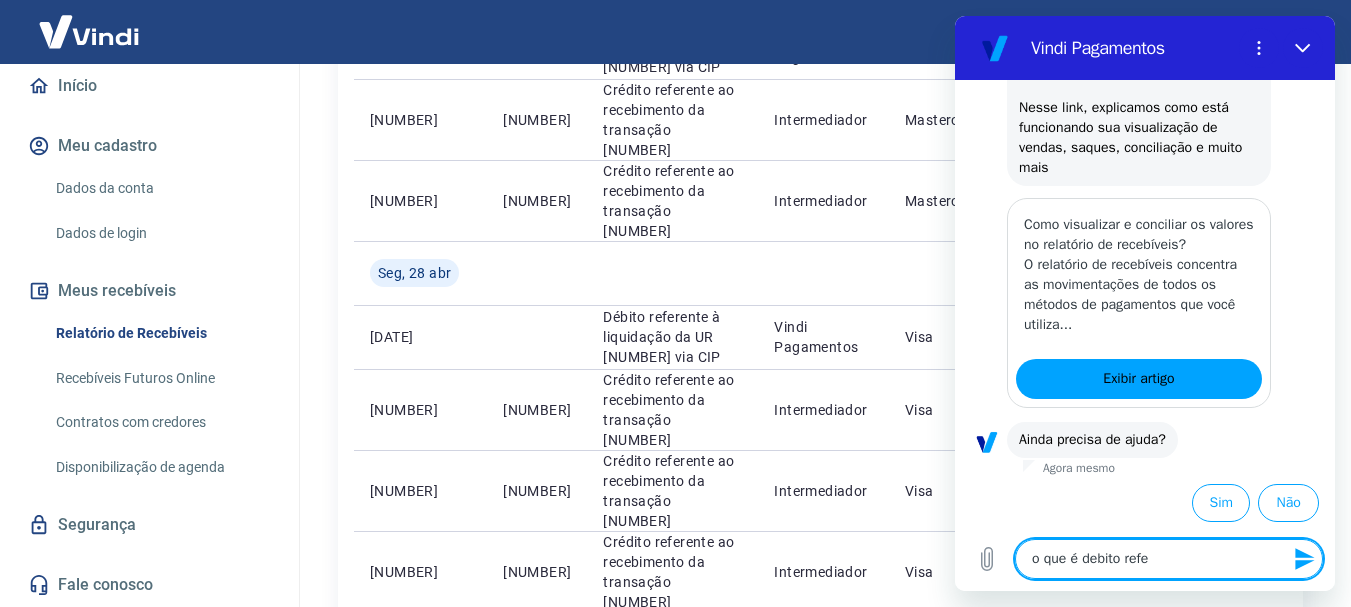 type on "o que é debito refer" 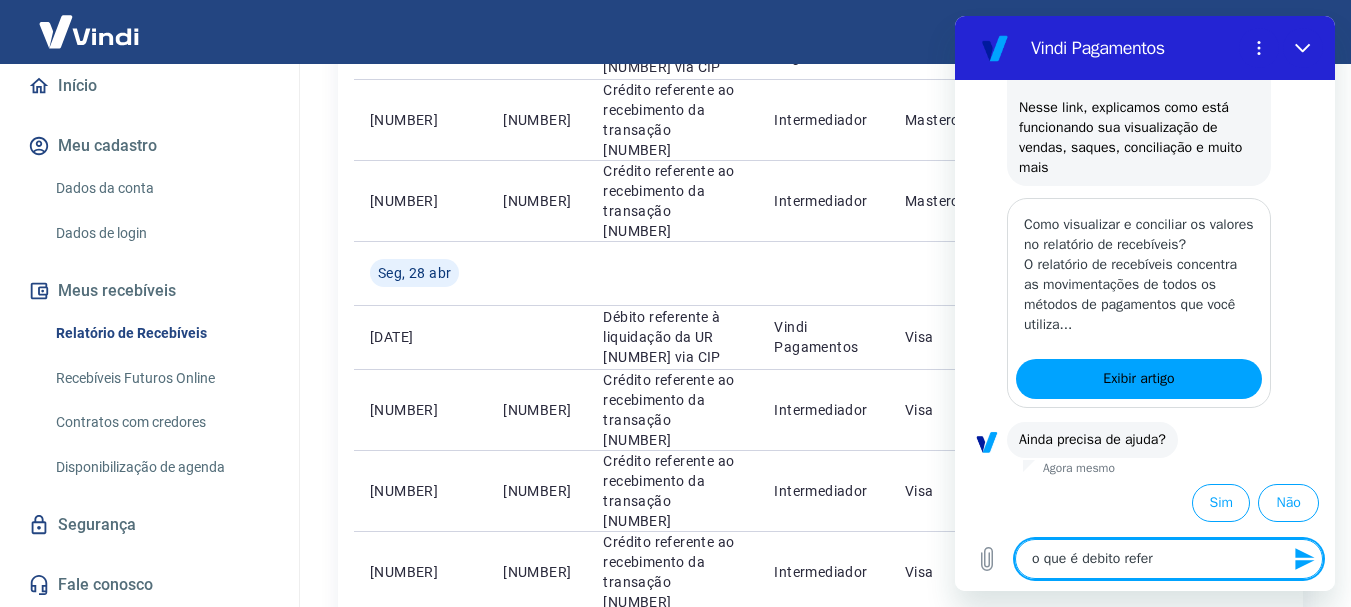 type on "o que é debito refere" 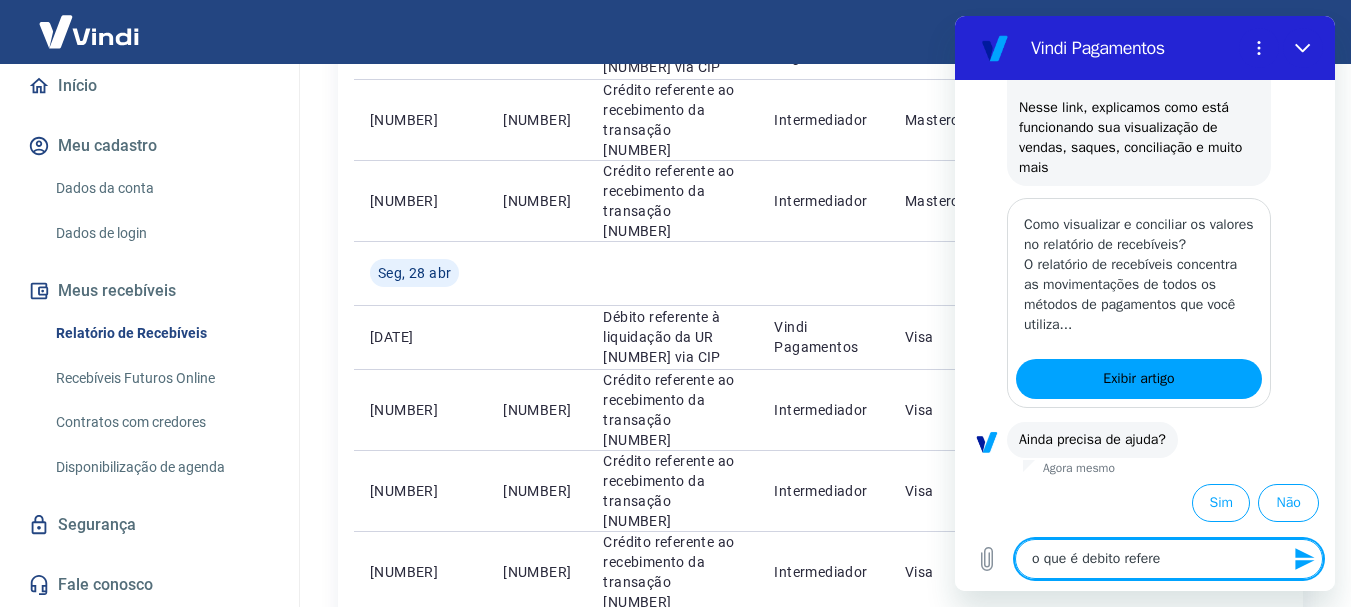 type on "o que é debito referen" 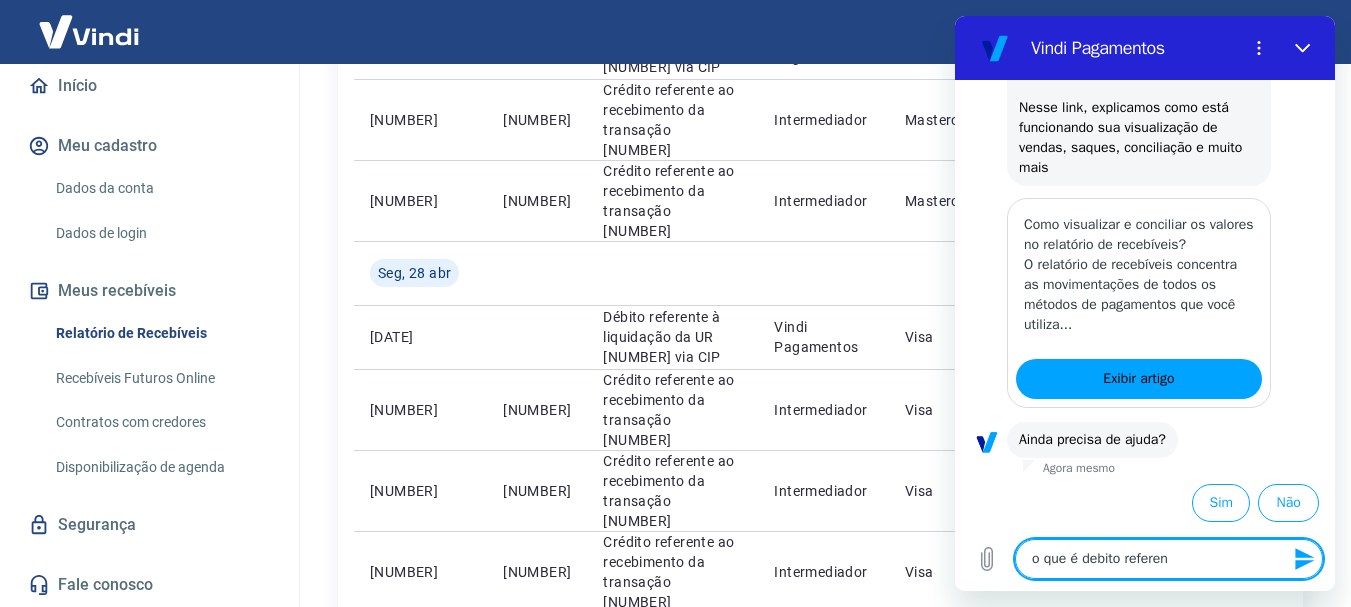 type on "o que é debito referent" 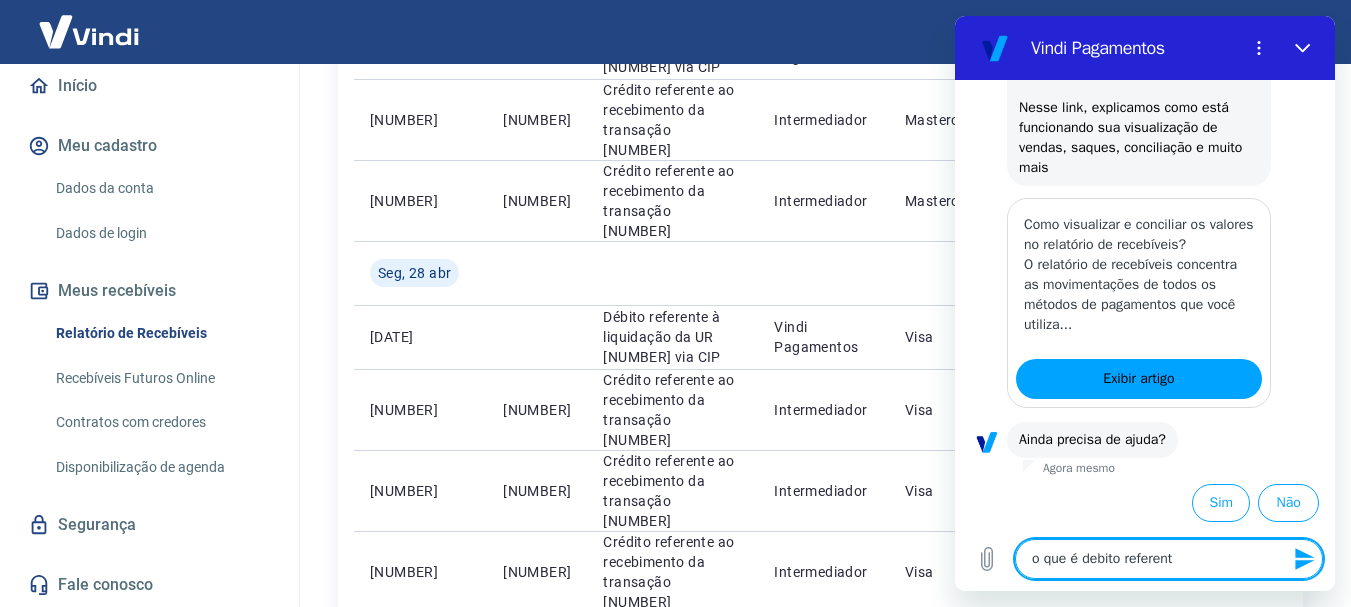 type on "o que é debito referente" 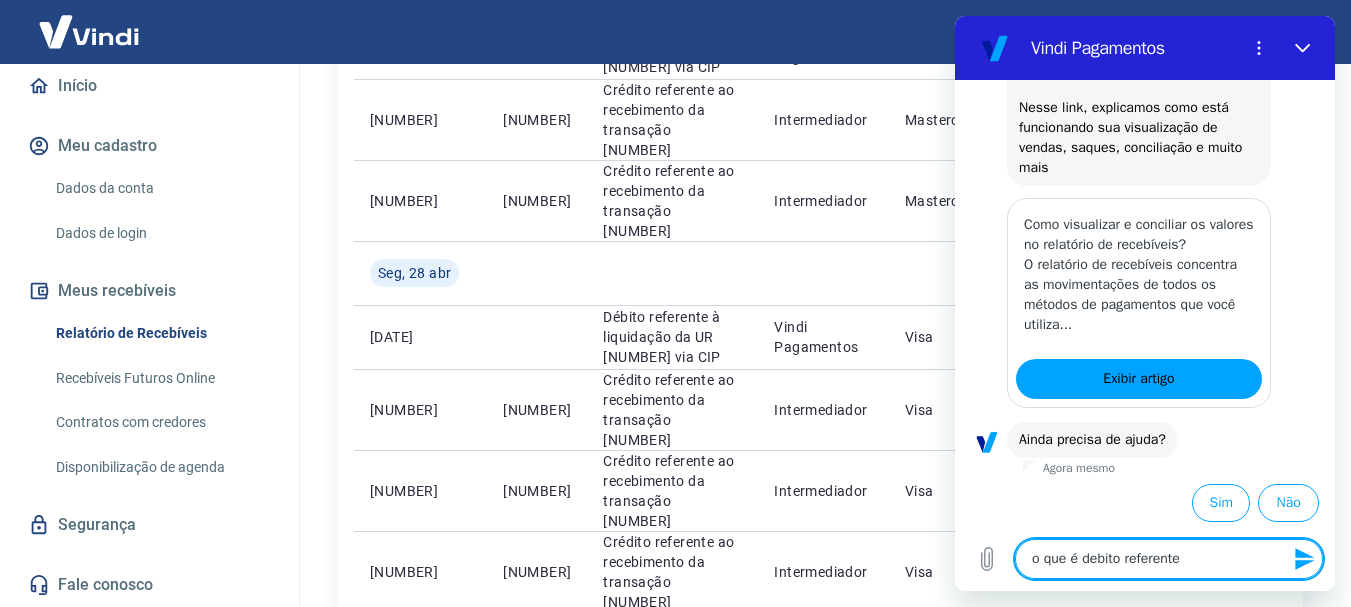 type on "o que é debito referente" 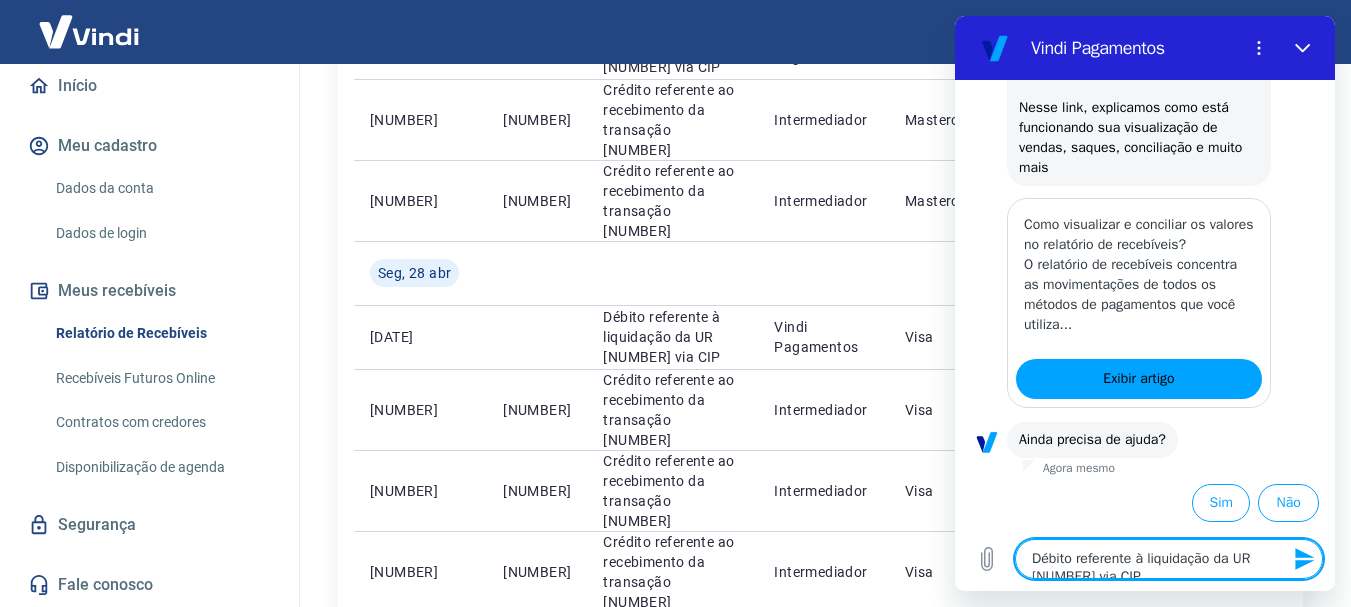 type on "Débito referente à liquidação da UR [NUMBER] via CIP" 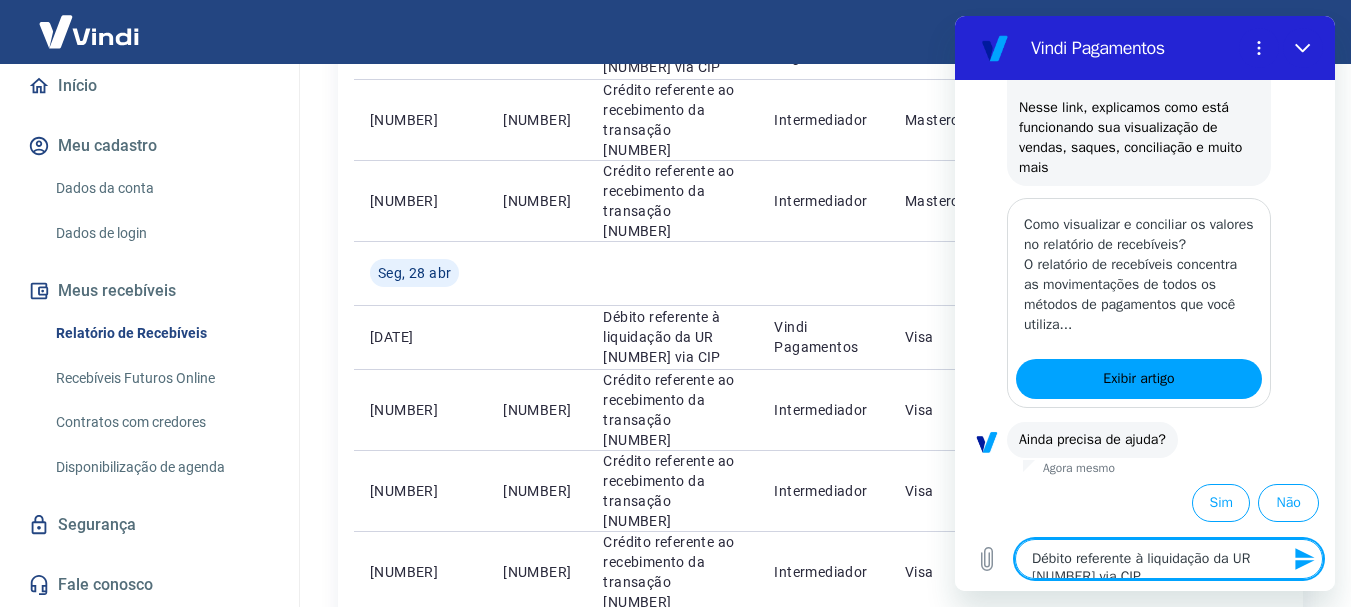type on "Débito referente à liquidação da UR [NUMBER] via CIP" 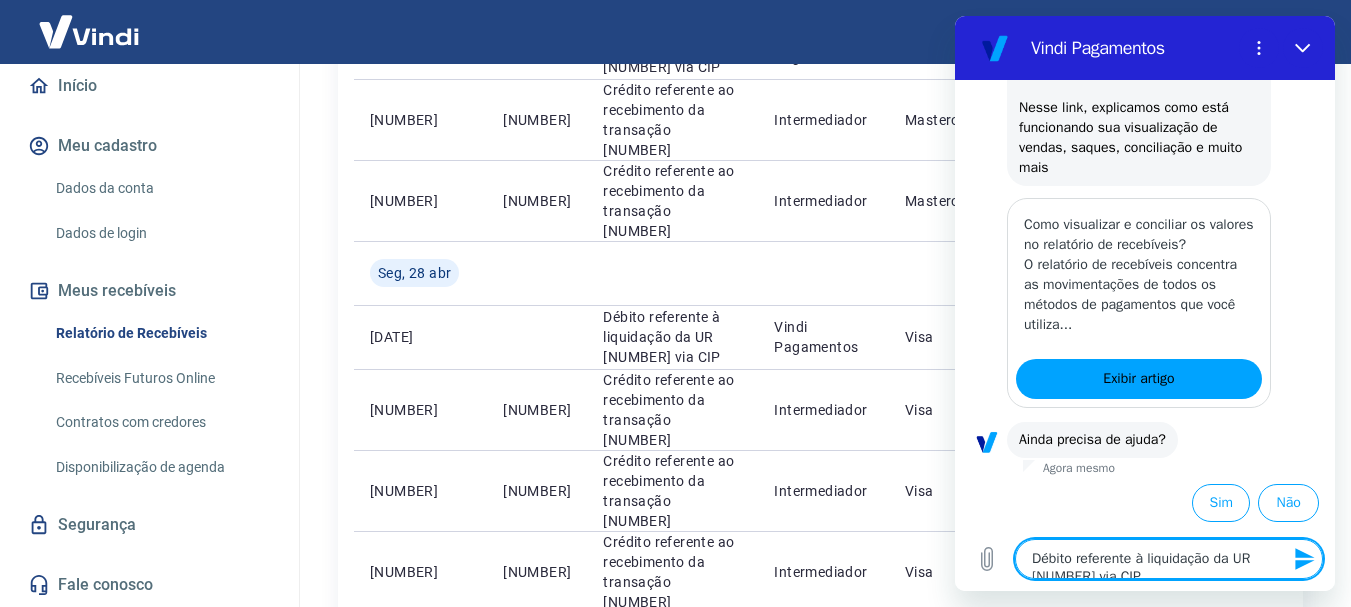 type on "x" 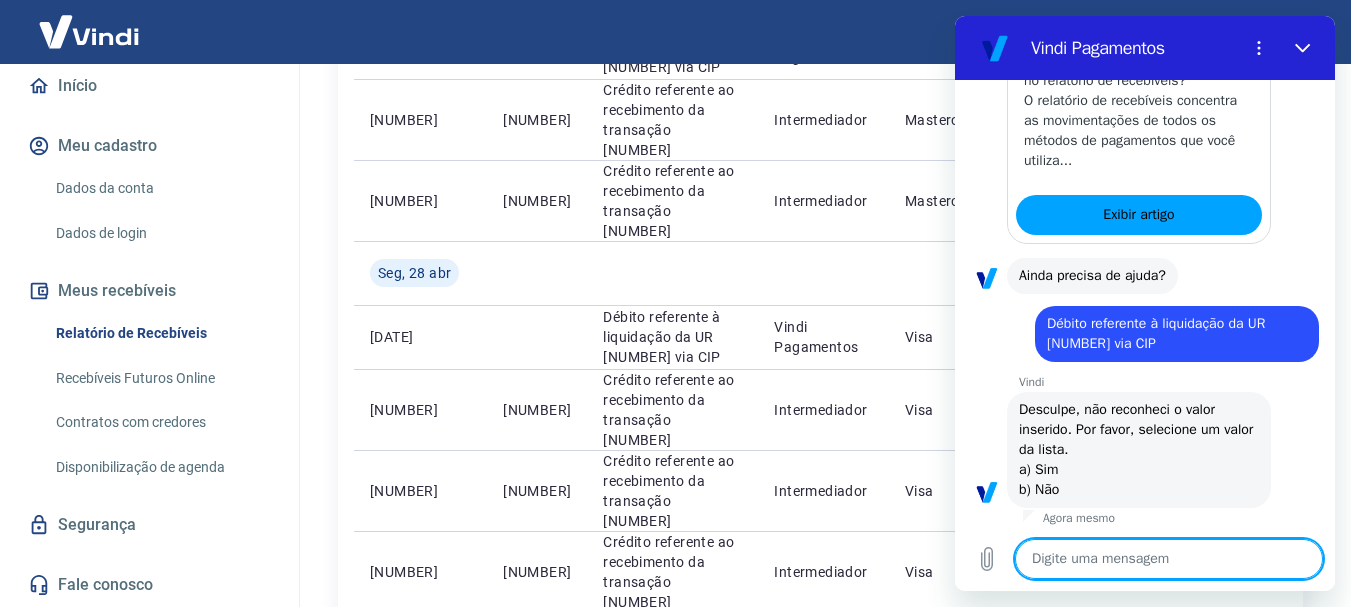 scroll, scrollTop: 498, scrollLeft: 0, axis: vertical 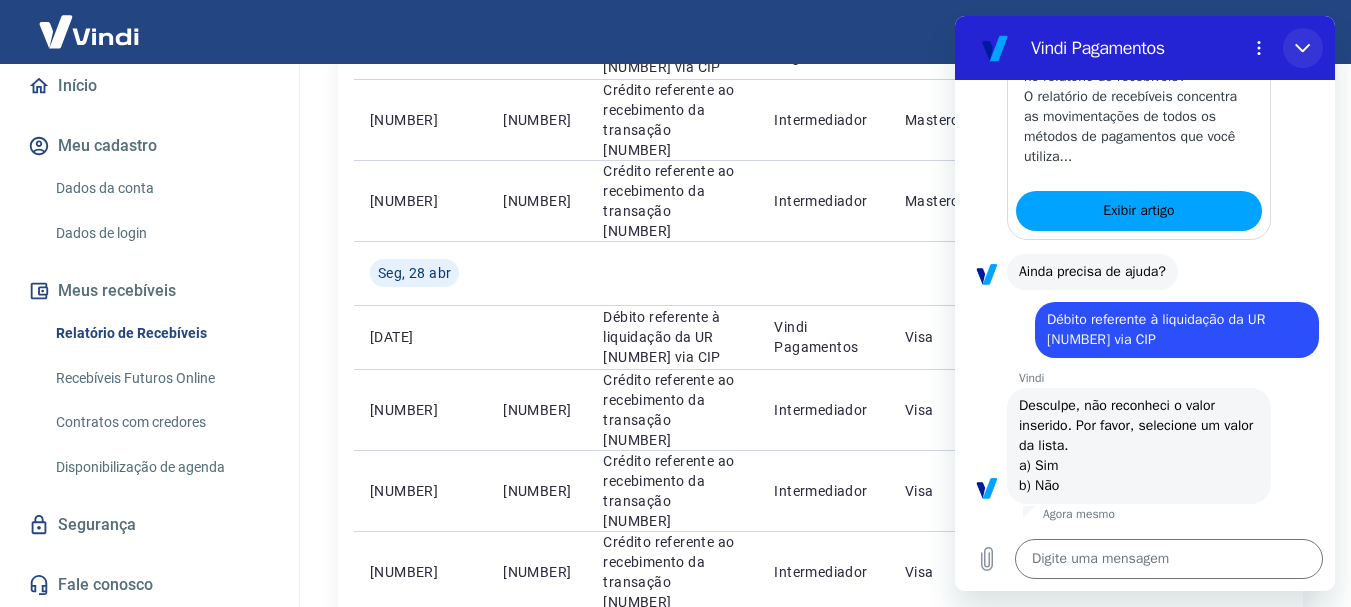 drag, startPoint x: 1304, startPoint y: 49, endPoint x: 2259, endPoint y: 65, distance: 955.13403 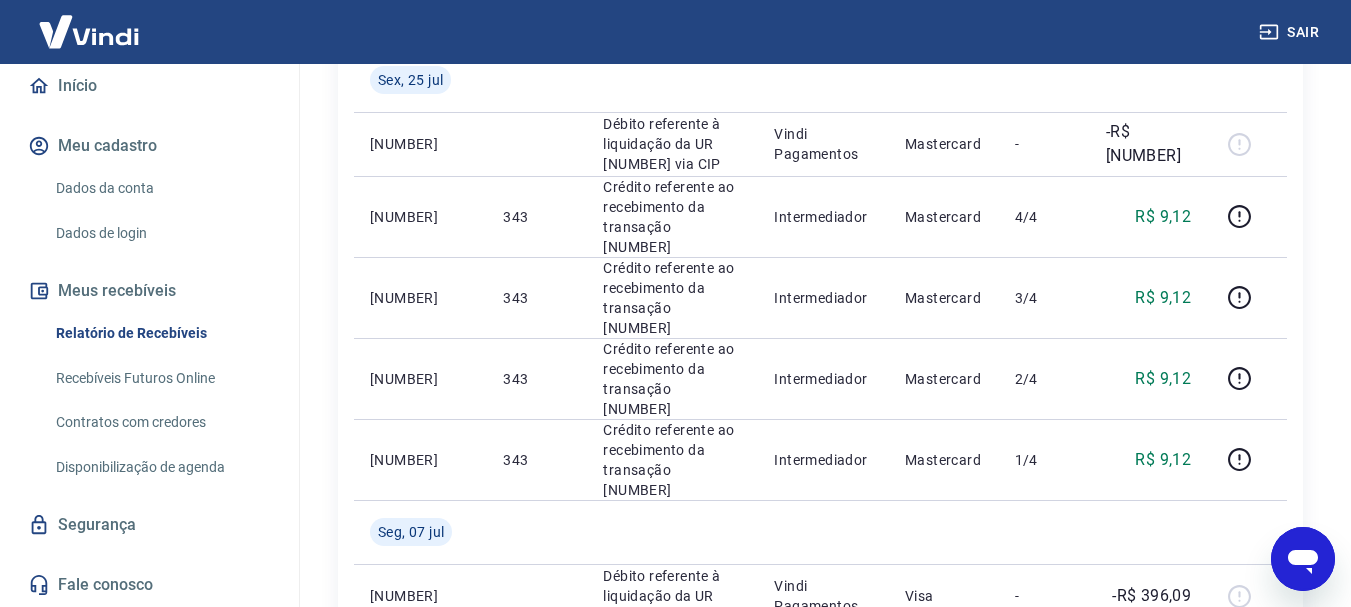 scroll, scrollTop: 0, scrollLeft: 0, axis: both 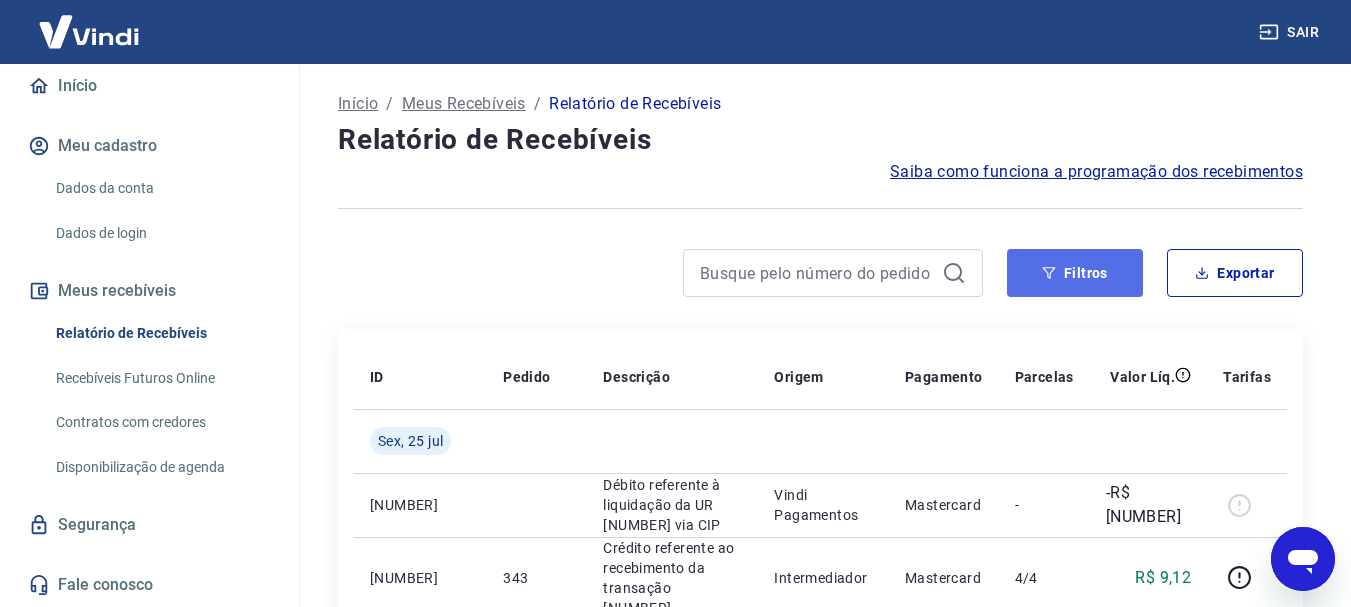 click on "Filtros" at bounding box center [1075, 273] 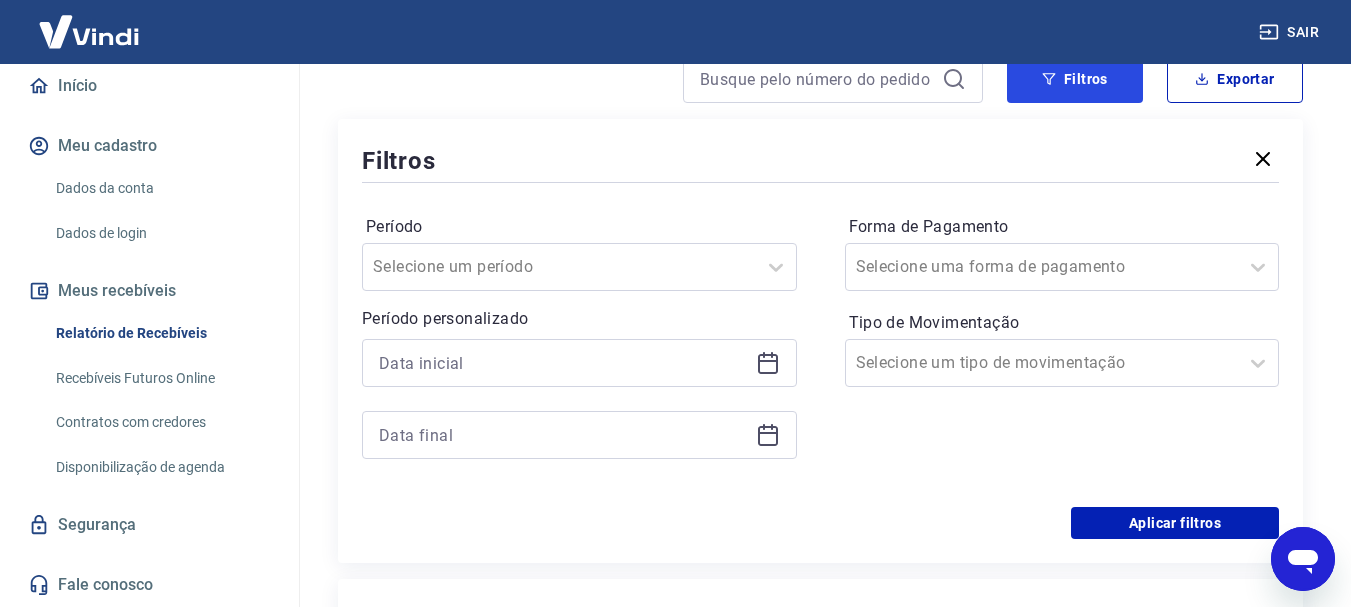 scroll, scrollTop: 200, scrollLeft: 0, axis: vertical 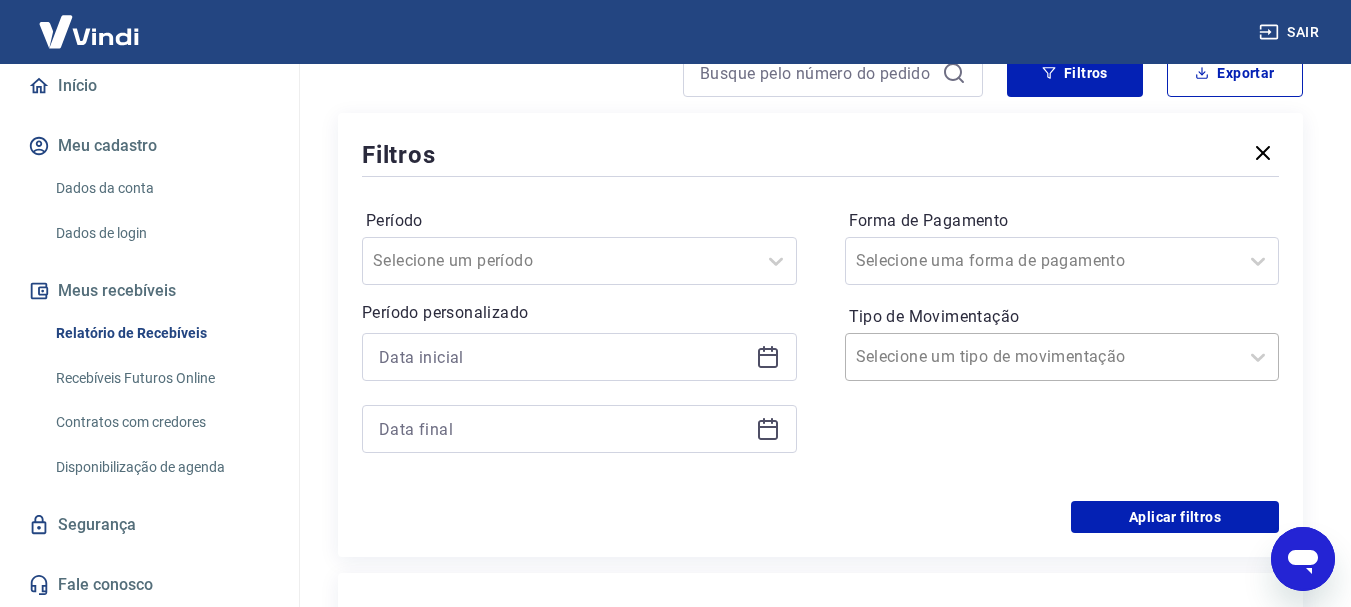 click at bounding box center (1042, 357) 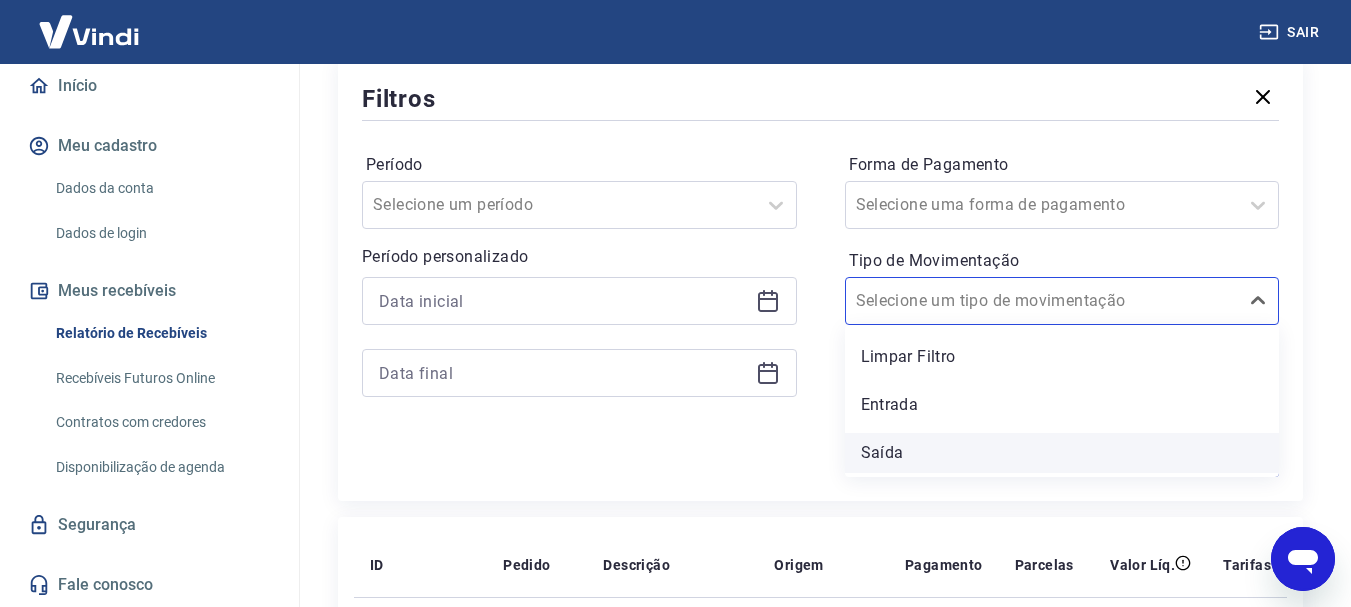scroll, scrollTop: 300, scrollLeft: 0, axis: vertical 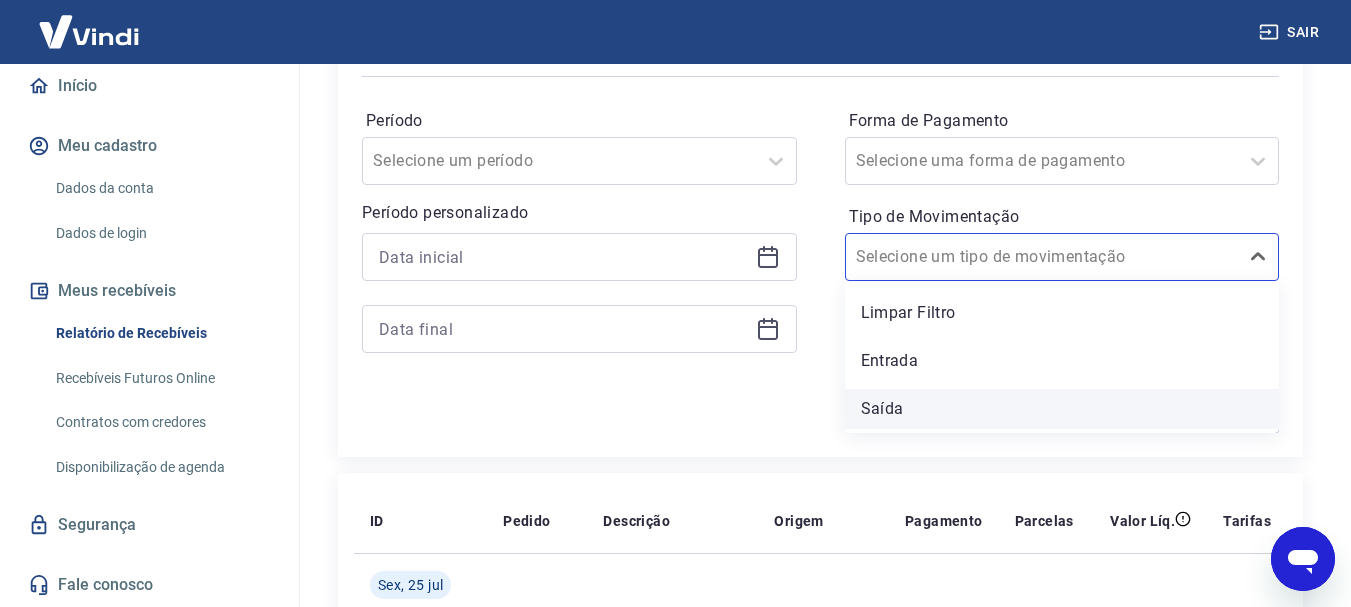 click on "Saída" at bounding box center [1062, 409] 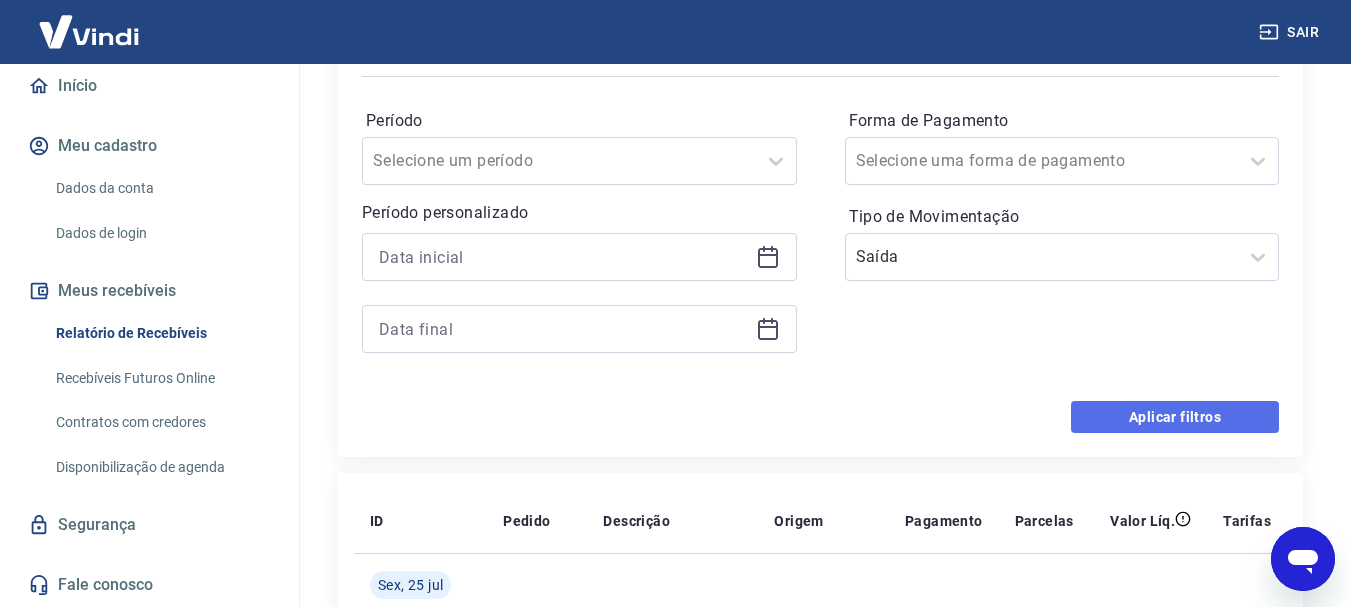 click on "Aplicar filtros" at bounding box center (1175, 417) 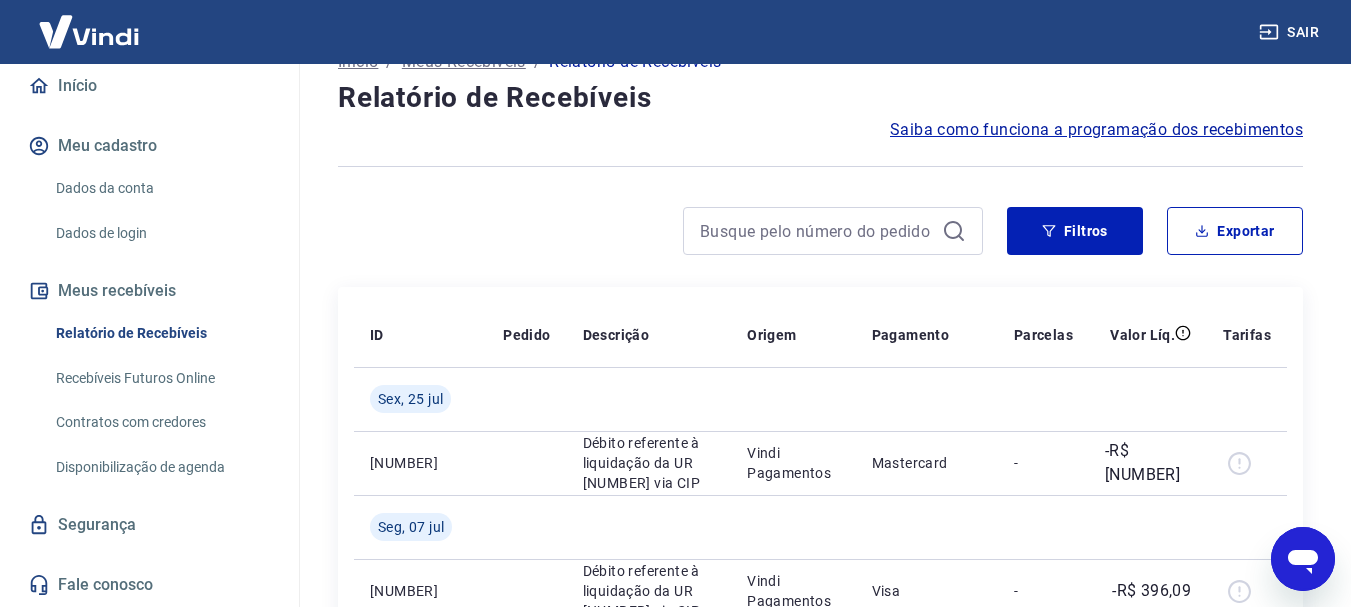 scroll, scrollTop: 0, scrollLeft: 0, axis: both 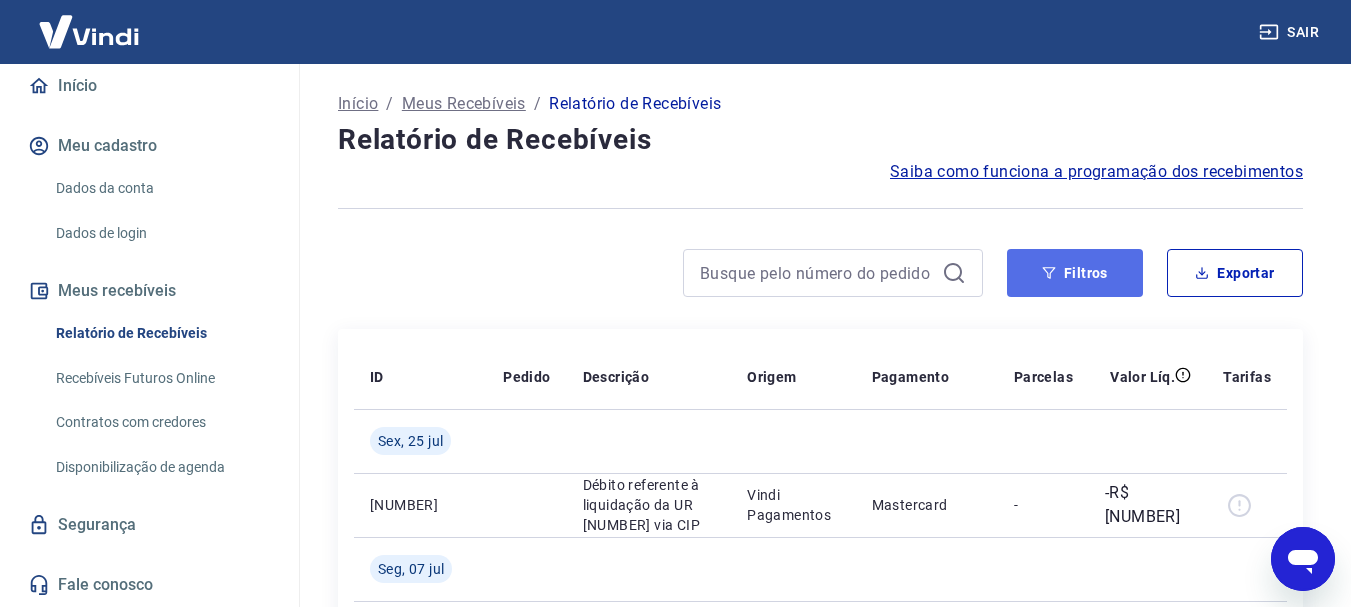 click on "Filtros" at bounding box center (1075, 273) 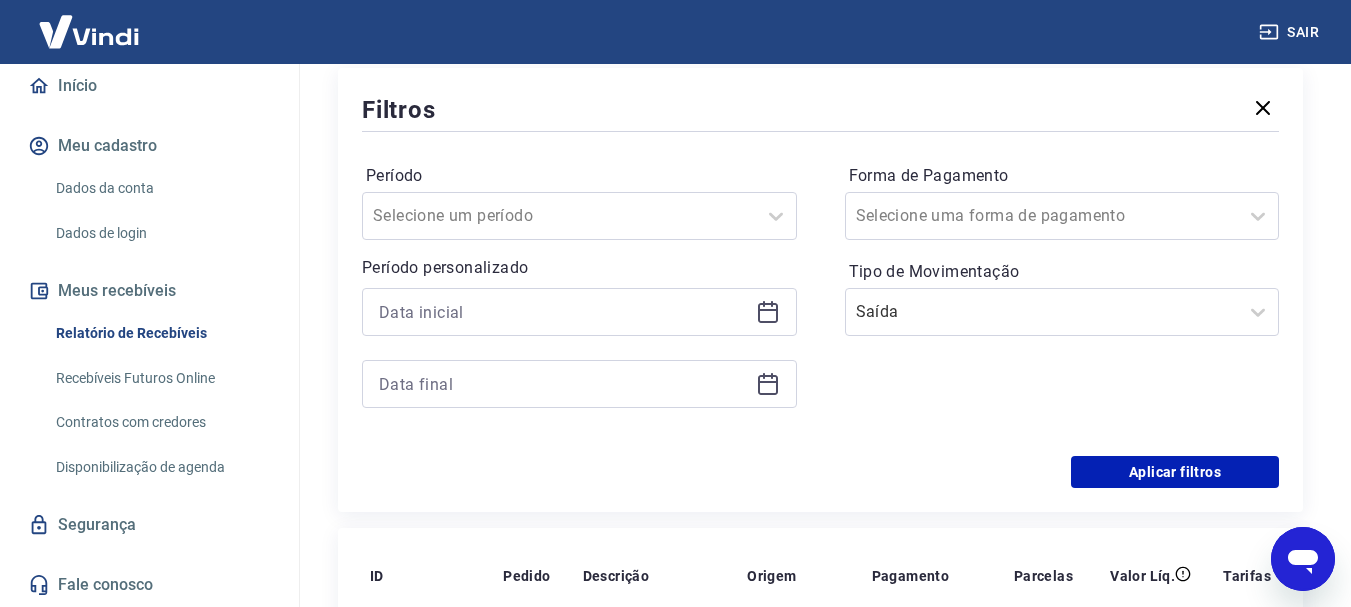 scroll, scrollTop: 300, scrollLeft: 0, axis: vertical 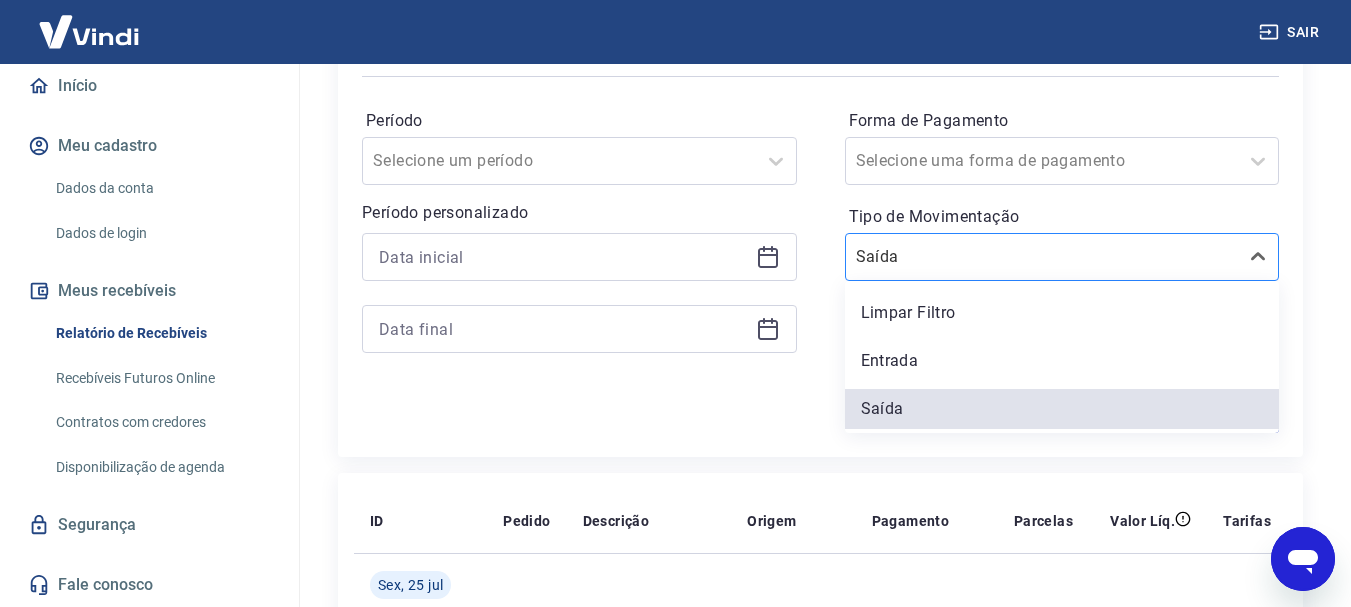 click at bounding box center [1042, 257] 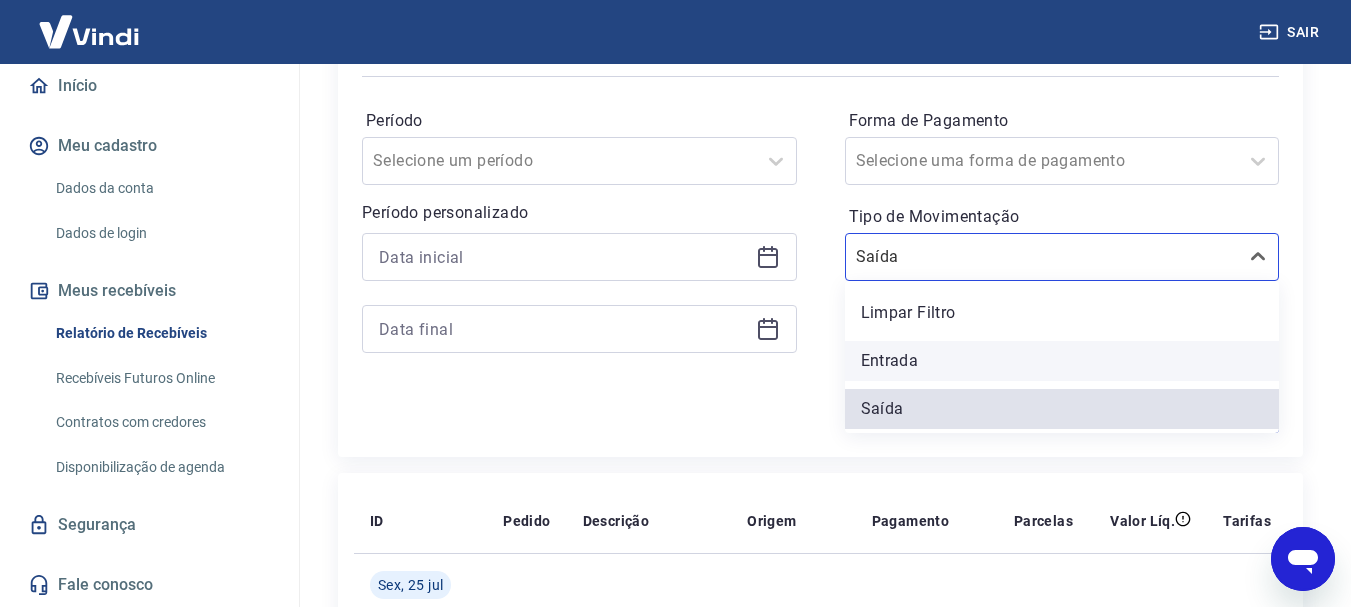 click on "Entrada" at bounding box center [1062, 361] 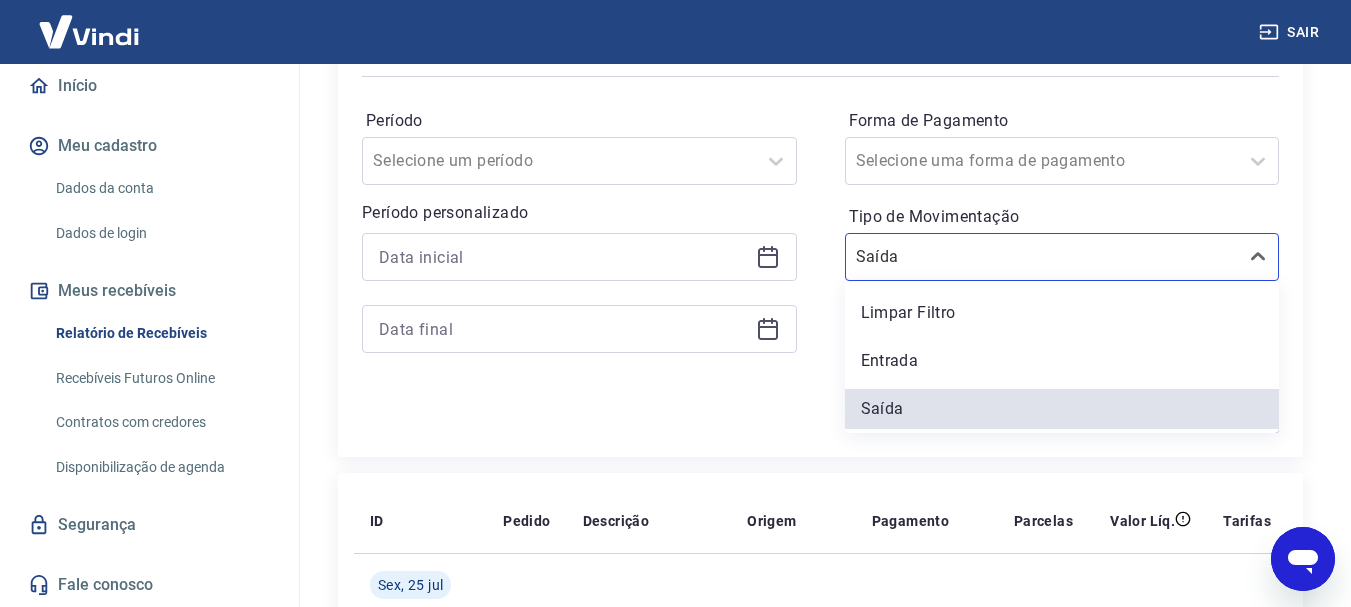 click on "Forma de Pagamento Selecione uma forma de pagamento Tipo de Movimentação option Entrada focused, 2 of 3. 3 results available. Use Up and Down to choose options, press Enter to select the currently focused option, press Escape to exit the menu, press Tab to select the option and exit the menu. Saída Limpar Filtro Entrada Saída" at bounding box center (1062, 241) 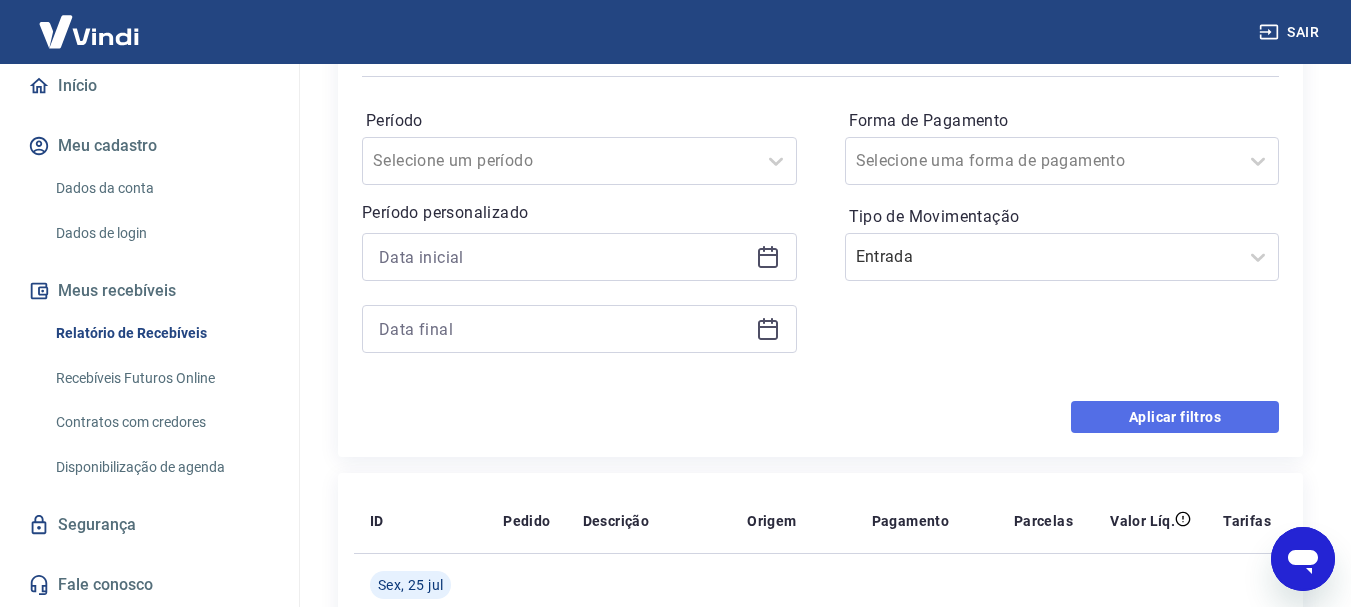 click on "Aplicar filtros" at bounding box center [1175, 417] 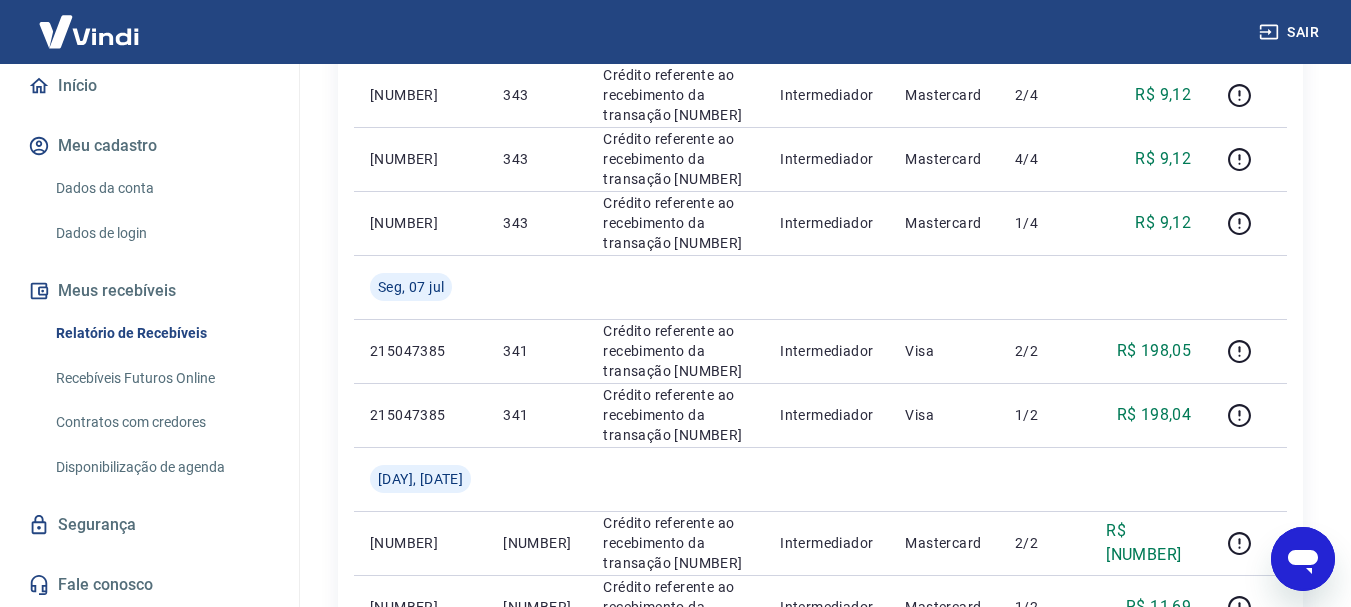 scroll, scrollTop: 500, scrollLeft: 0, axis: vertical 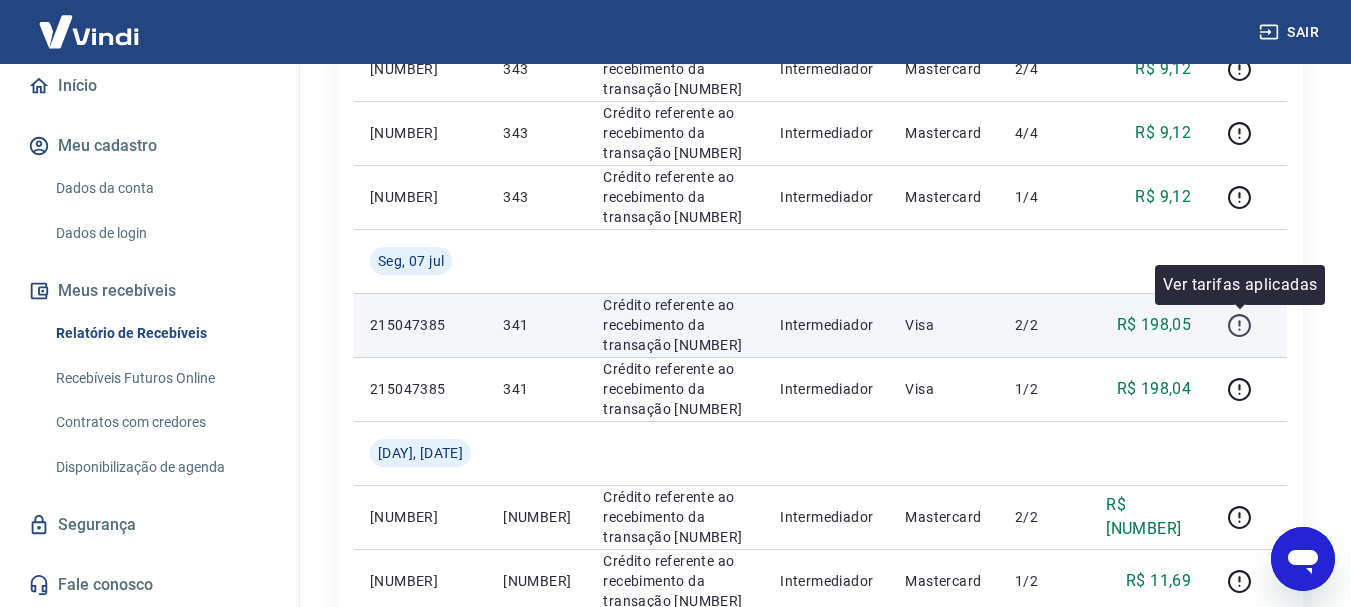 click 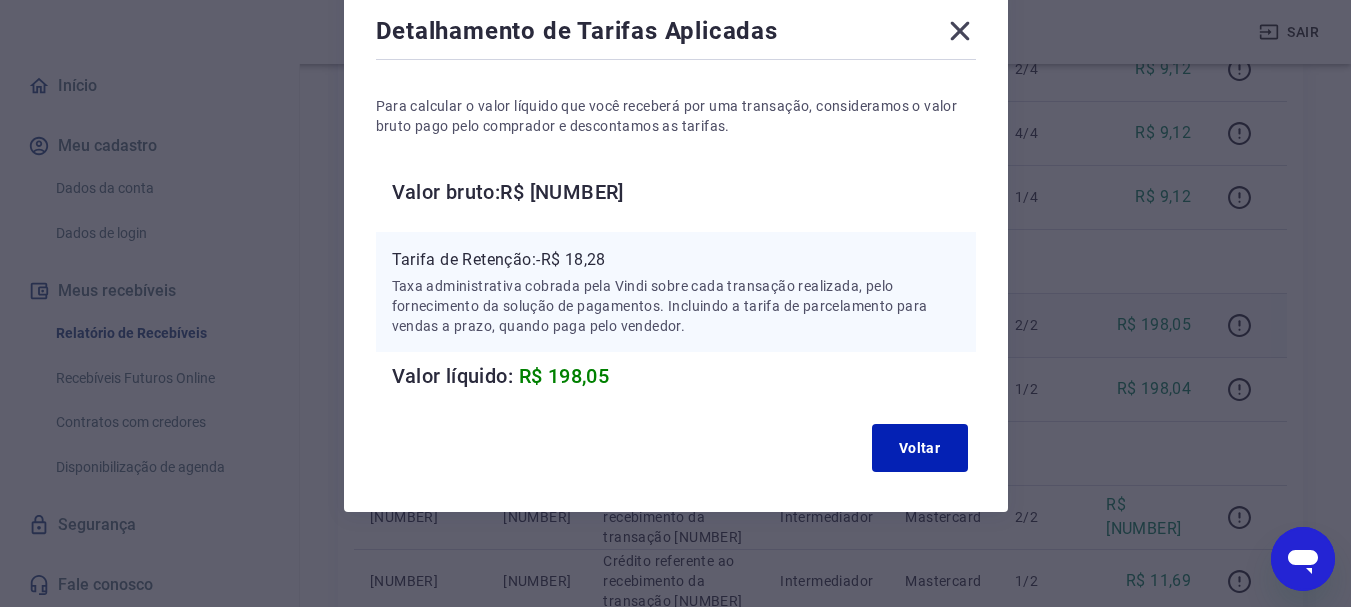 scroll, scrollTop: 114, scrollLeft: 0, axis: vertical 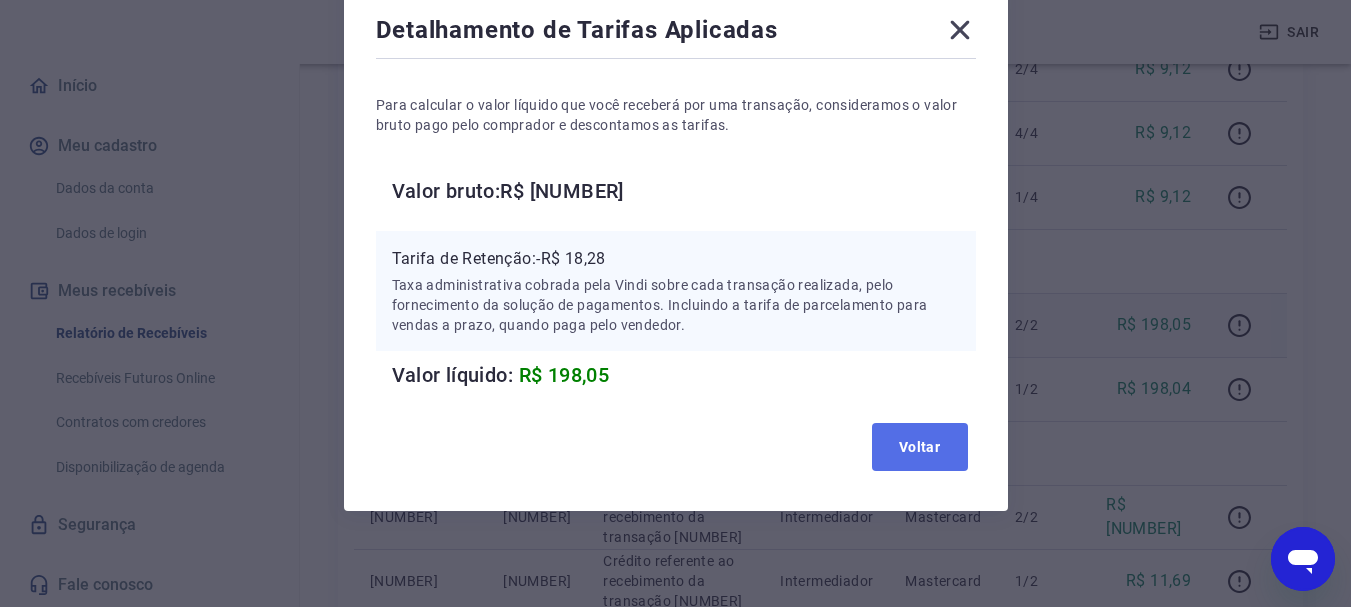click on "Voltar" at bounding box center (920, 447) 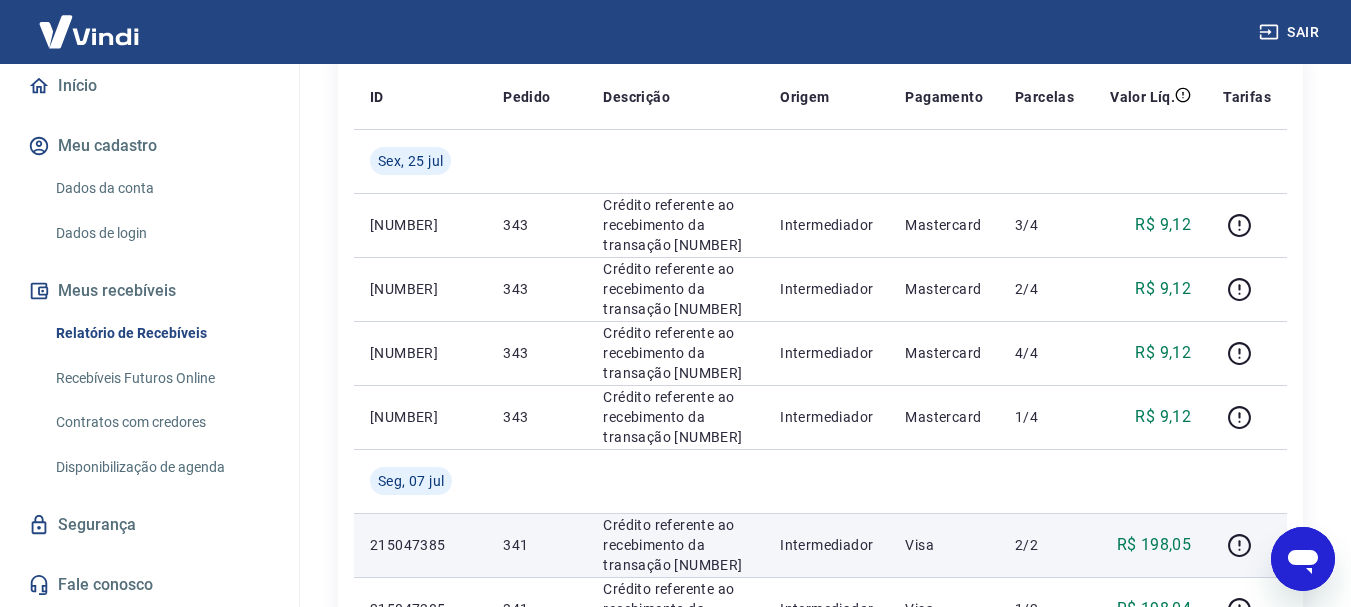 scroll, scrollTop: 0, scrollLeft: 0, axis: both 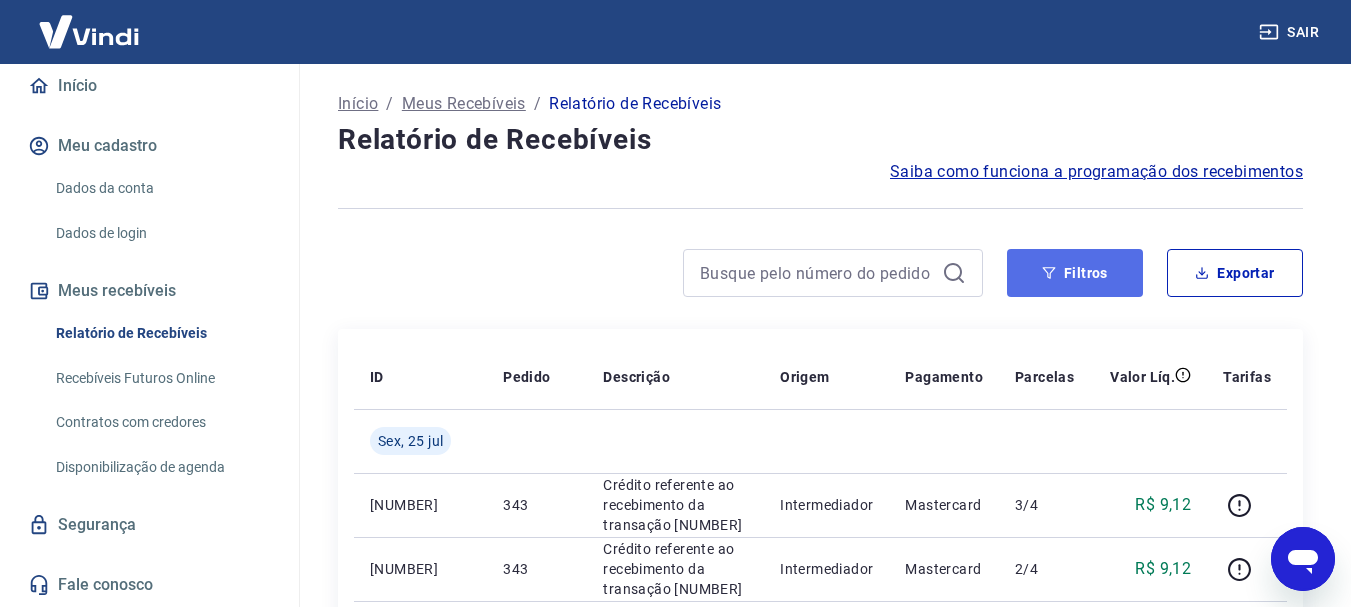 click on "Filtros" at bounding box center [1075, 273] 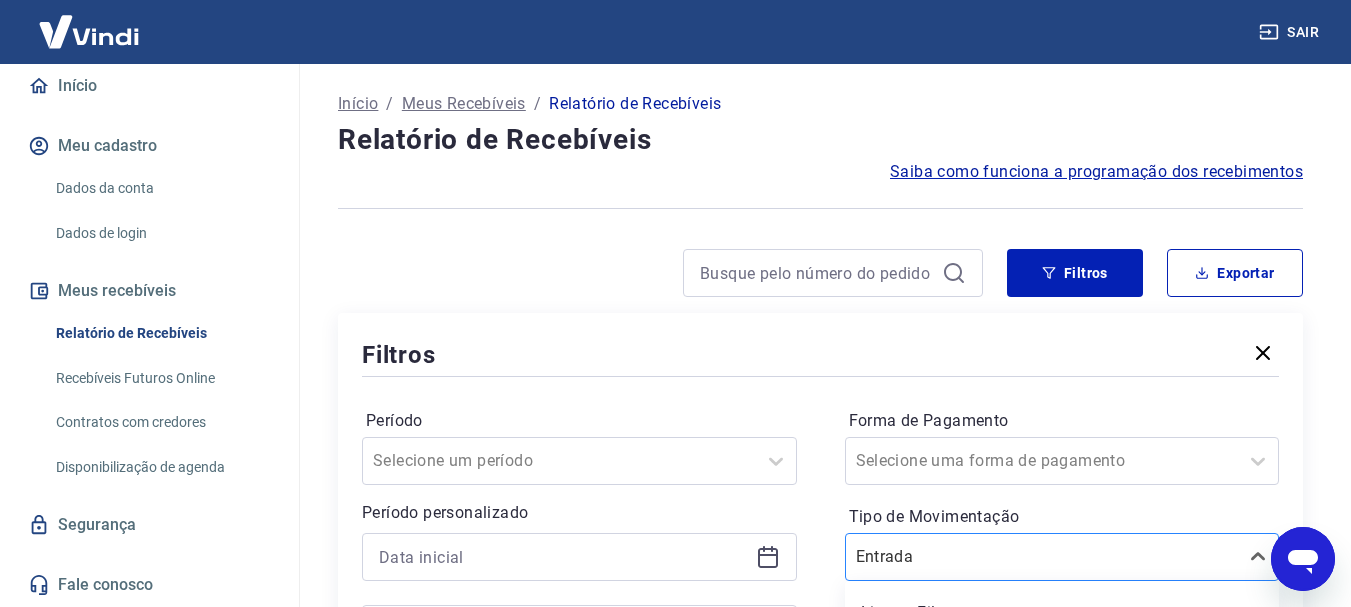 scroll, scrollTop: 126, scrollLeft: 0, axis: vertical 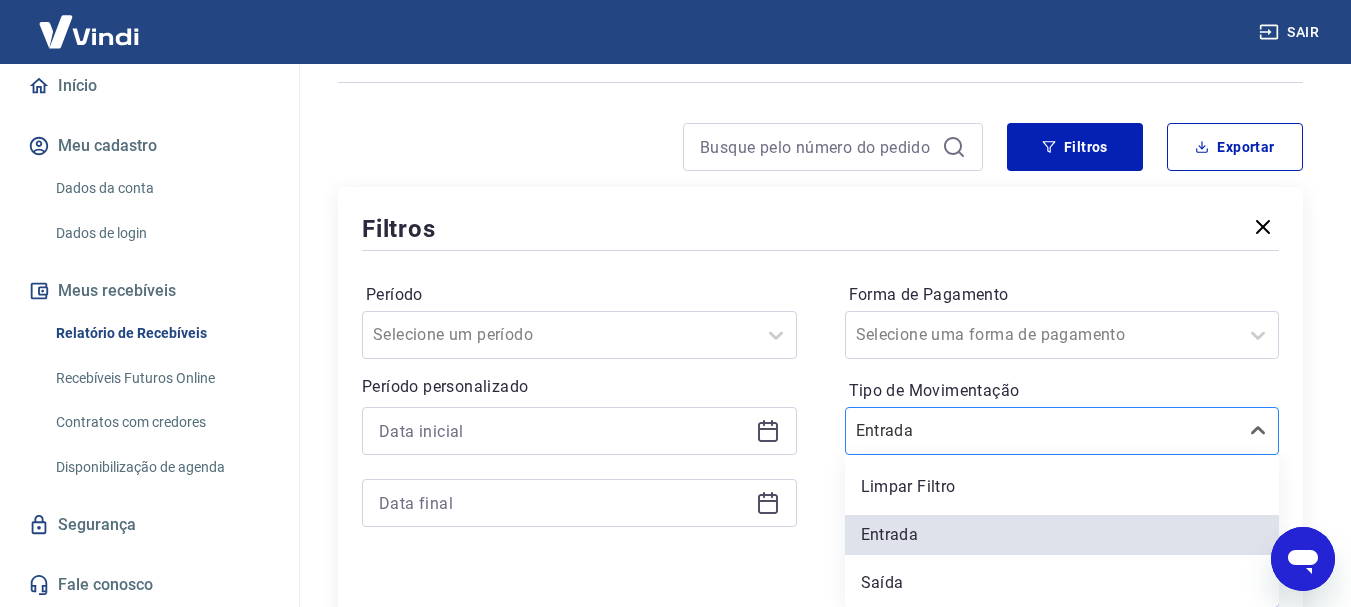 click on "option Entrada selected, 2 of 3. 3 results available. Use Up and Down to choose options, press Enter to select the currently focused option, press Escape to exit the menu, press Tab to select the option and exit the menu. Entrada Limpar Filtro Entrada Saída" at bounding box center (1062, 431) 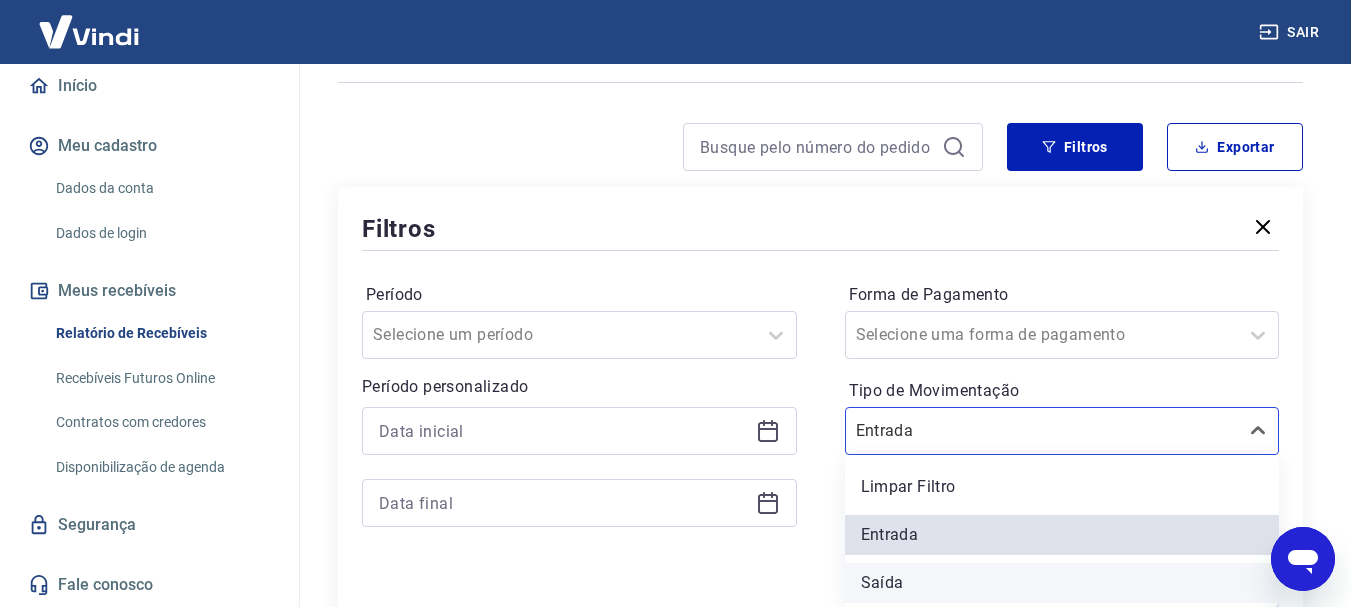 click on "Saída" at bounding box center (1062, 583) 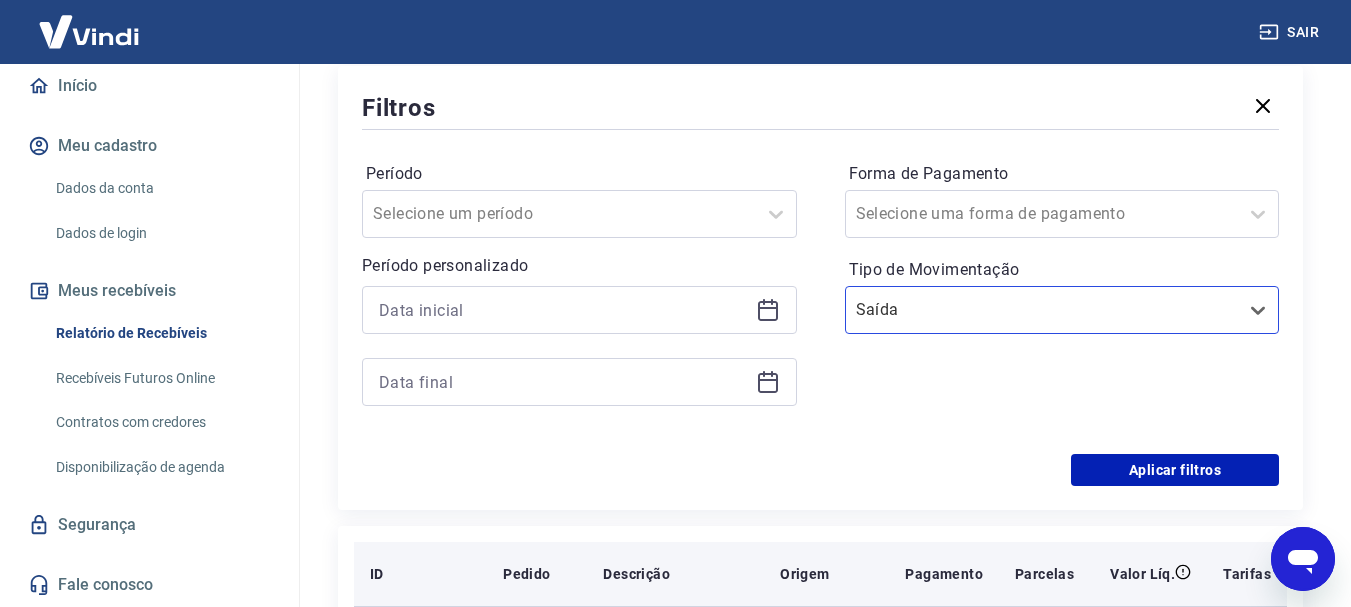 scroll, scrollTop: 326, scrollLeft: 0, axis: vertical 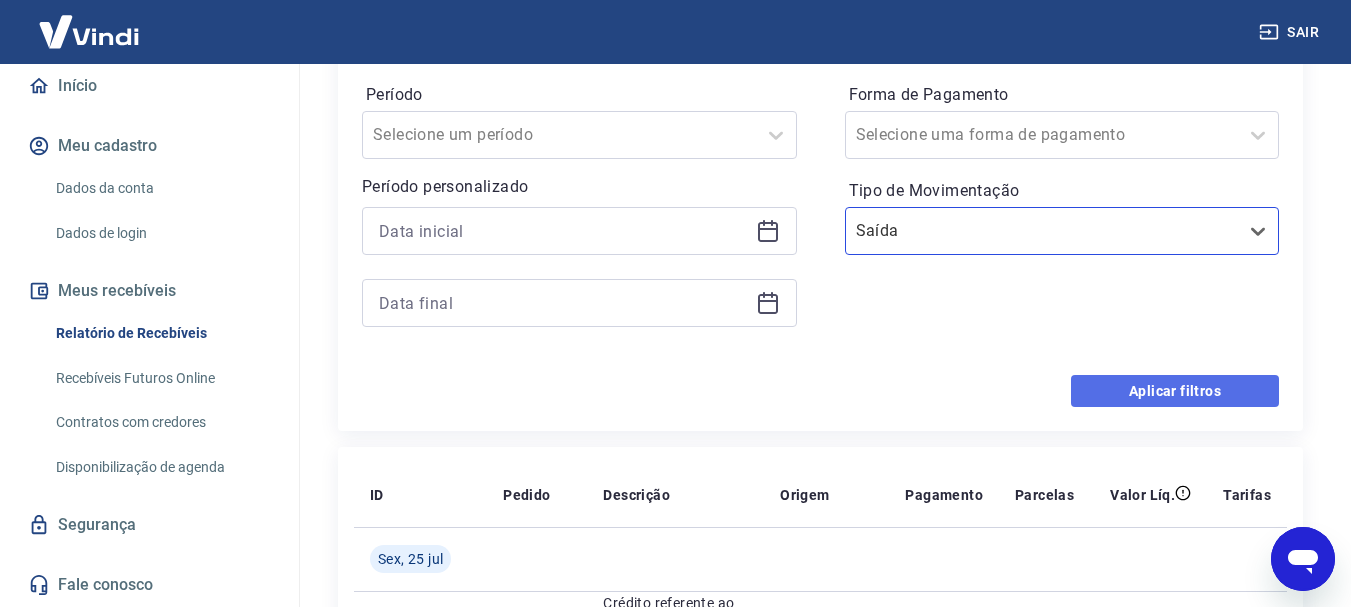 click on "Aplicar filtros" at bounding box center [1175, 391] 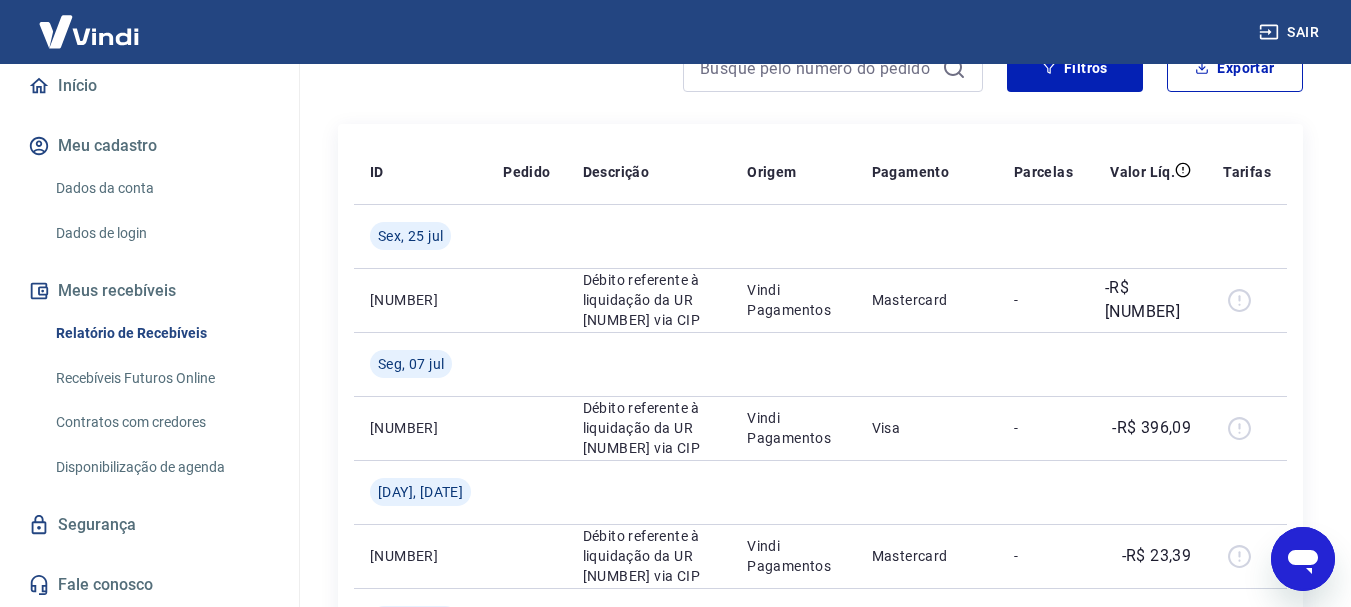 scroll, scrollTop: 200, scrollLeft: 0, axis: vertical 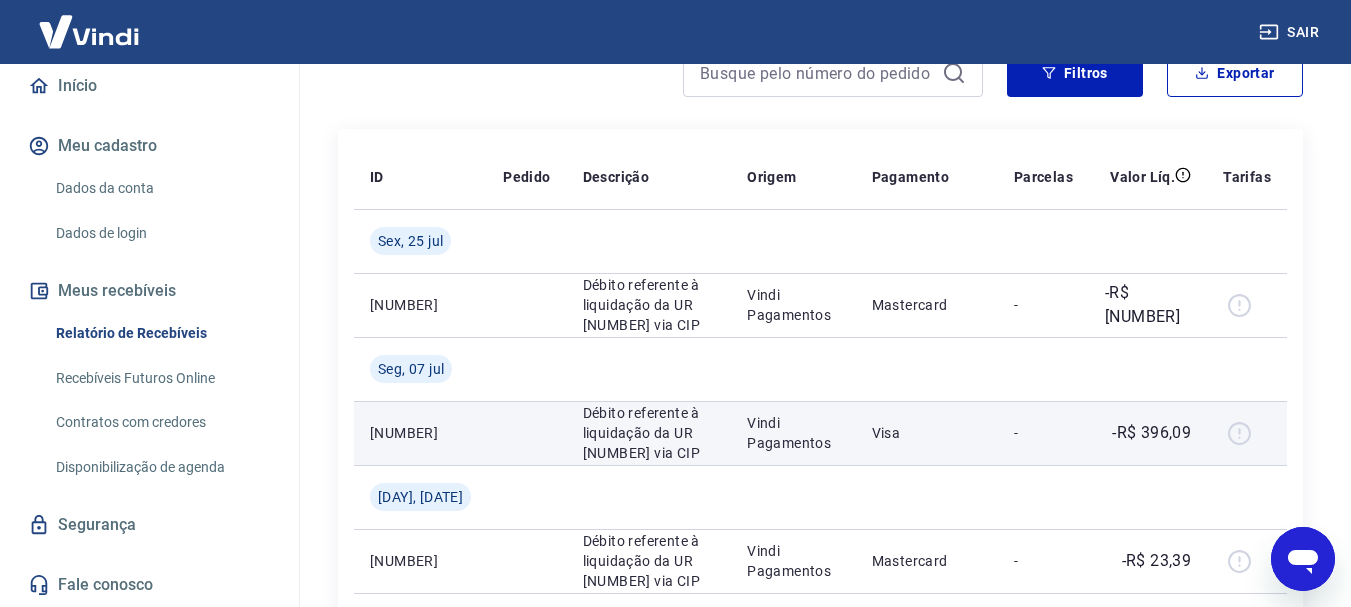 click at bounding box center [1247, 433] 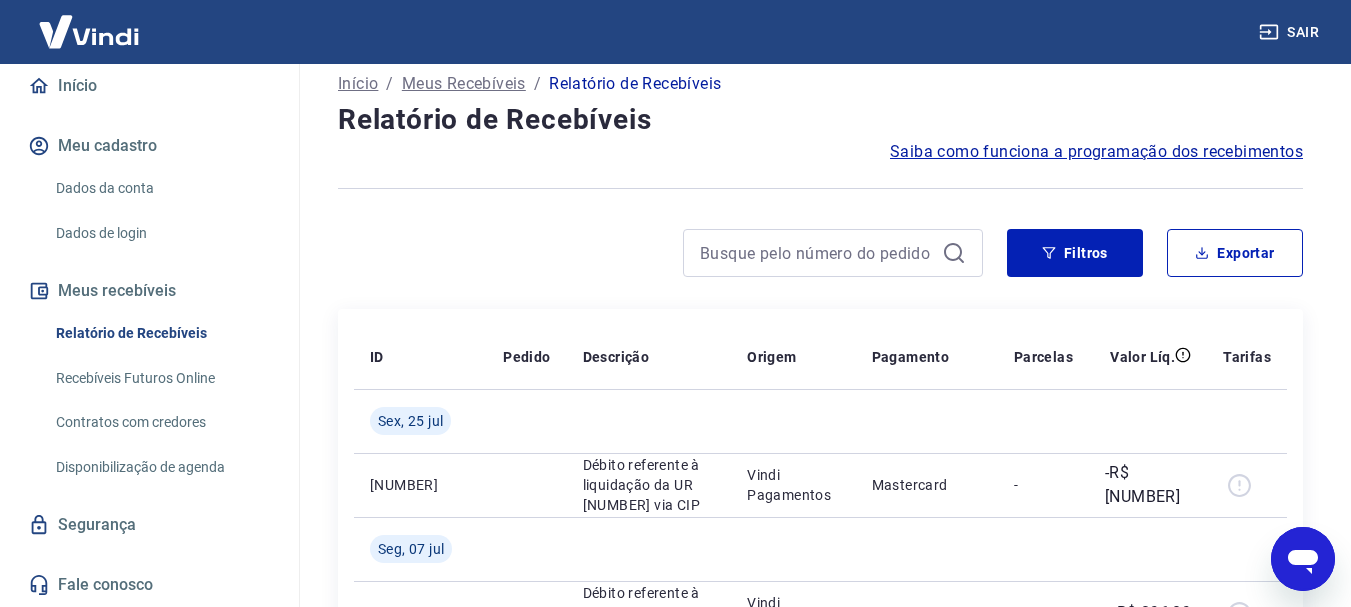 scroll, scrollTop: 0, scrollLeft: 0, axis: both 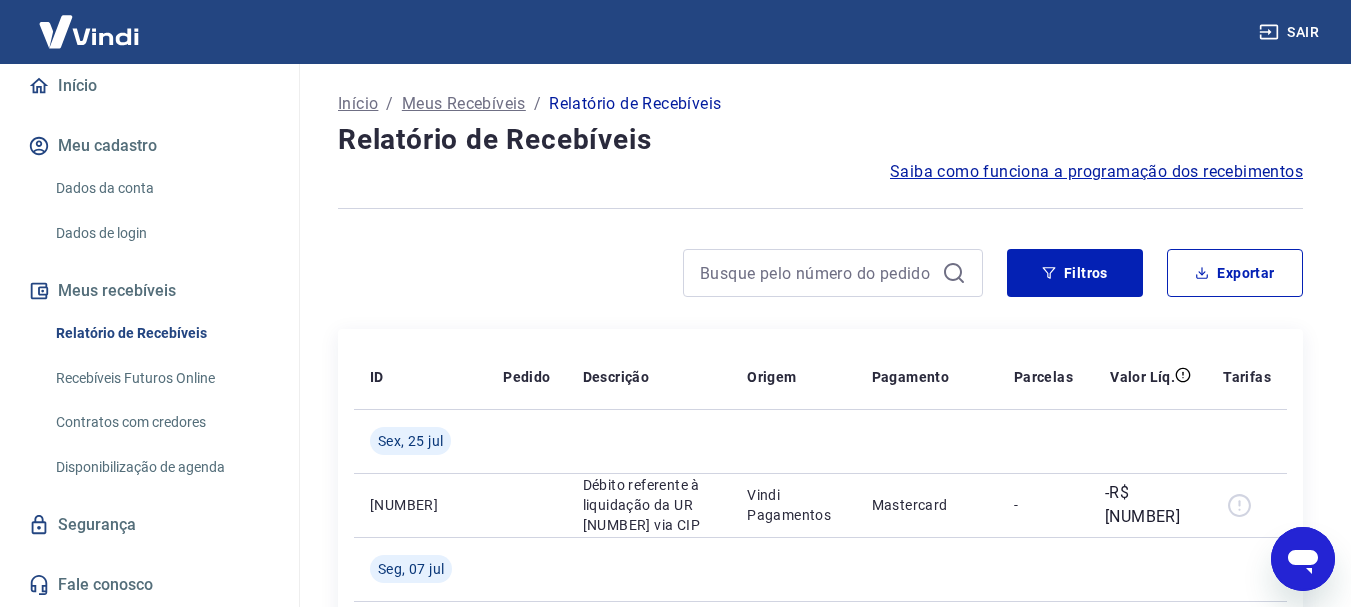 click on "Recebíveis Futuros Online" at bounding box center (161, 378) 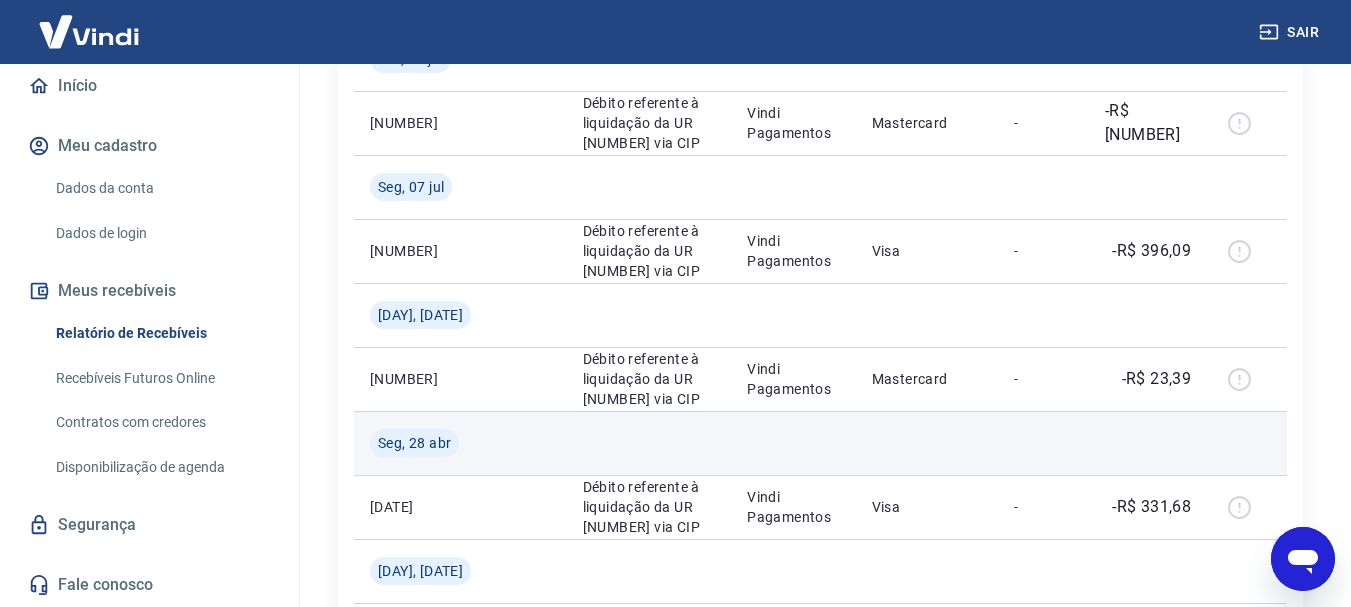 scroll, scrollTop: 400, scrollLeft: 0, axis: vertical 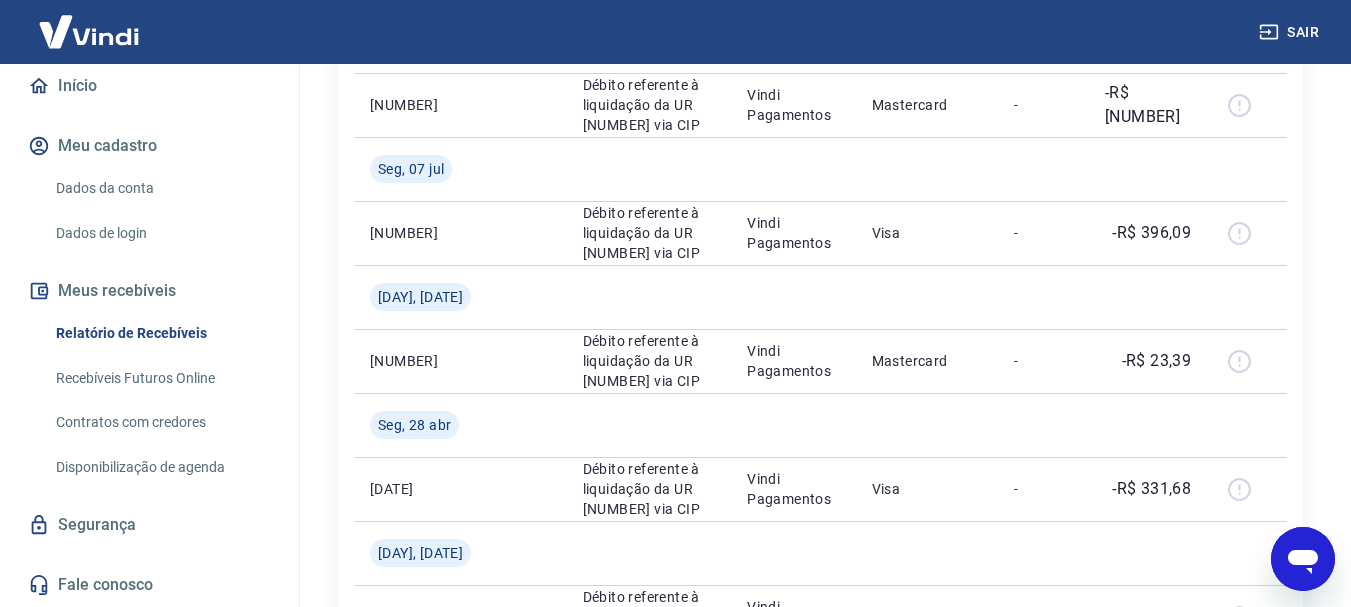 type on "x" 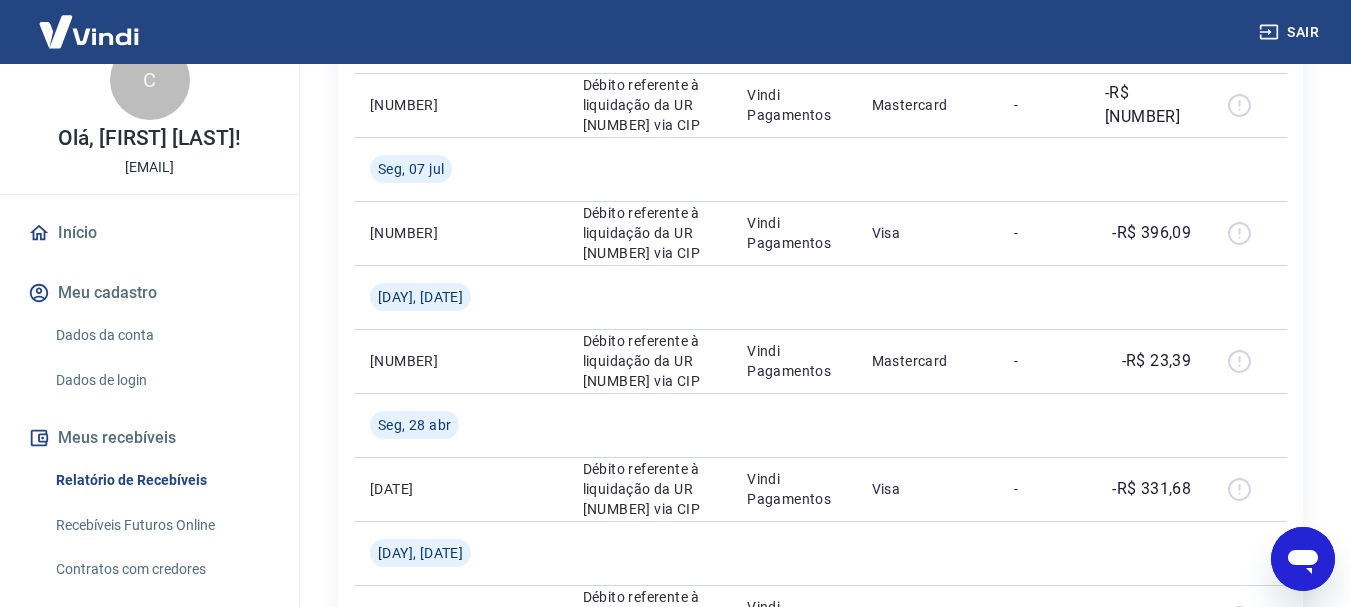 scroll, scrollTop: 0, scrollLeft: 0, axis: both 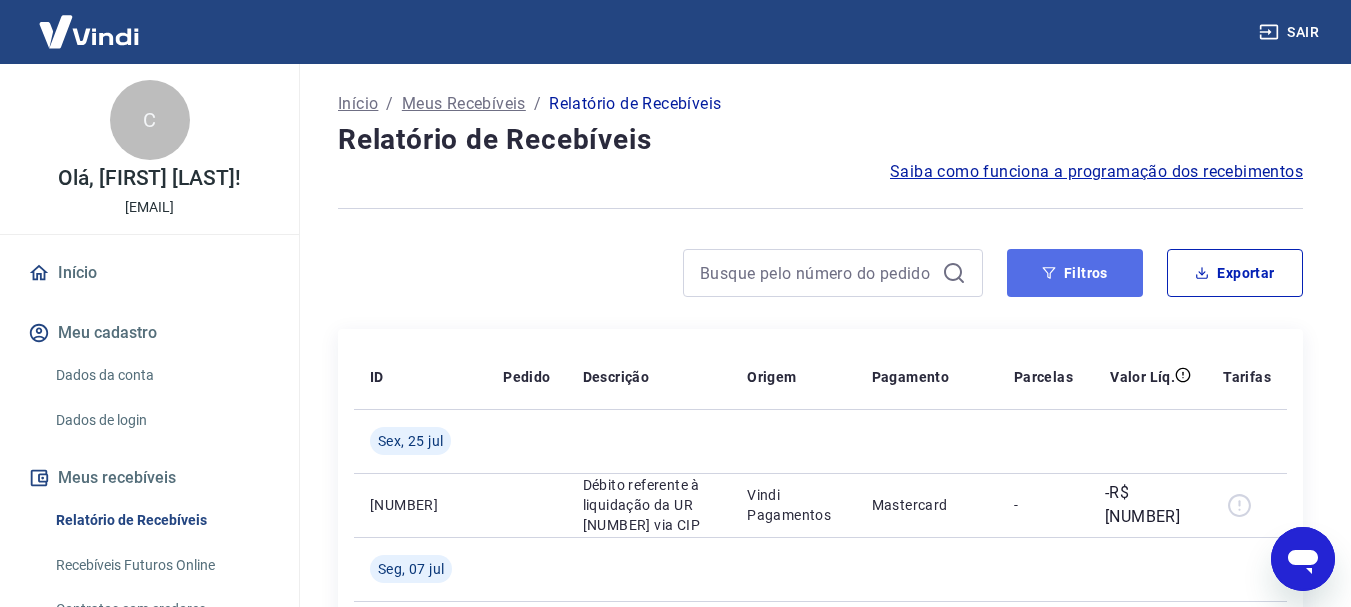 click on "Filtros" at bounding box center (1075, 273) 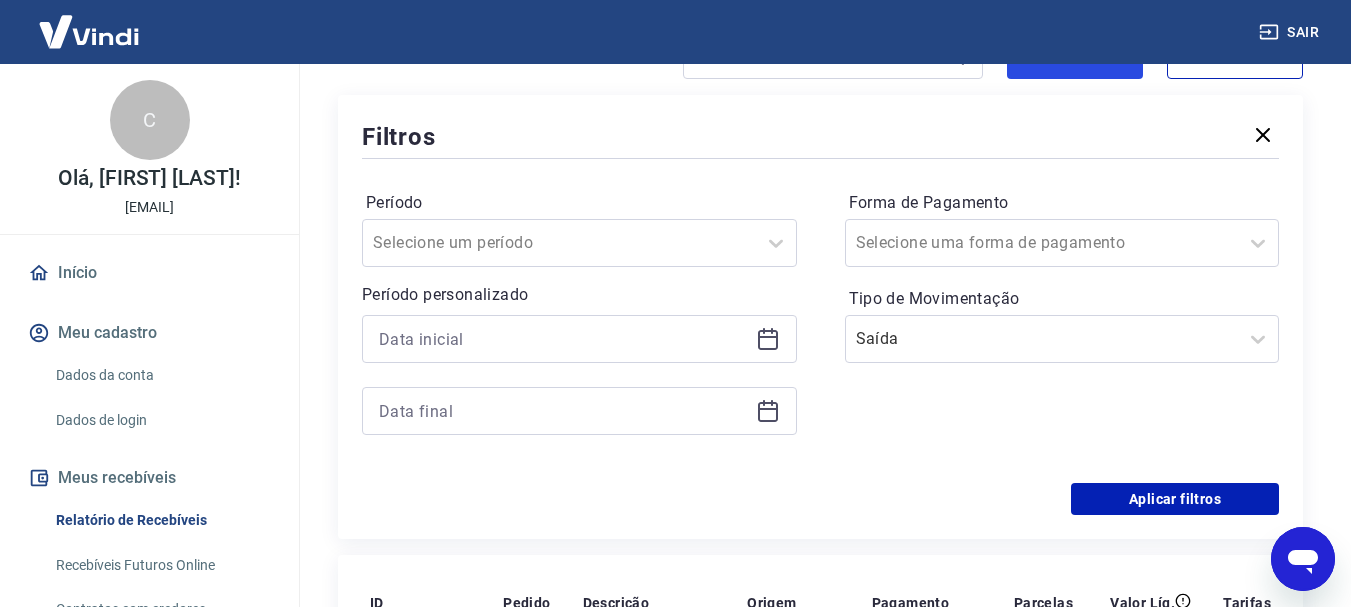 scroll, scrollTop: 300, scrollLeft: 0, axis: vertical 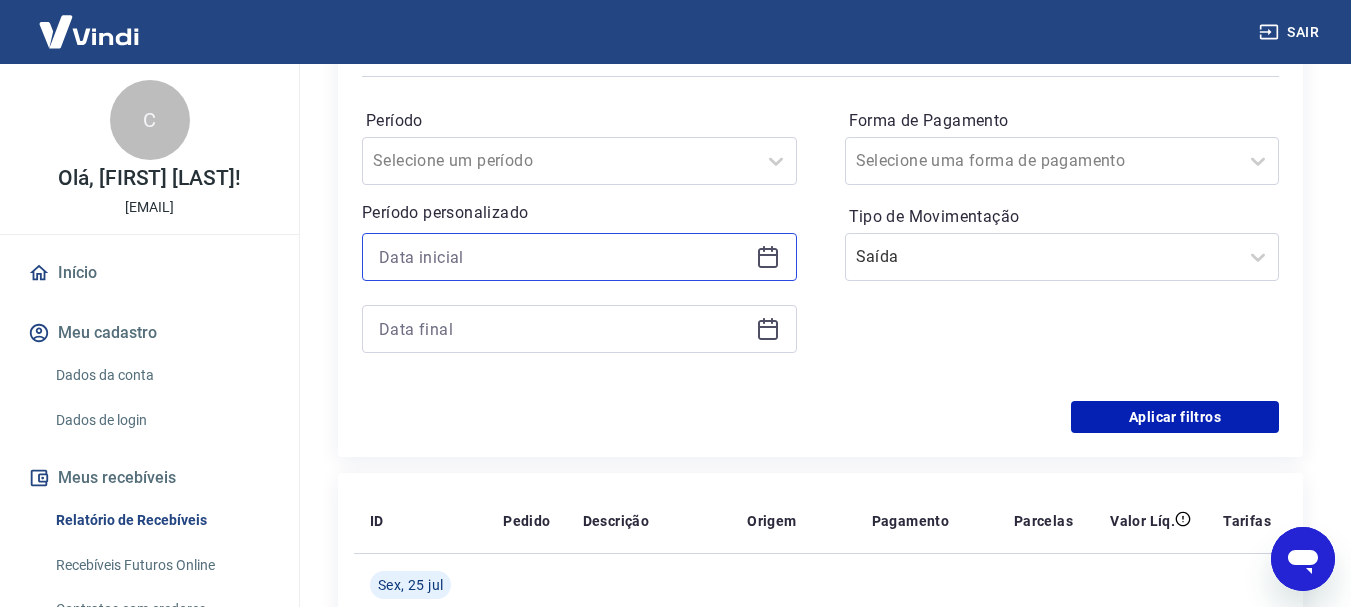click at bounding box center [563, 257] 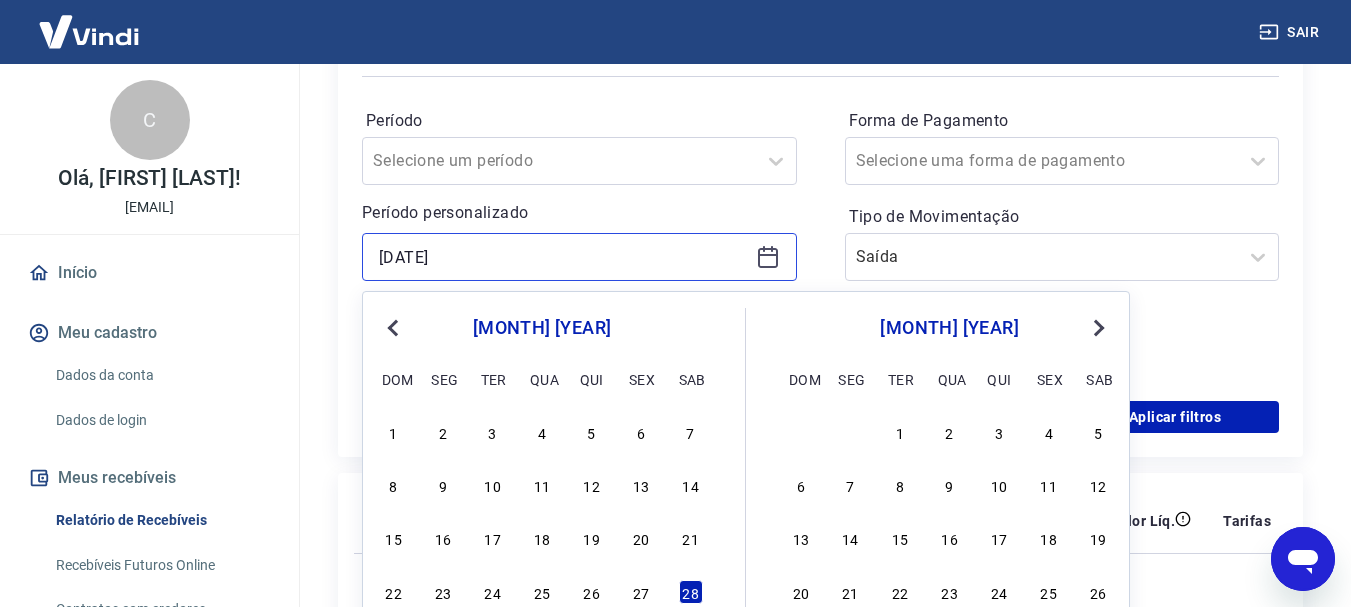 scroll, scrollTop: 0, scrollLeft: 0, axis: both 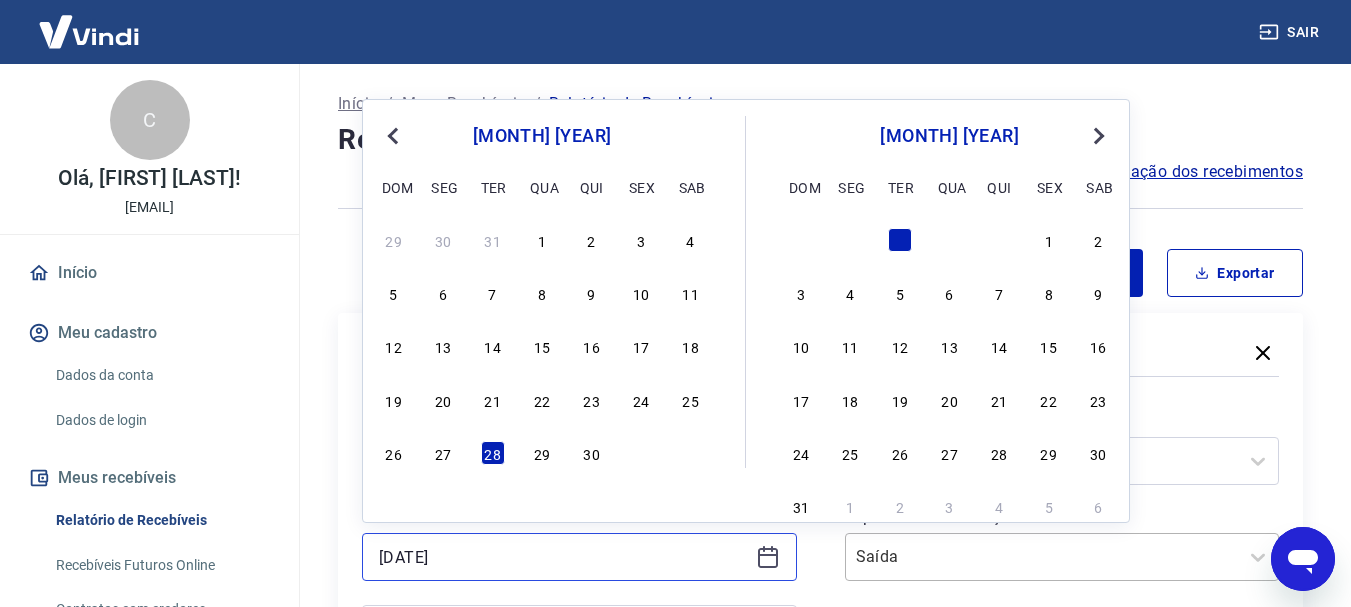 type on "[DATE]" 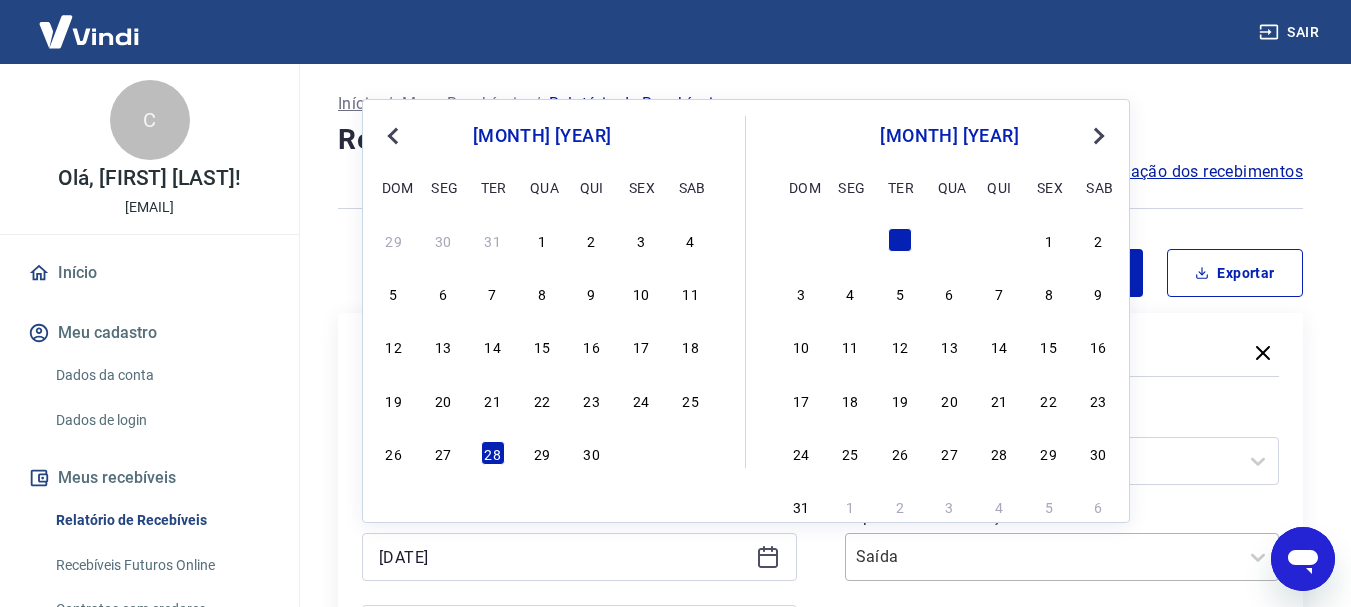 click on "Saída" at bounding box center [1062, 557] 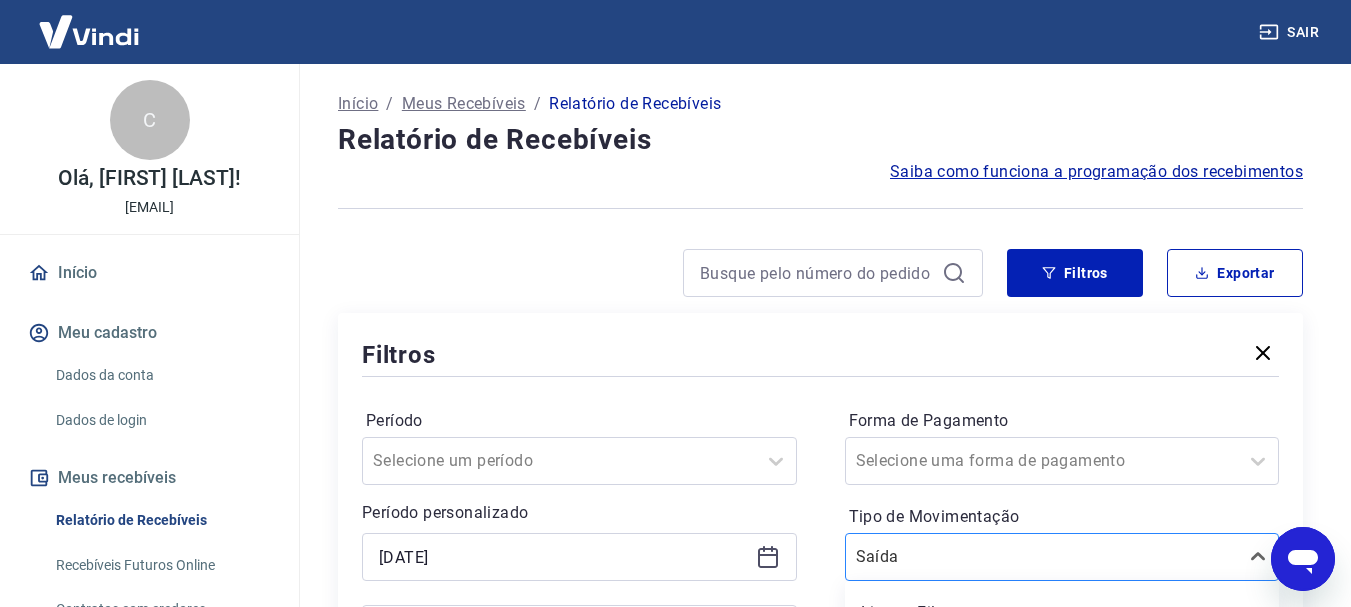 scroll, scrollTop: 126, scrollLeft: 0, axis: vertical 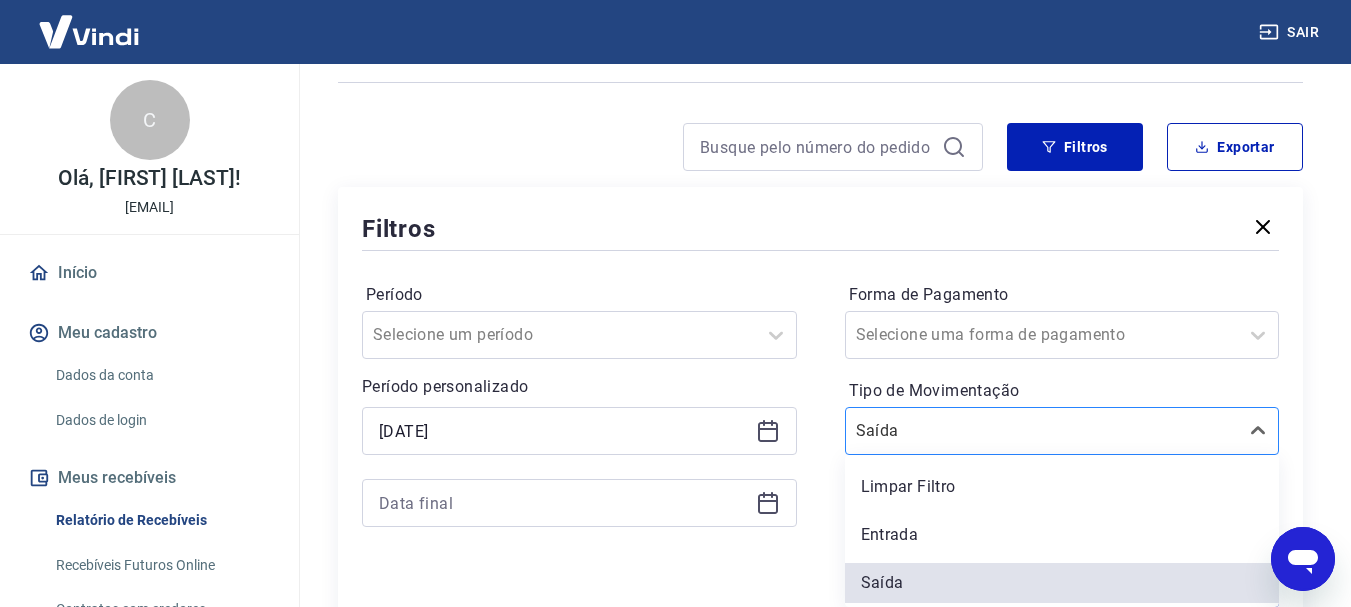 type on "x" 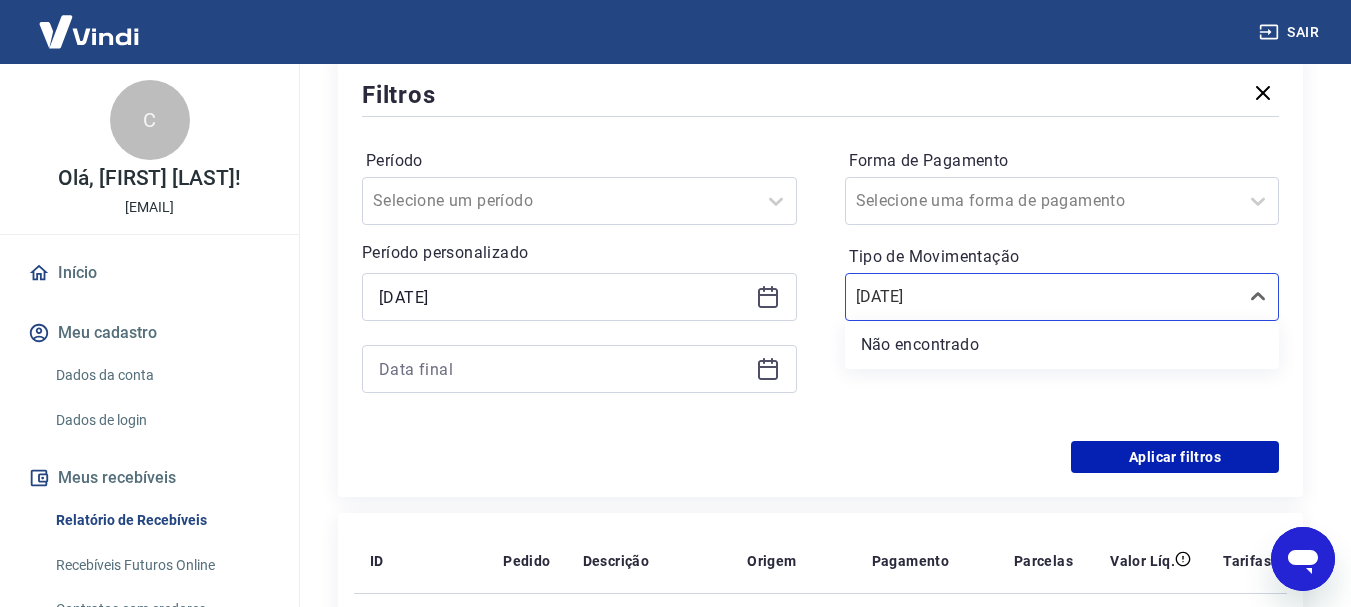 scroll, scrollTop: 326, scrollLeft: 0, axis: vertical 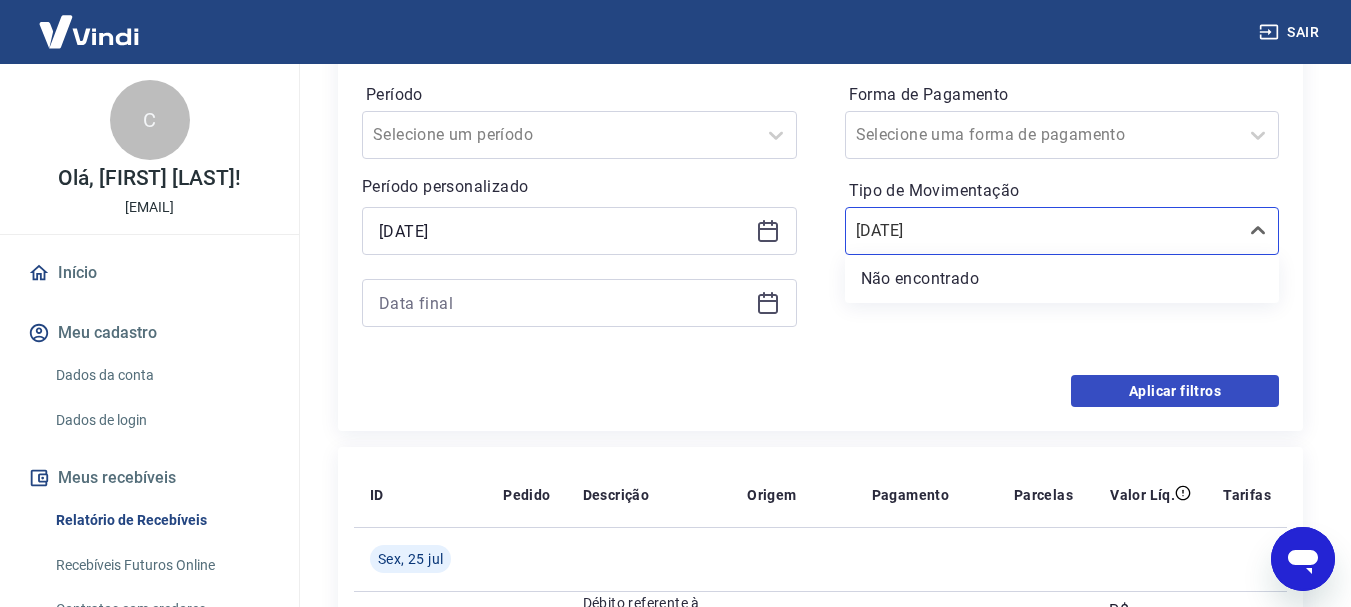 type on "[DATE]" 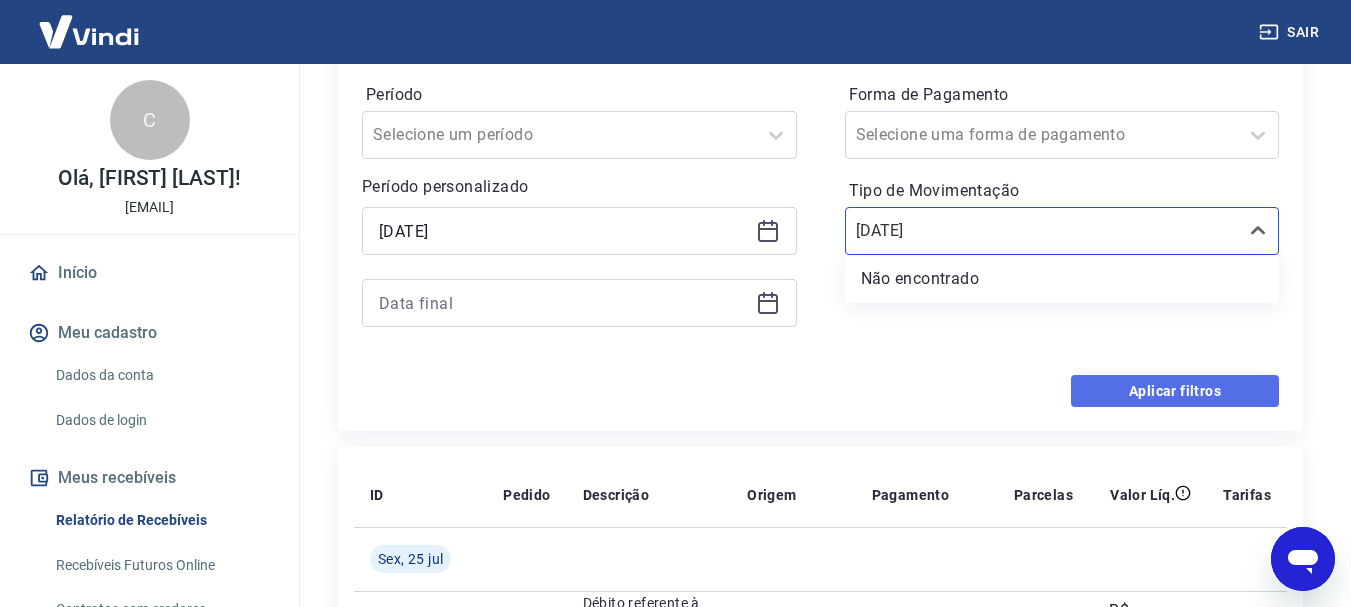 type 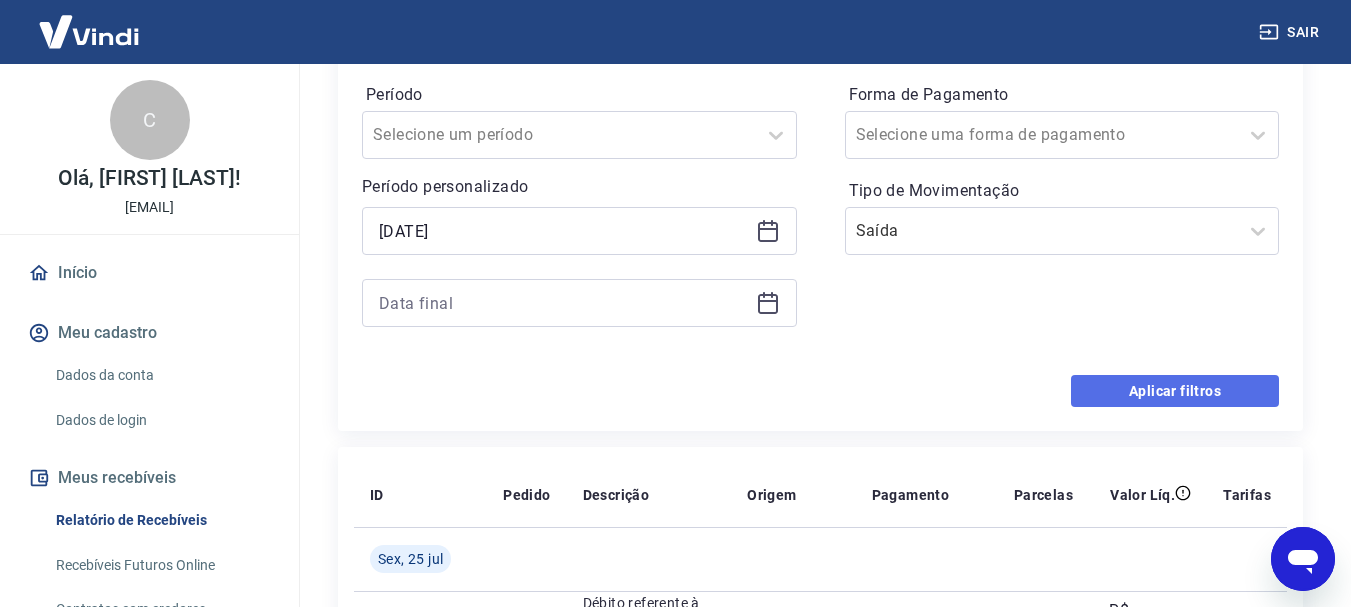 click on "Aplicar filtros" at bounding box center [1175, 391] 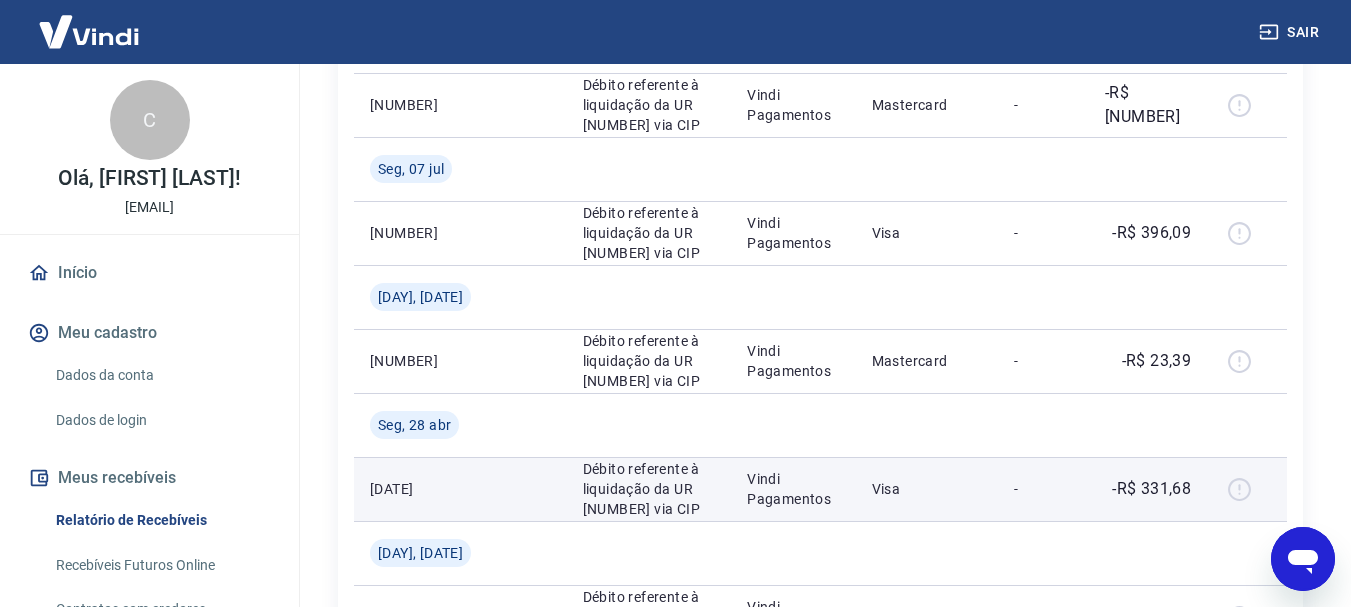 scroll, scrollTop: 0, scrollLeft: 0, axis: both 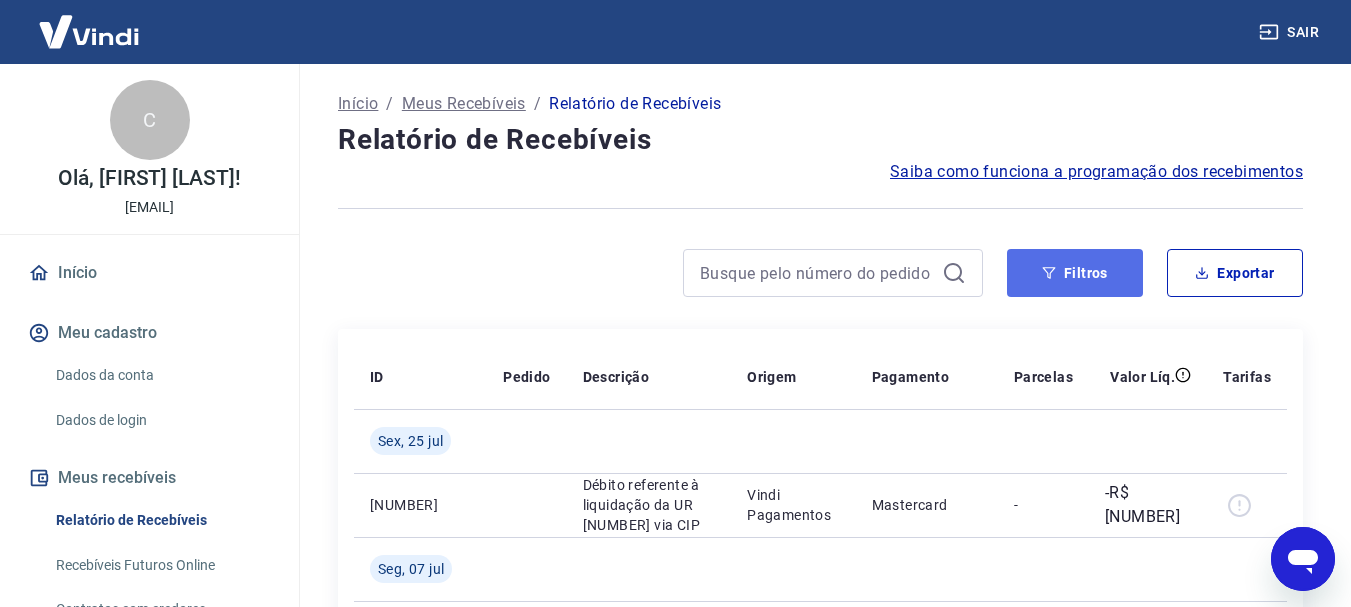 click on "Filtros" at bounding box center (1075, 273) 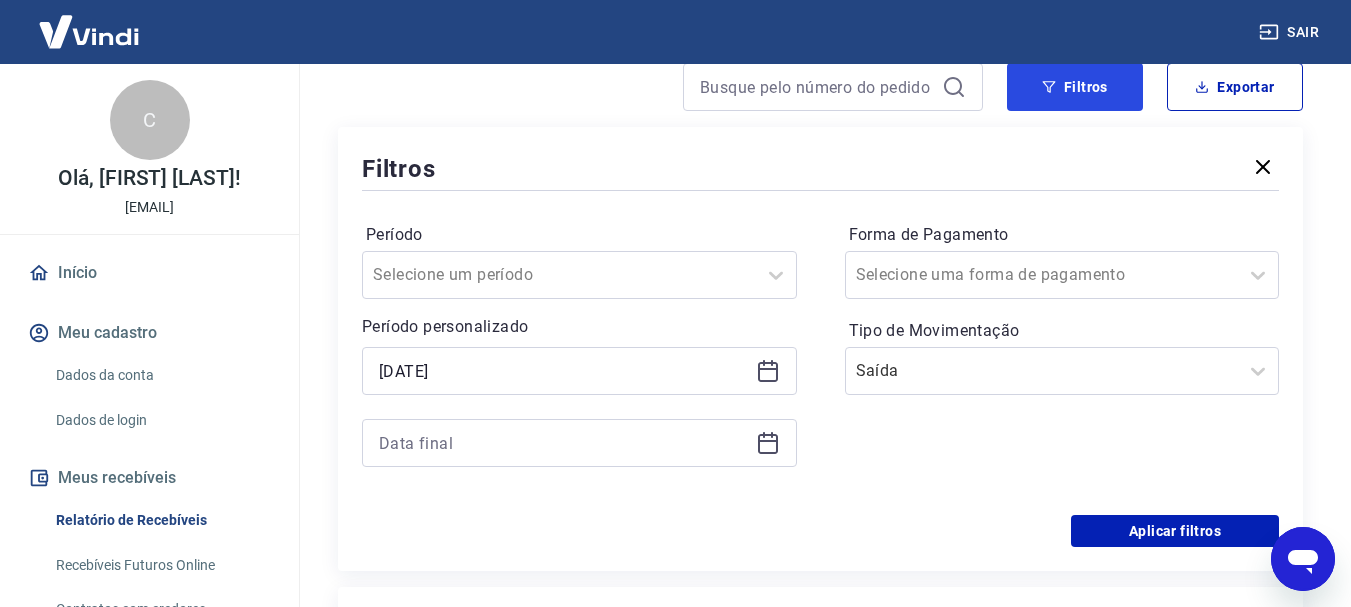 scroll, scrollTop: 200, scrollLeft: 0, axis: vertical 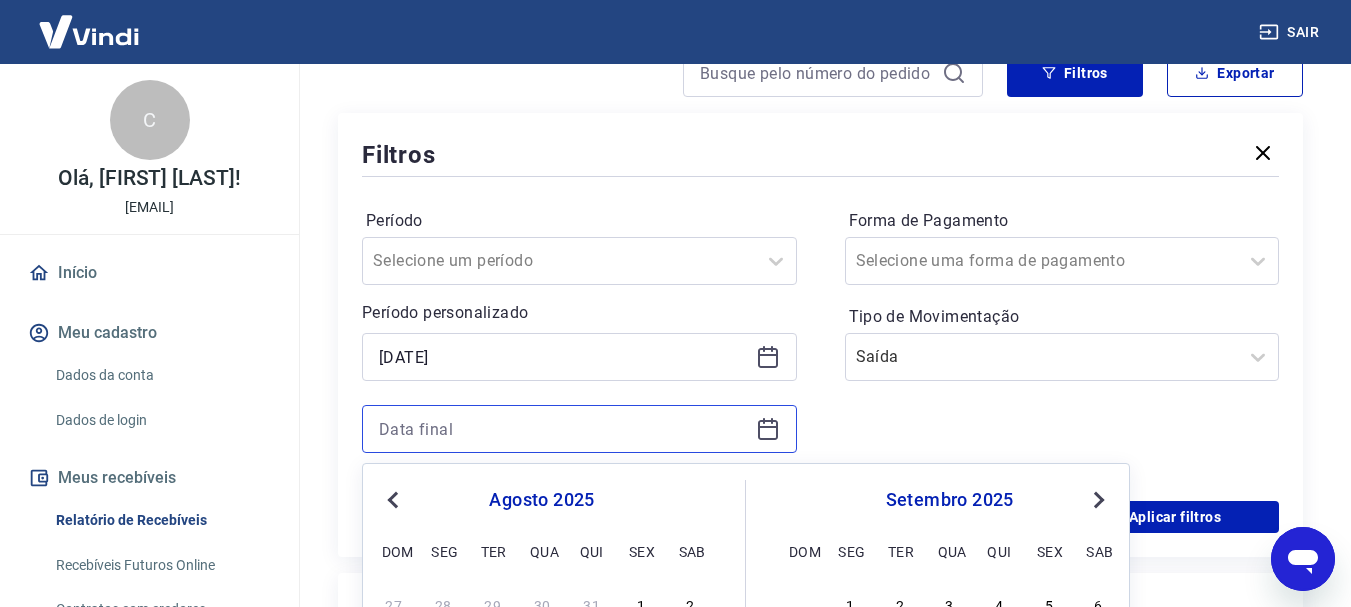 click at bounding box center (563, 429) 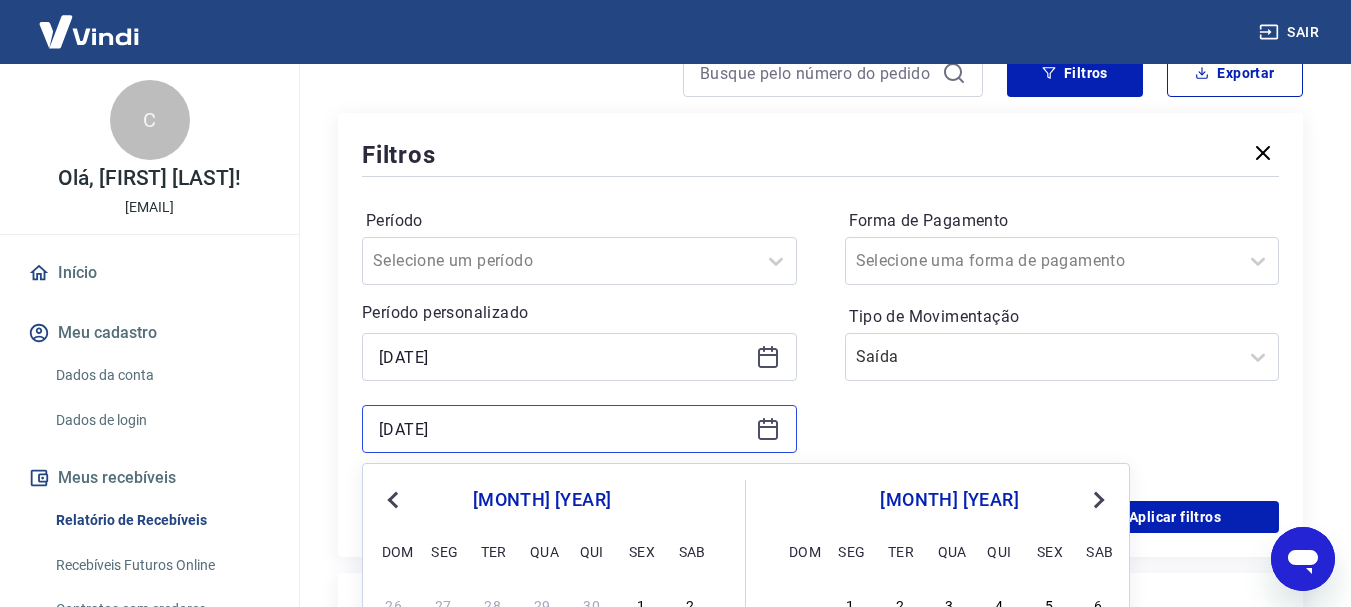 scroll, scrollTop: 500, scrollLeft: 0, axis: vertical 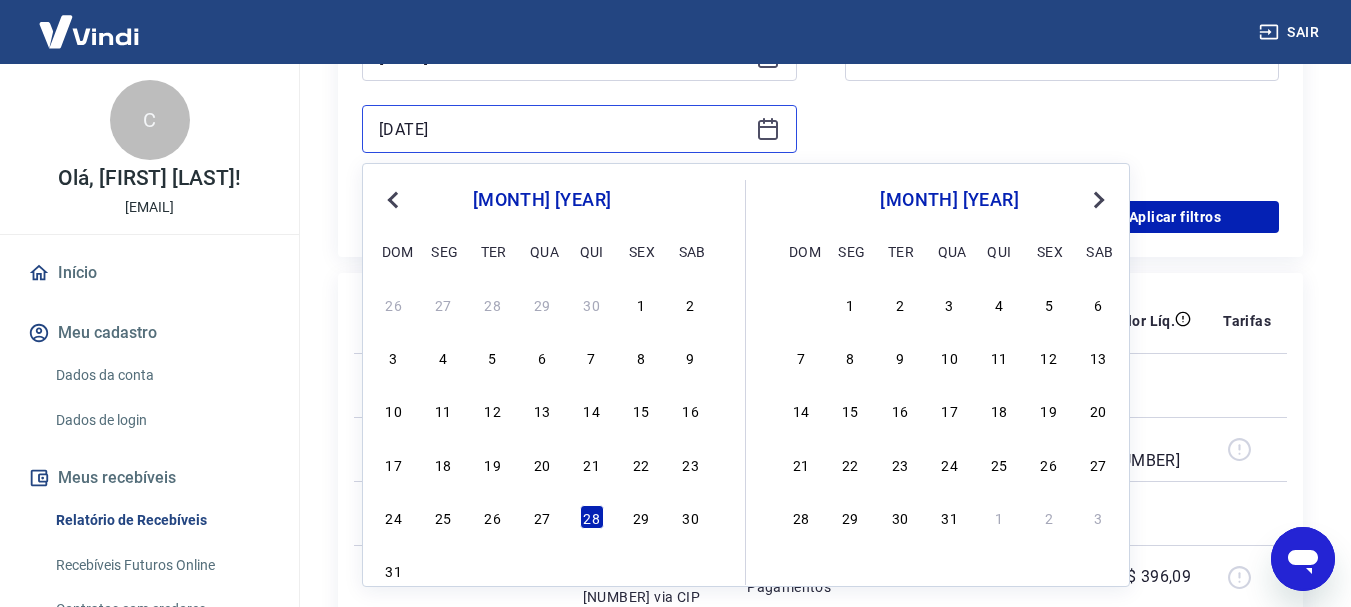 type on "[DATE]" 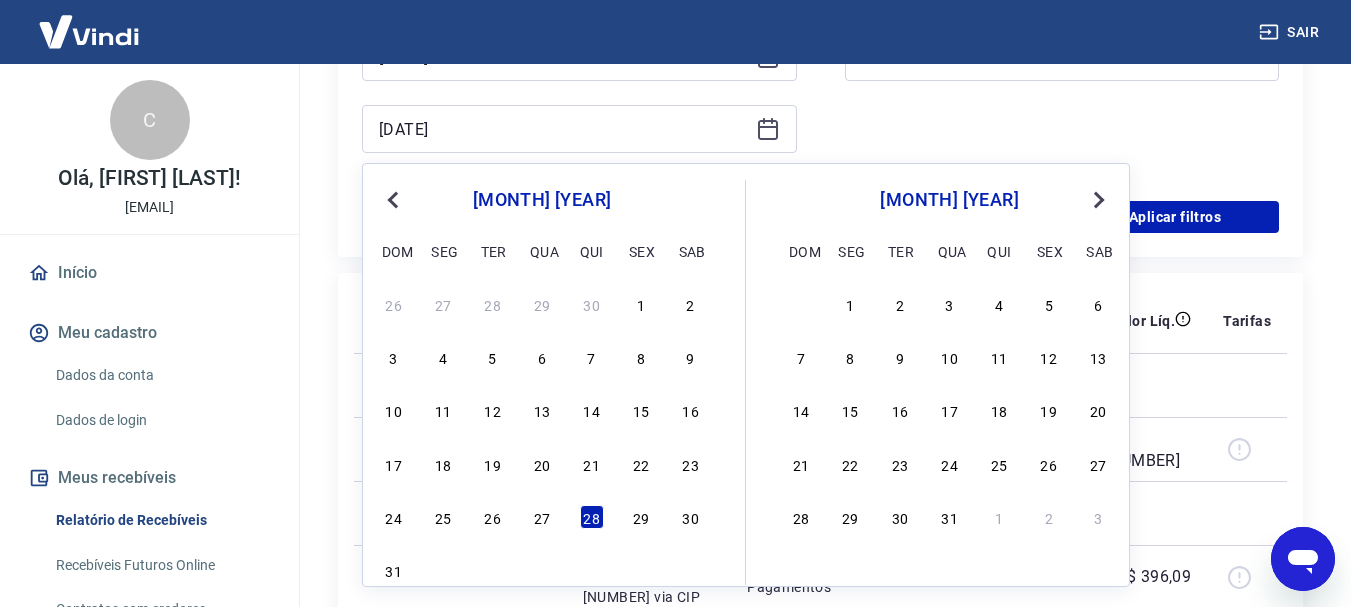 click on "Forma de Pagamento Selecione uma forma de pagamento Tipo de Movimentação Saída" at bounding box center [1062, 41] 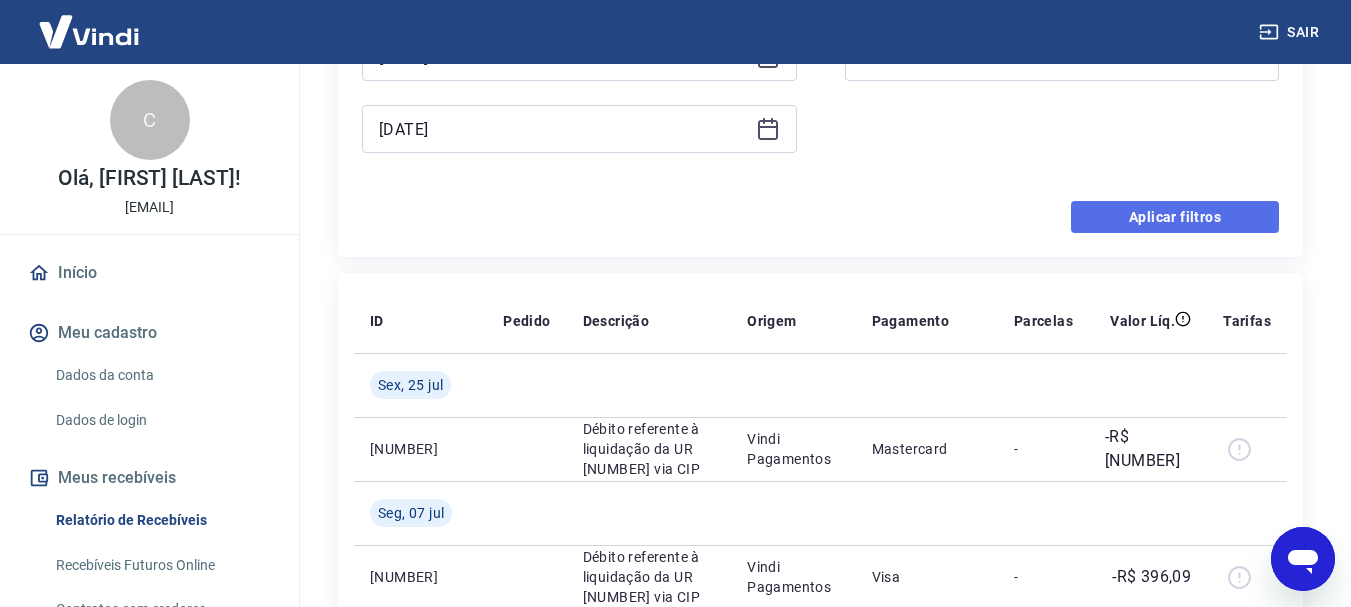 click on "Aplicar filtros" at bounding box center (1175, 217) 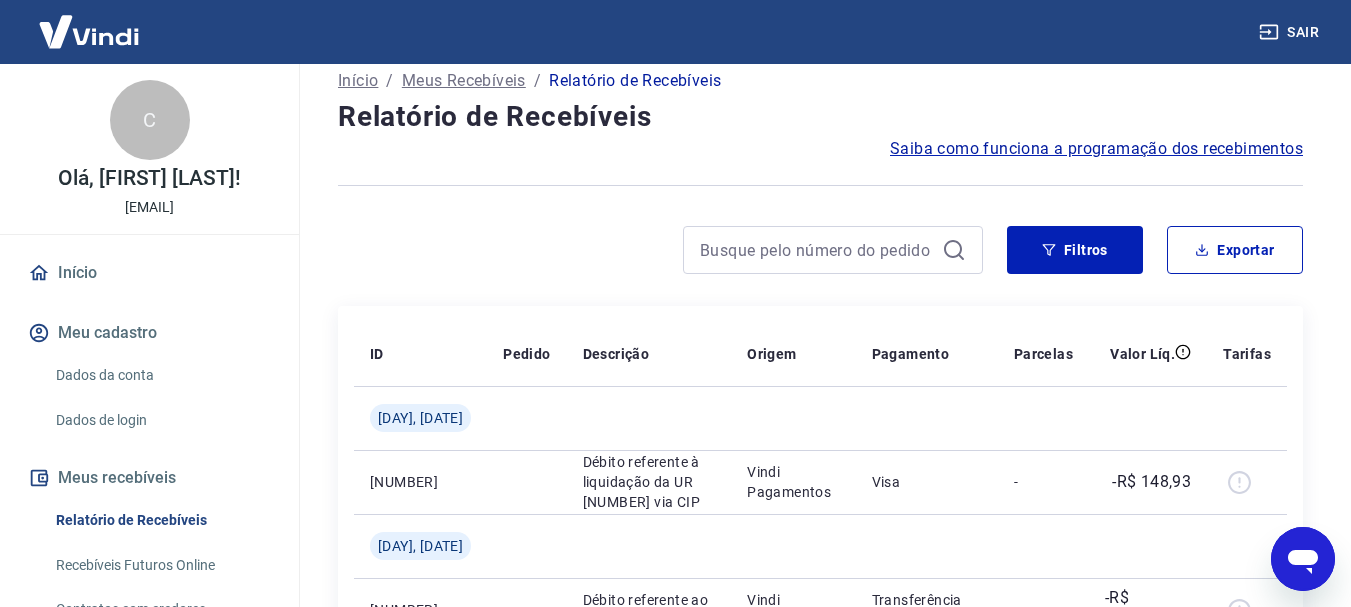 scroll, scrollTop: 0, scrollLeft: 0, axis: both 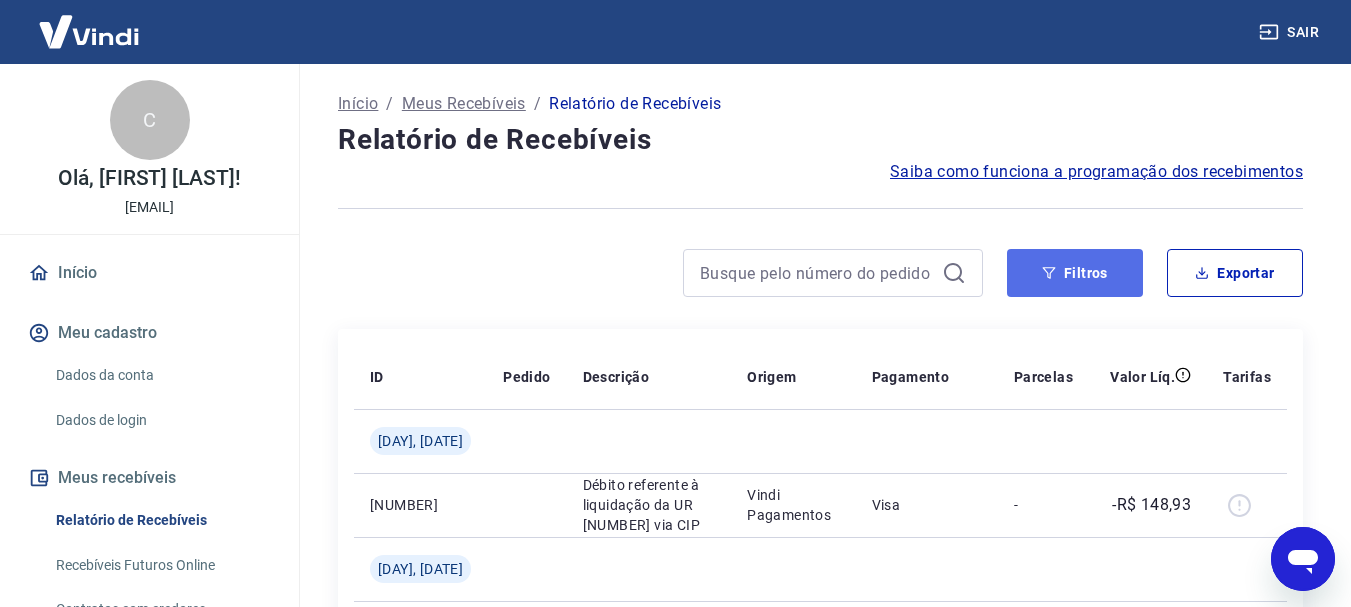 click on "Filtros" at bounding box center (1075, 273) 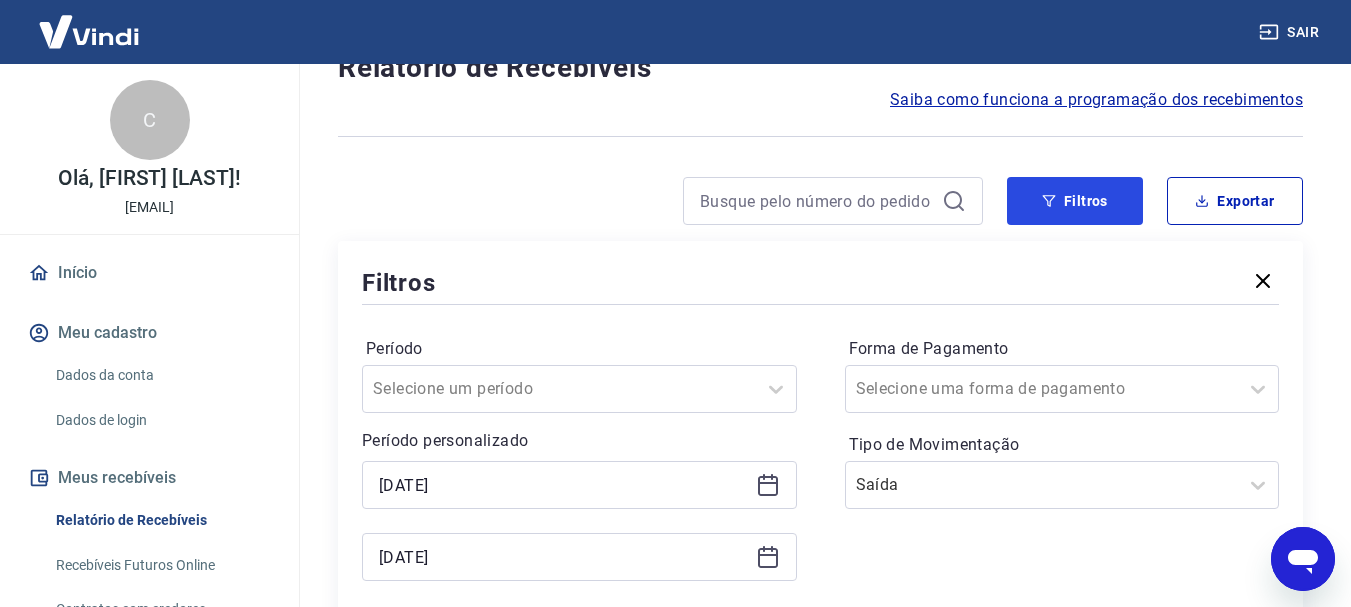 scroll, scrollTop: 300, scrollLeft: 0, axis: vertical 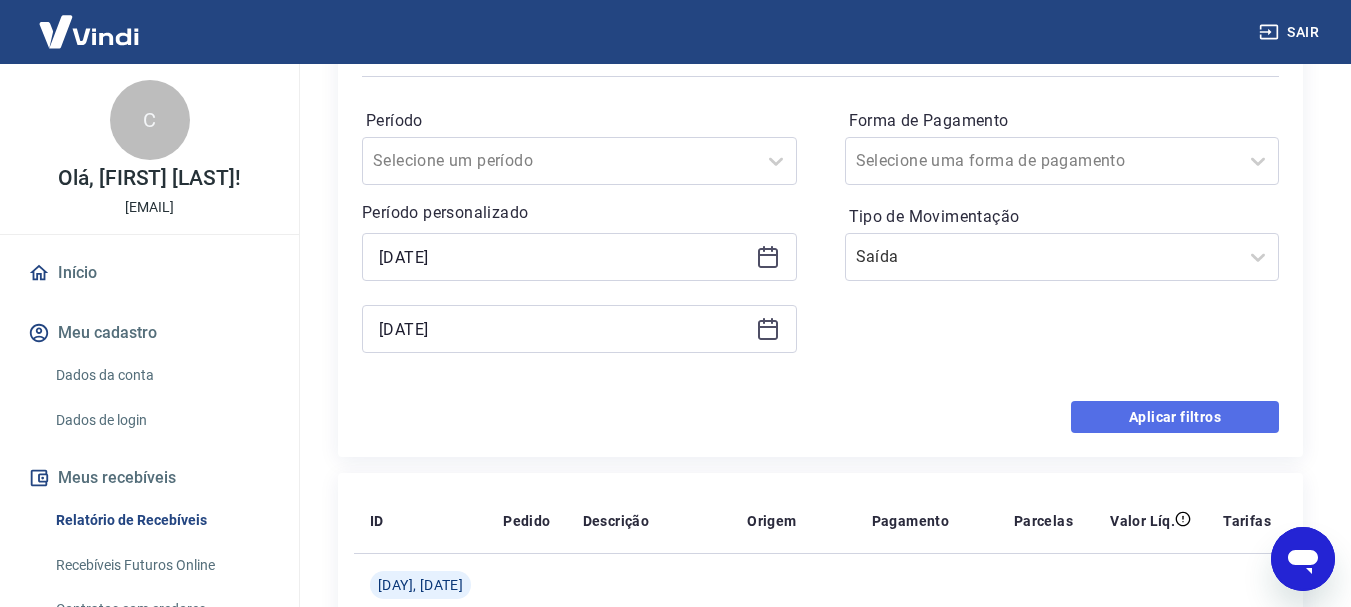 click on "Aplicar filtros" at bounding box center [1175, 417] 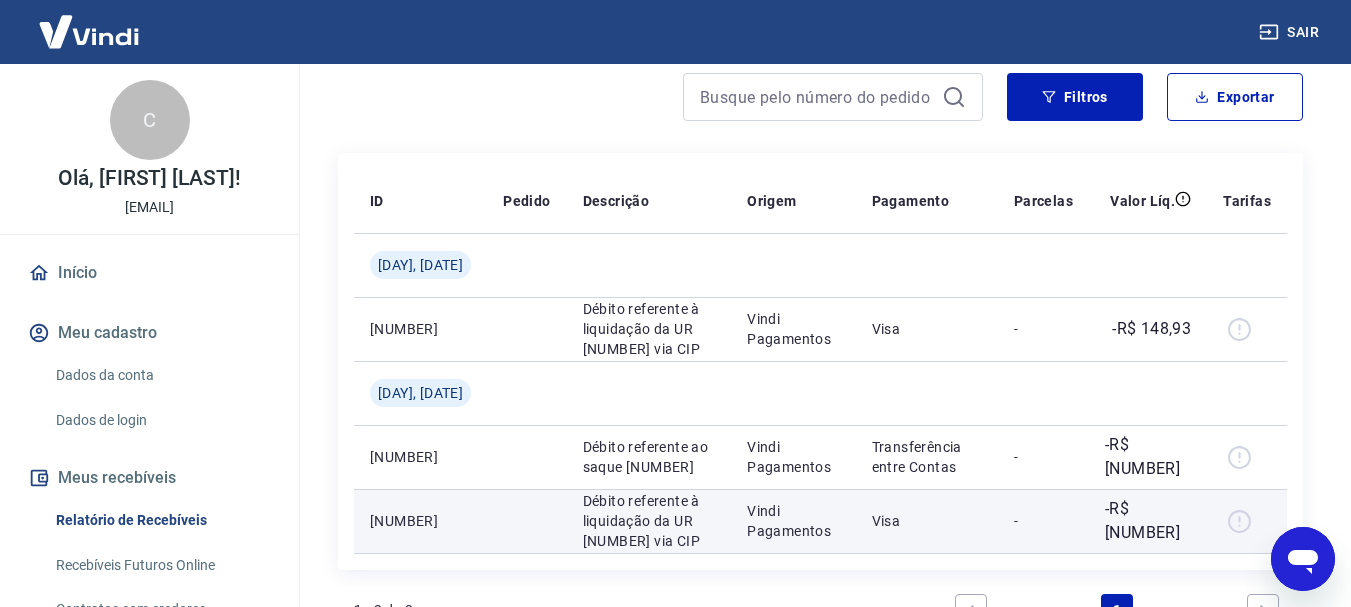 scroll, scrollTop: 300, scrollLeft: 0, axis: vertical 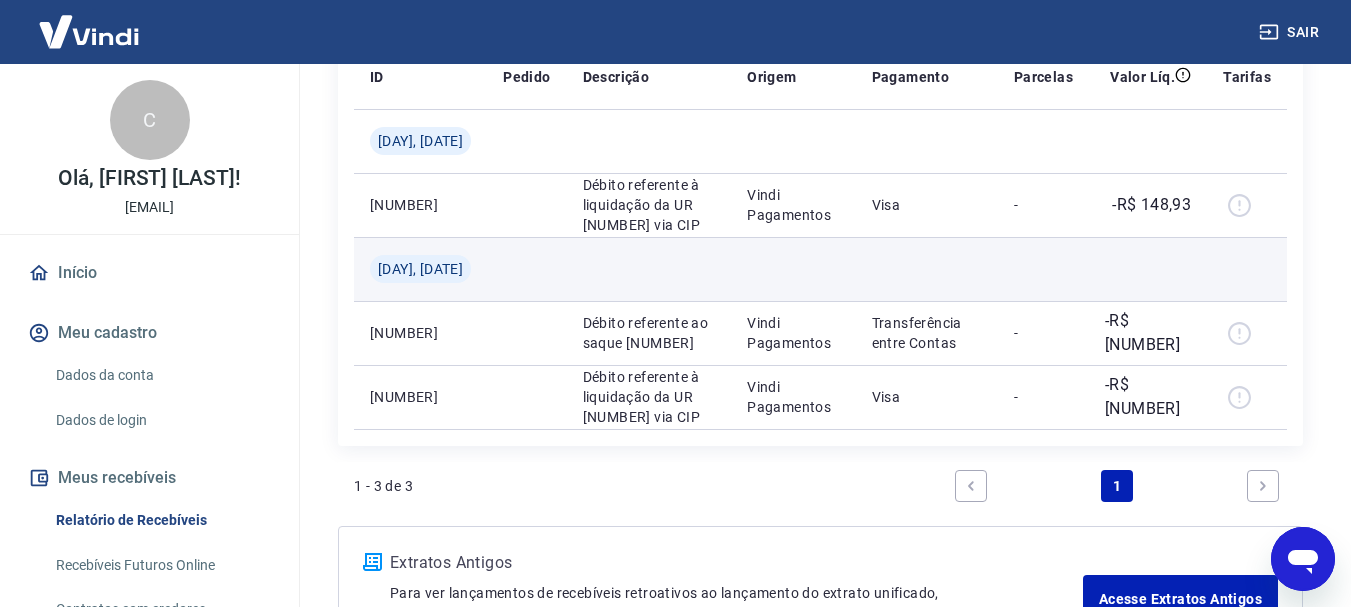 type on "x" 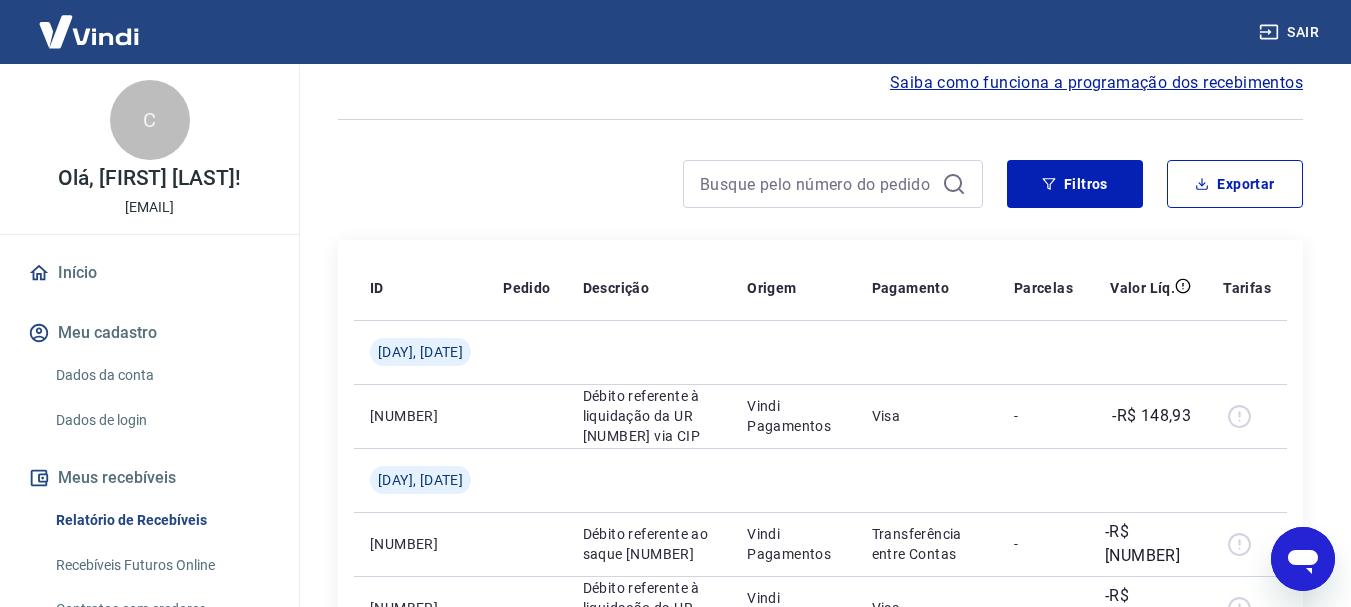 scroll, scrollTop: 0, scrollLeft: 0, axis: both 